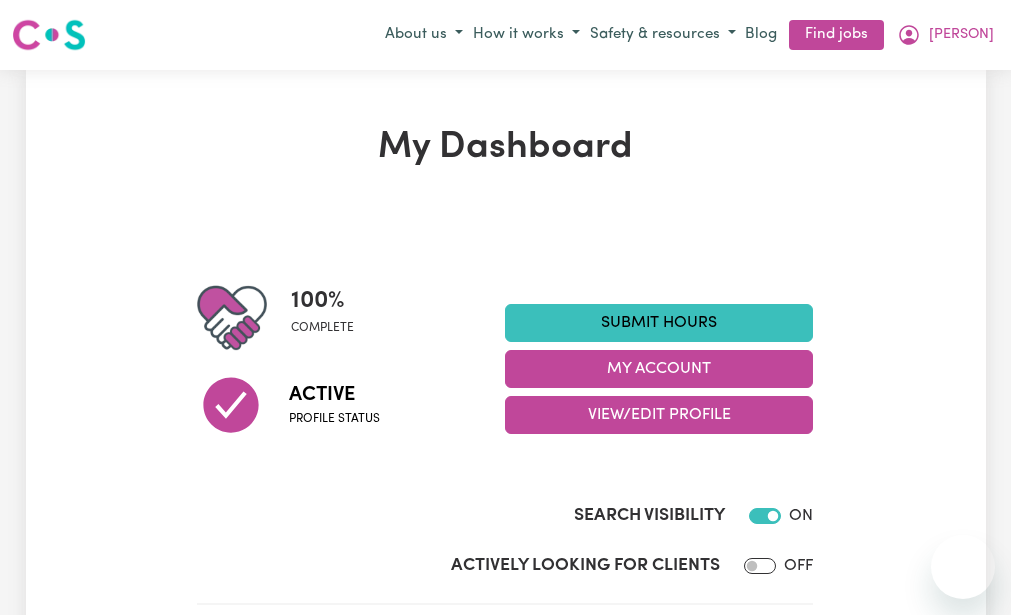 scroll, scrollTop: 0, scrollLeft: 0, axis: both 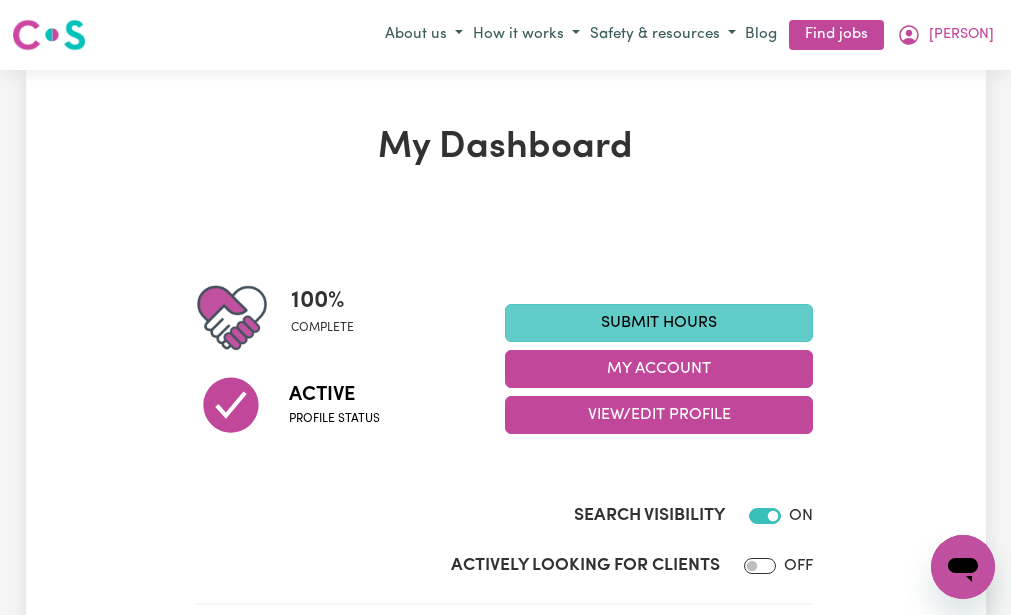 click on "Submit Hours" at bounding box center [659, 323] 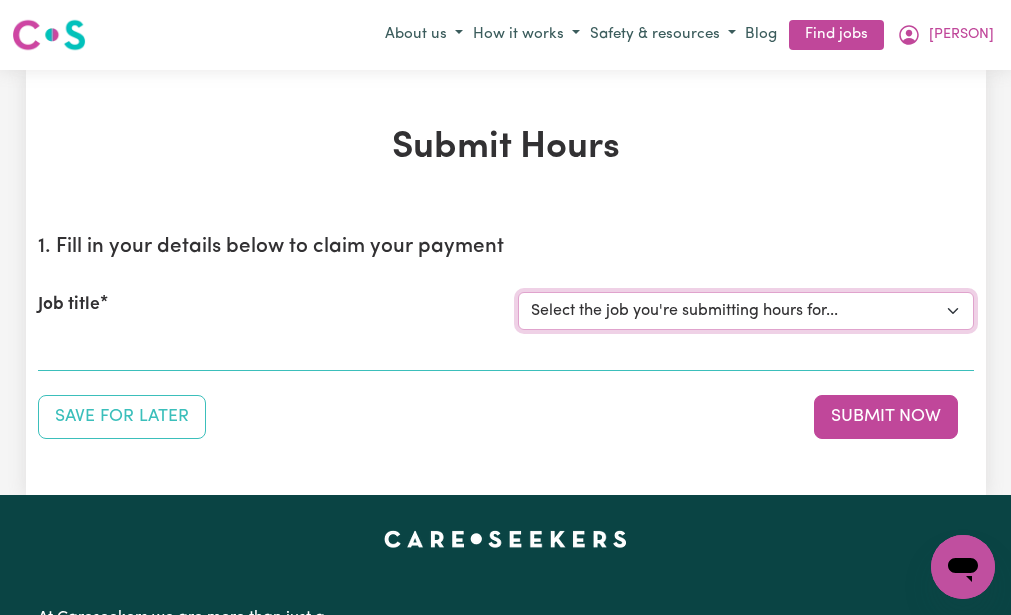 click on "Select the job you're submitting hours for... [[NAME] [LASTNAME] (NDIS number: 430246936)] Assistance with Decluttering needed in Baulkham Hills" at bounding box center (746, 311) 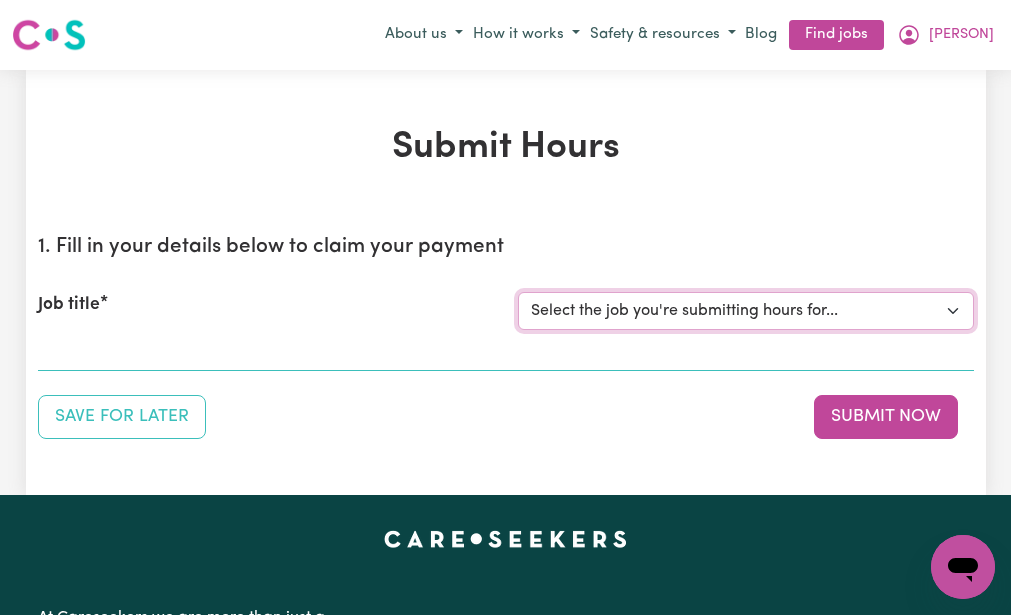 select on "3393" 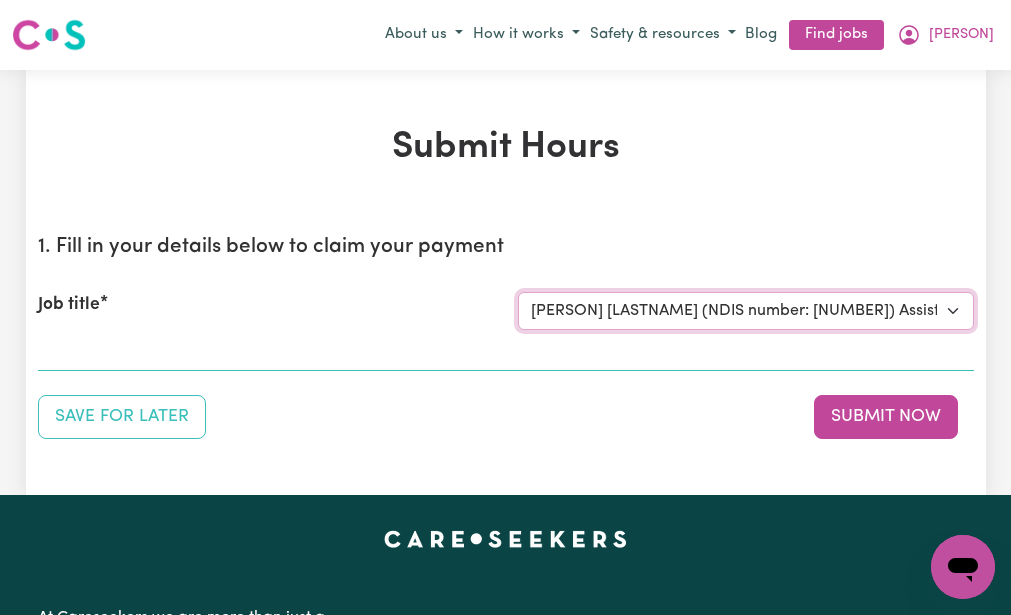 click on "Select the job you're submitting hours for... [[NAME] [LASTNAME] (NDIS number: 430246936)] Assistance with Decluttering needed in Baulkham Hills" at bounding box center (746, 311) 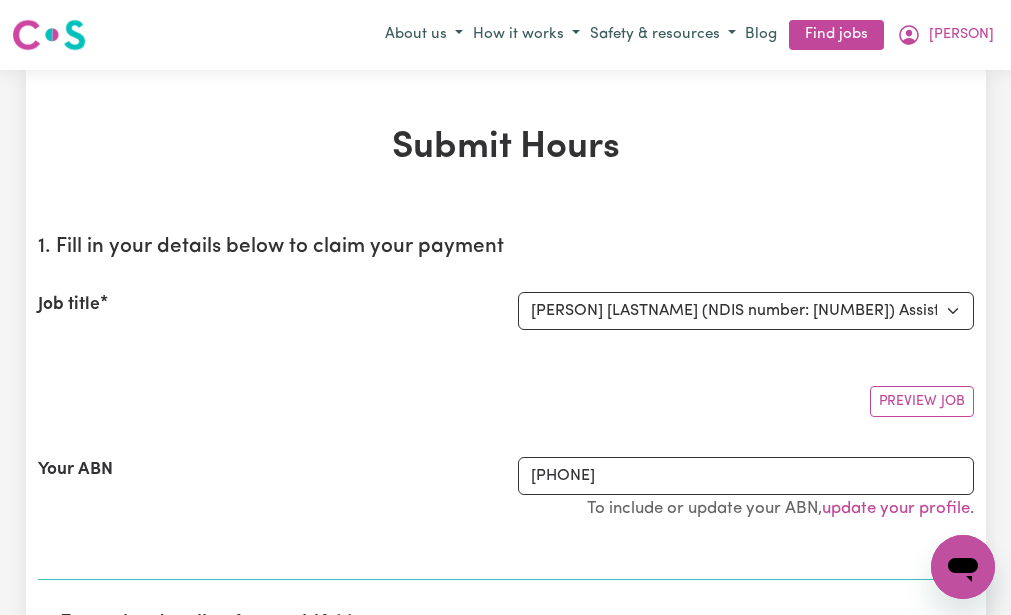 drag, startPoint x: 489, startPoint y: 332, endPoint x: 408, endPoint y: 379, distance: 93.64828 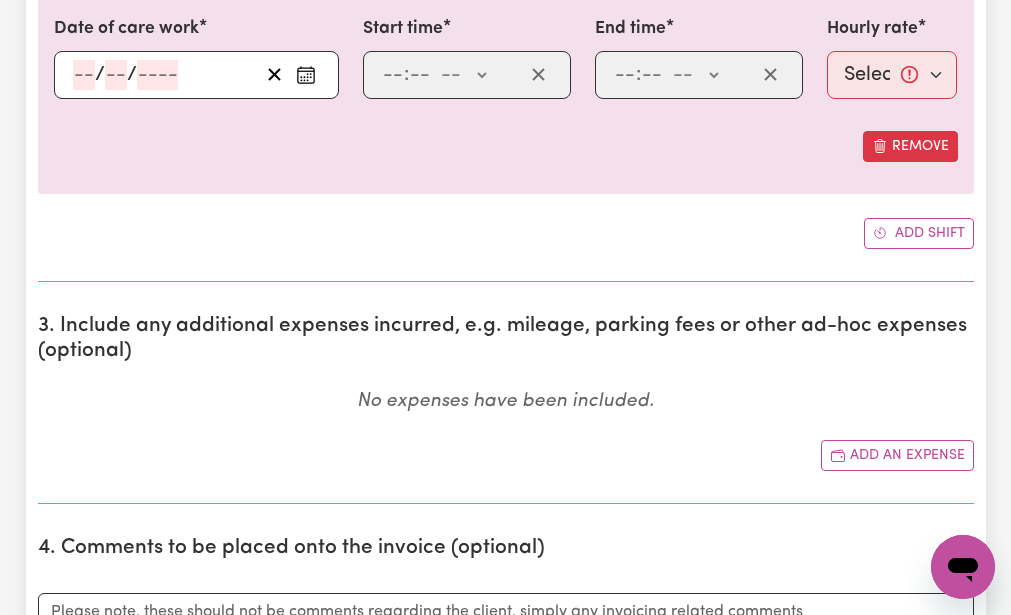 scroll, scrollTop: 680, scrollLeft: 0, axis: vertical 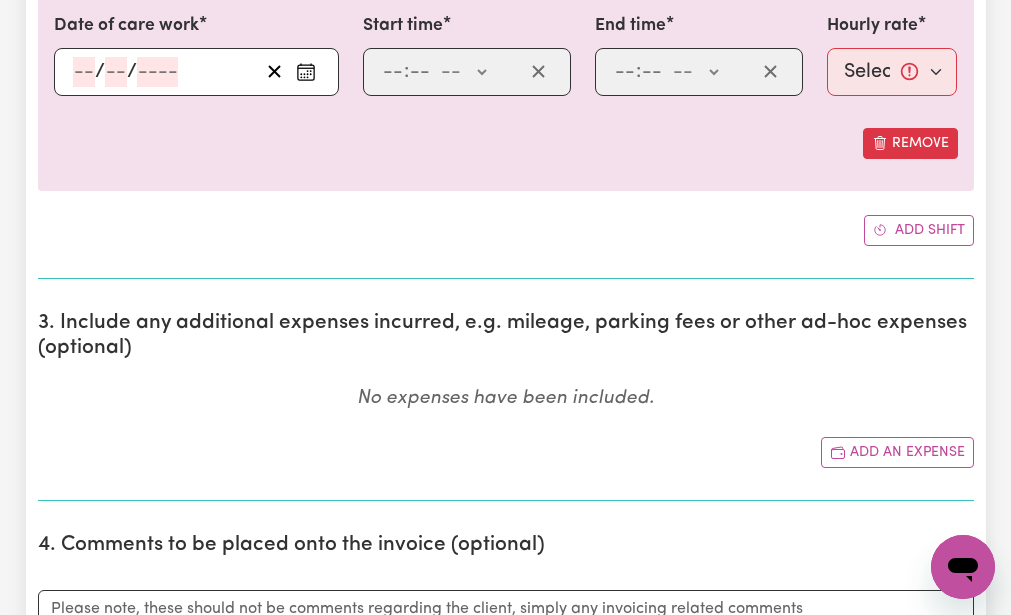 click on "/ /" at bounding box center (196, 72) 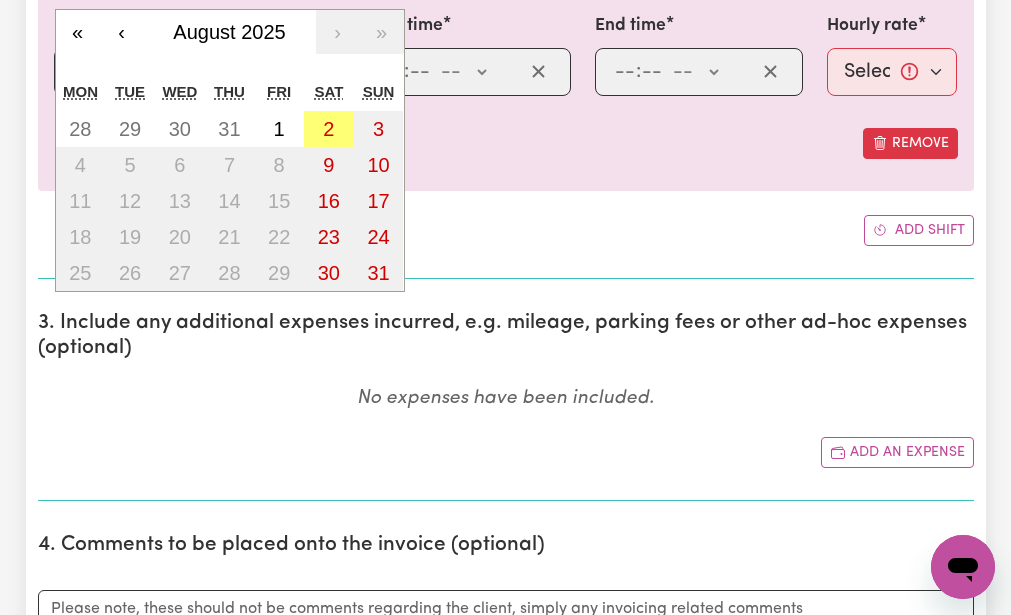click on "« ‹ [MONTH] [YEAR] › » Mon Tue Wed Thu Fri Sat Sun 28 29 30 31 1 2 3 4 5 6 7 8 9 10 11 12 13 14 15 16 17 18 19 20 21 22 23 24 25 26 27 28 29 30 31" at bounding box center [230, 151] 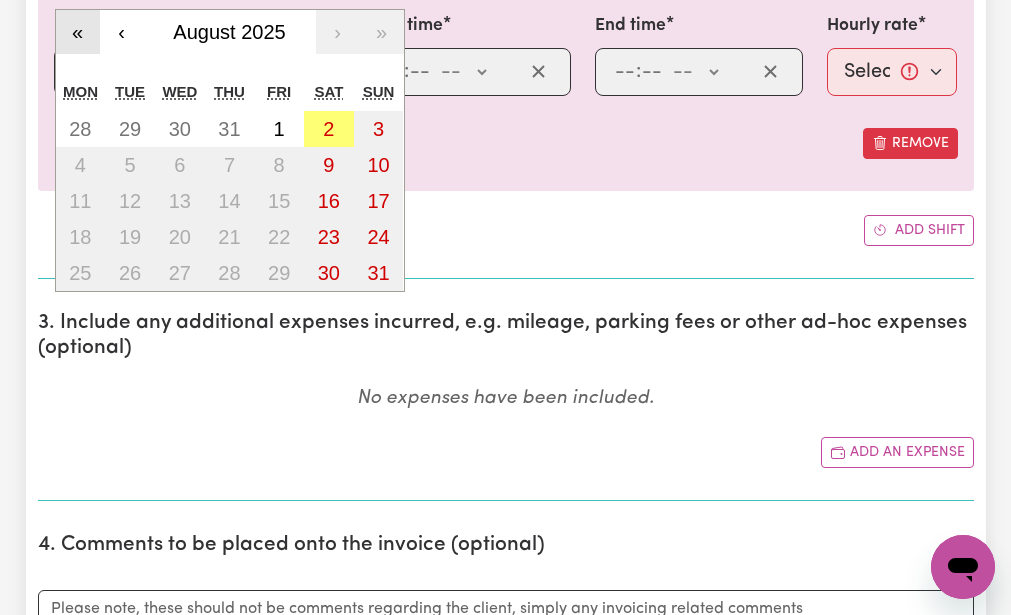 drag, startPoint x: 81, startPoint y: 66, endPoint x: 73, endPoint y: 25, distance: 41.773197 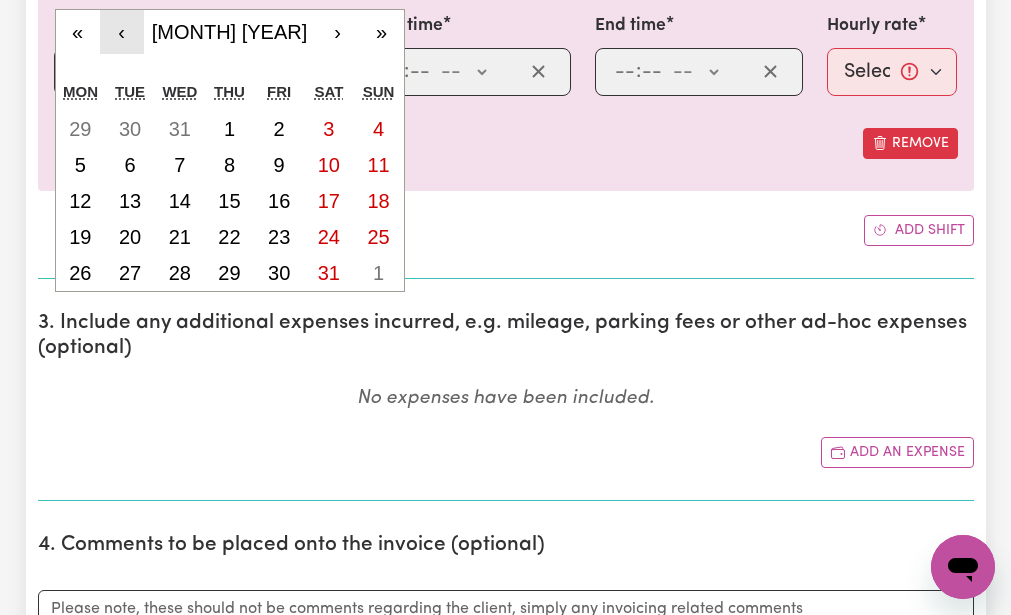 click on "‹" at bounding box center [122, 32] 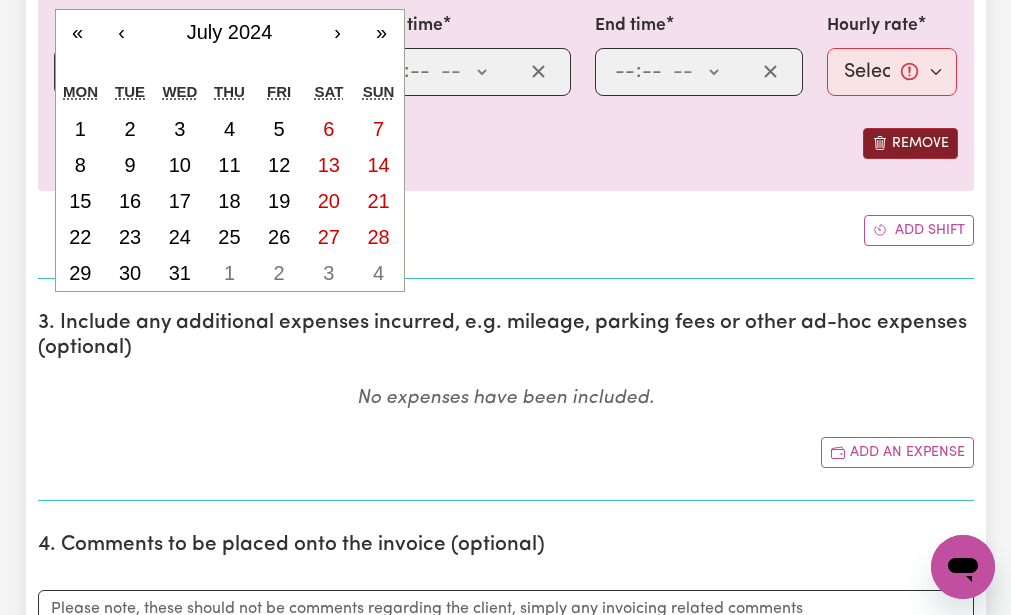 click on "Remove" at bounding box center [910, 143] 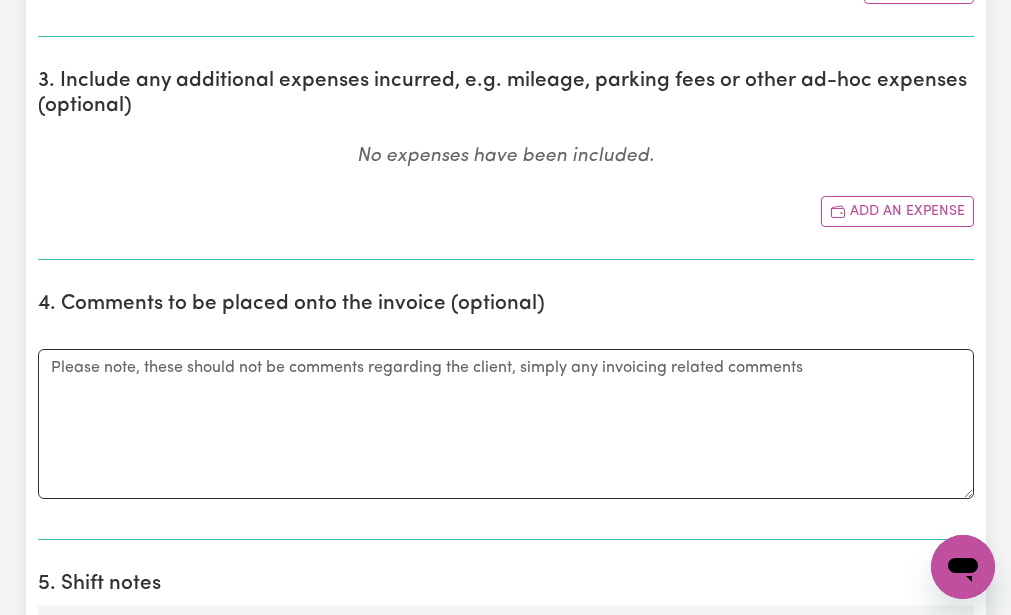 scroll, scrollTop: 439, scrollLeft: 0, axis: vertical 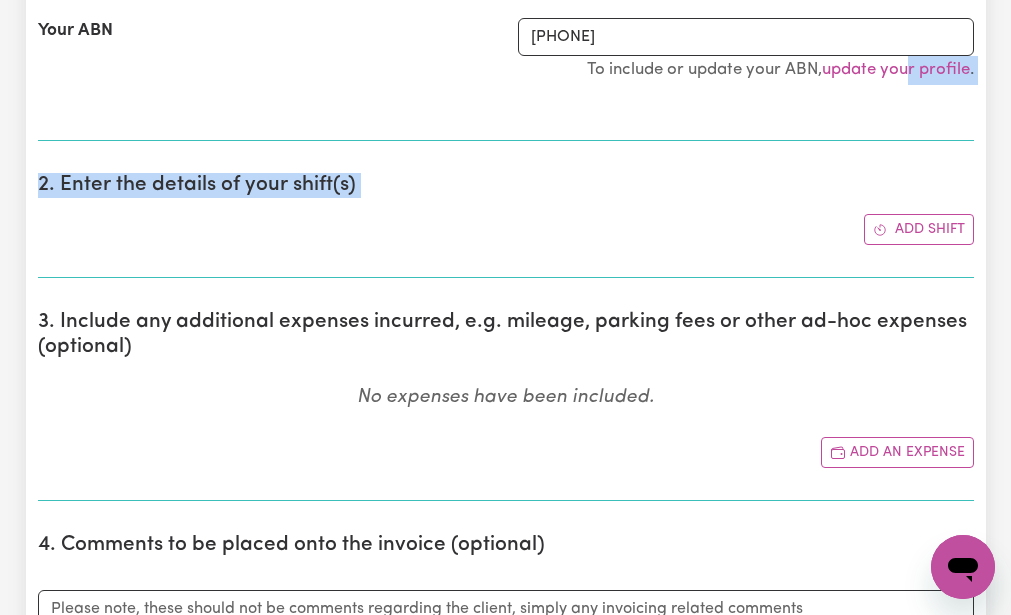 drag, startPoint x: 910, startPoint y: 134, endPoint x: 361, endPoint y: 206, distance: 553.7012 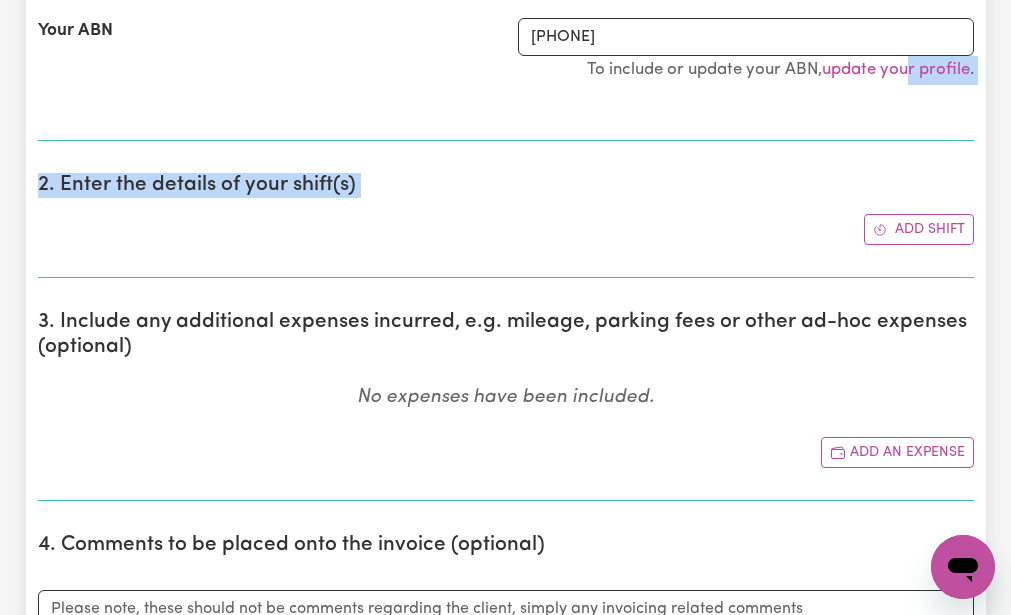 click on "1. Fill in your details below to claim your payment Job title Select the job you're submitting hours for... [[NAME] [LASTNAME] (NDIS number: 430246936)] Assistance with Decluttering needed in Baulkham Hills Preview Job Your ABN 27267371810 To include or update your ABN,  update your profile . 2. Enter the details of your shift(s) Add shift 3. Include any additional expenses incurred, e.g. mileage, parking fees or other ad-hoc expenses (optional) No expenses have been included. Add an expense 4. Comments to be placed onto the invoice (optional) Comments 5. Shift notes How was your client's mental state? The same as the last time I saw him/her Better than the last time I saw him/her Worse than the last time I saw him/her Not applicable Select an option to describe the mental state of your client How was your client's physical state? The same as the last time I saw him/her Better than the last time I saw him/her Worse than the last time I saw him/her Not applicable The same as the last time I saw him/her Submit Now" at bounding box center [506, 951] 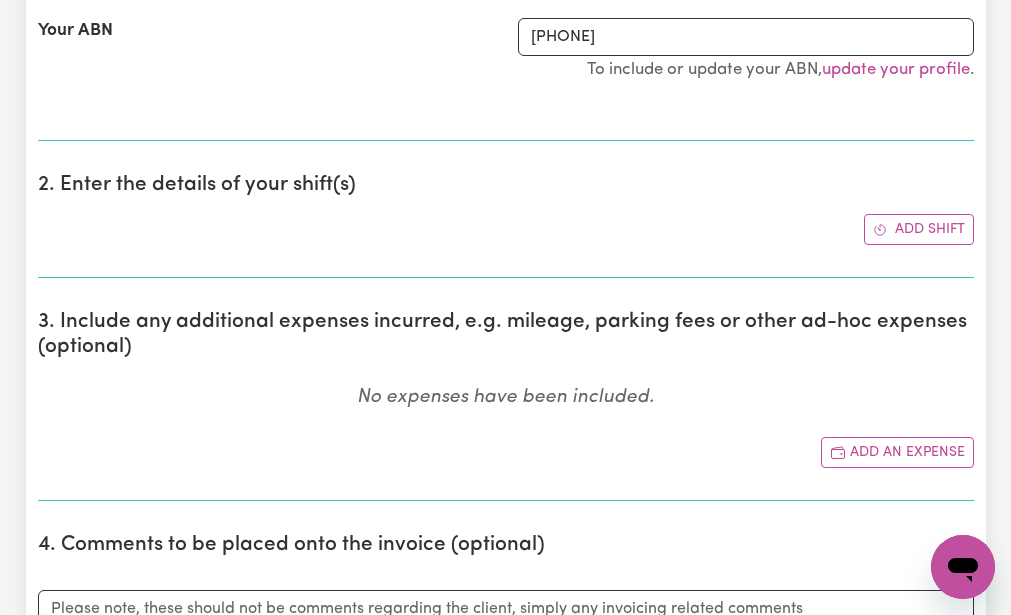 click on "2. Enter the details of your shift(s)" at bounding box center (506, 185) 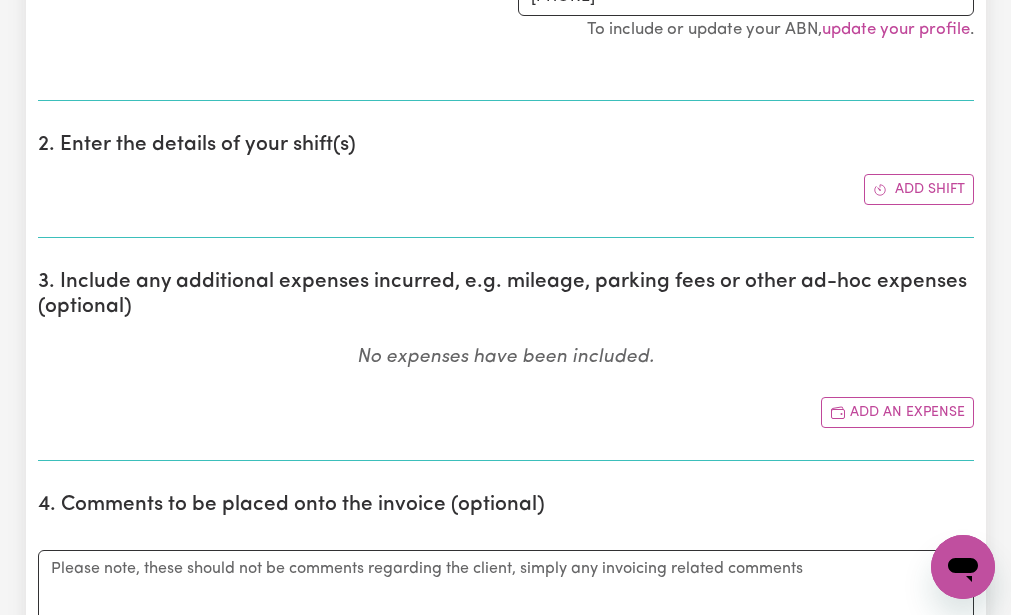 scroll, scrollTop: 519, scrollLeft: 0, axis: vertical 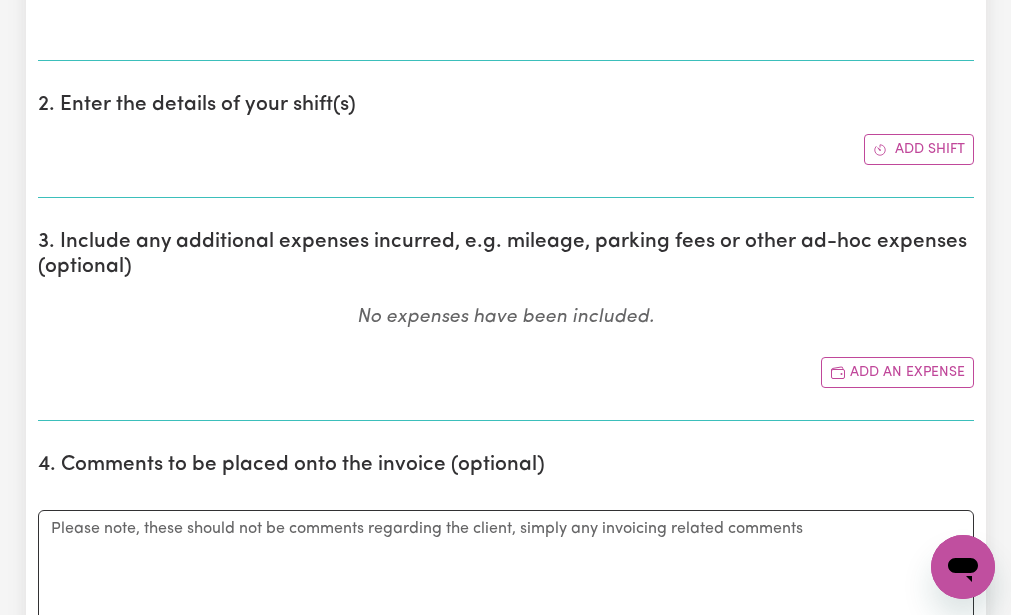 click on "2. Enter the details of your shift(s)" at bounding box center (506, 105) 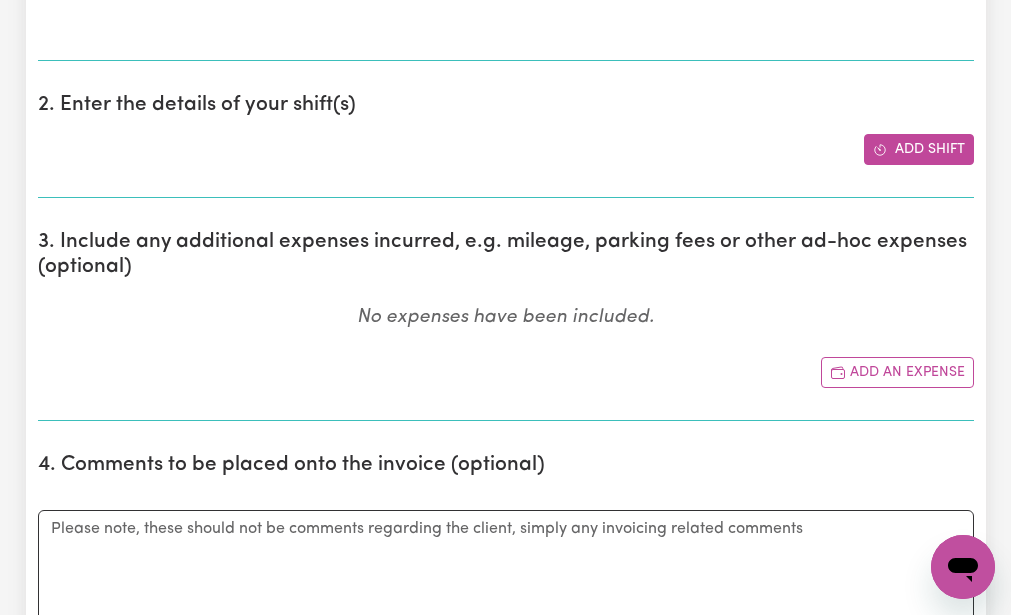 click on "Add shift" at bounding box center [919, 149] 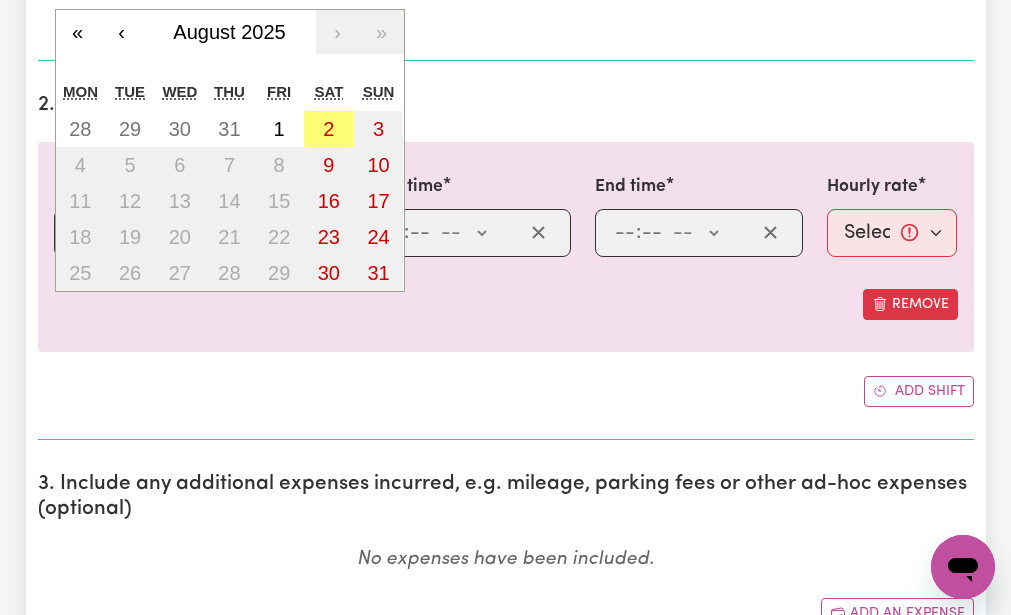 click on "/ / « ‹ August 2025 › » Mon Tue Wed Thu Fri Sat Sun 28 29 30 31 1 2 3 4 5 6 7 8 9 10 11 12 13 14 15 16 17 18 19 20 21 22 23 24 25 26 27 28 29 30 31" at bounding box center (196, 233) 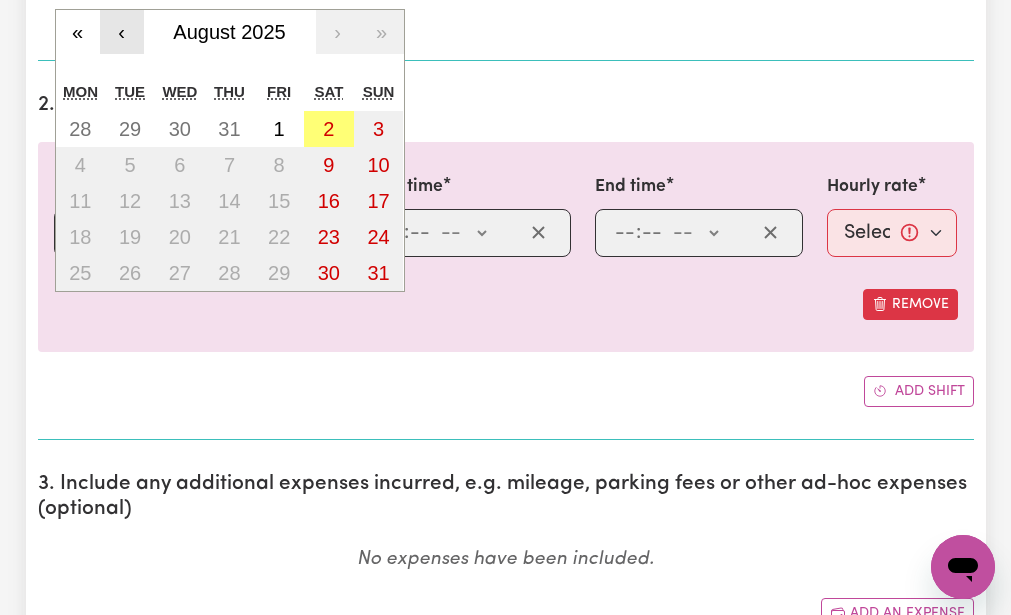 click on "‹" at bounding box center (122, 32) 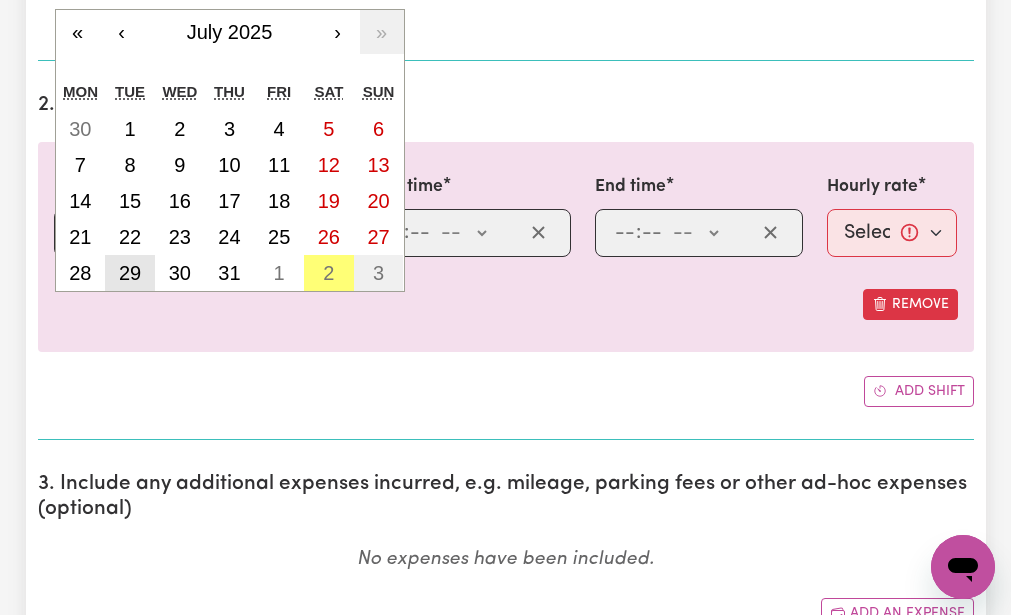 click on "29" at bounding box center (130, 273) 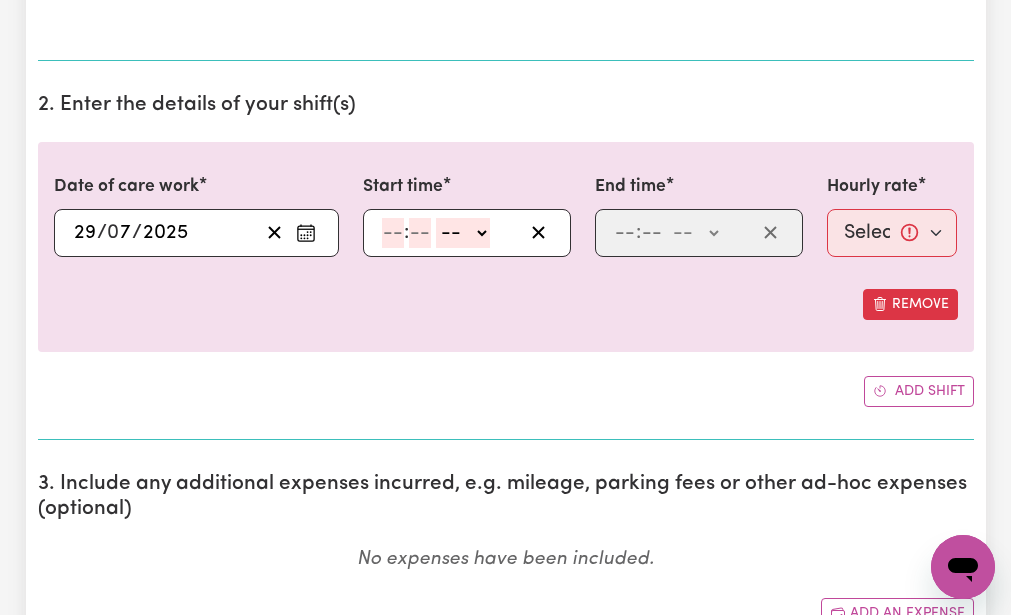 click 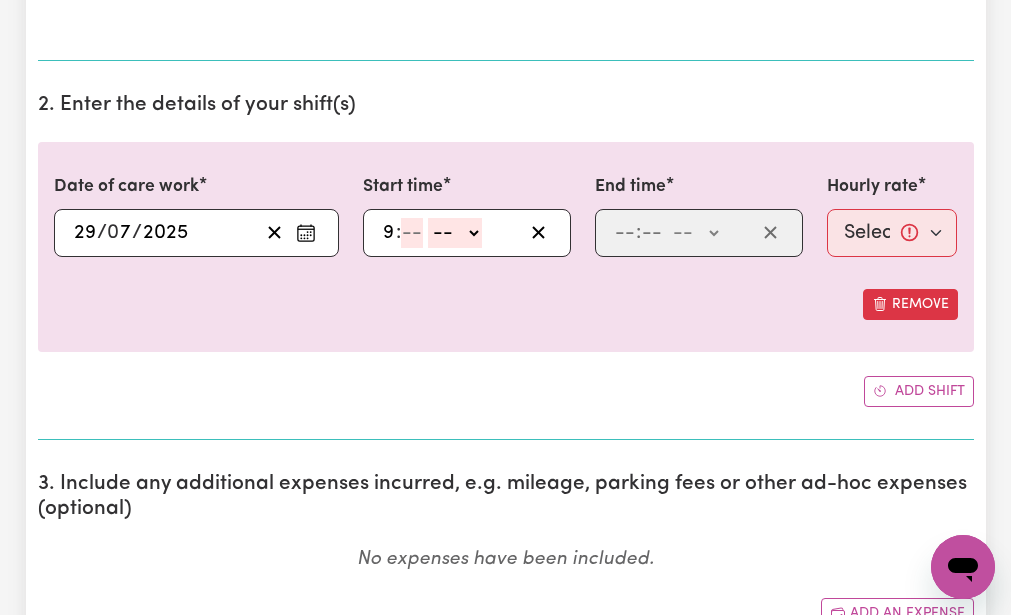 type on "9" 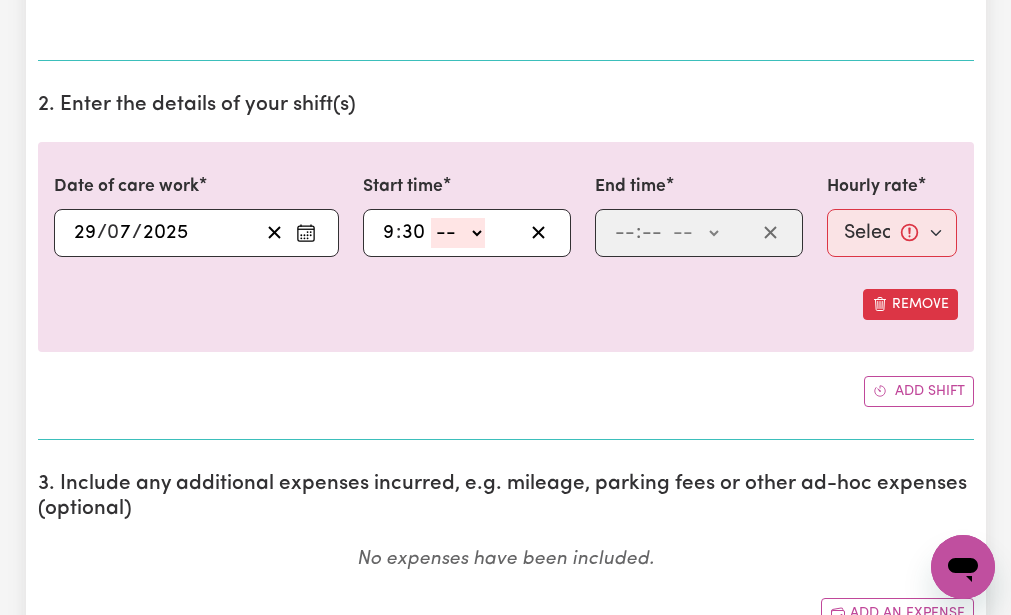 type on "30" 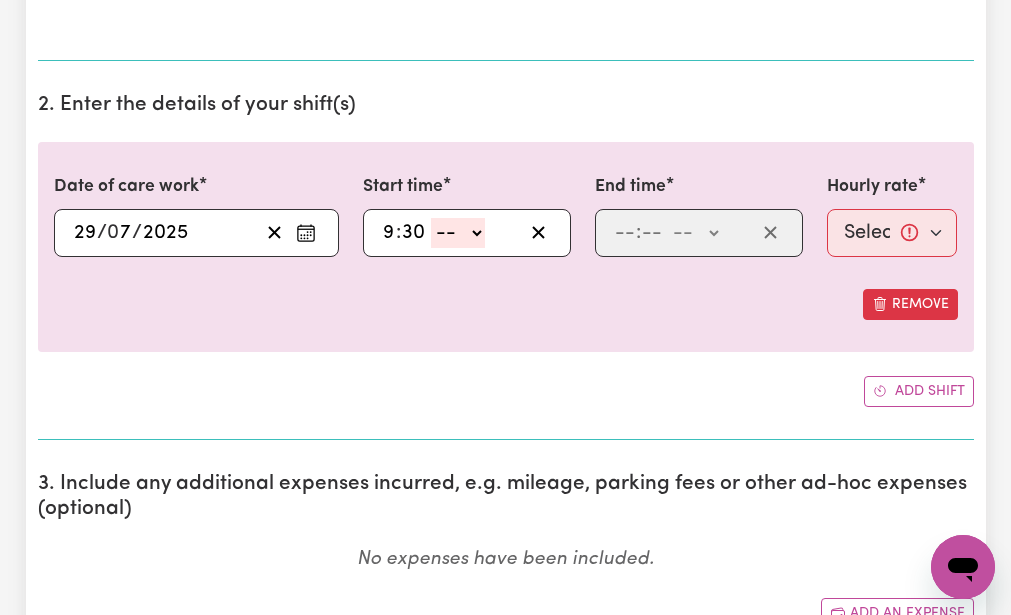 select on "am" 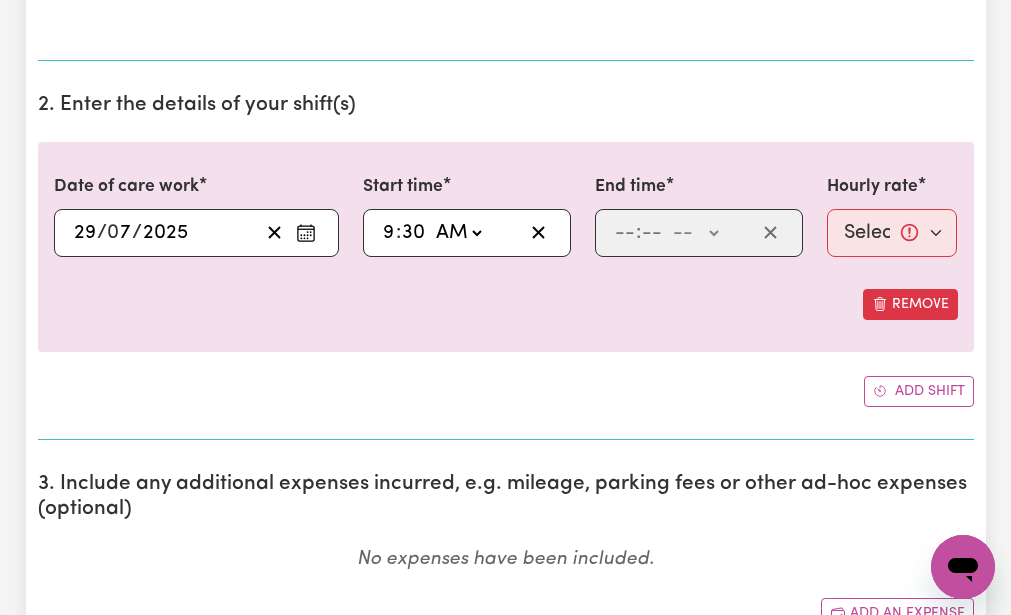 click on "-- AM PM" 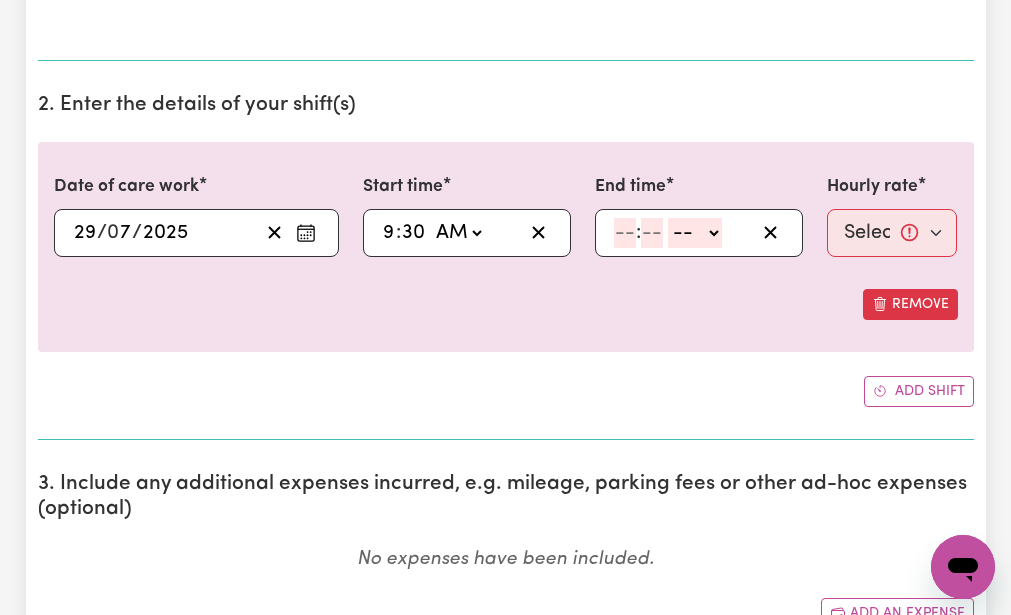 click 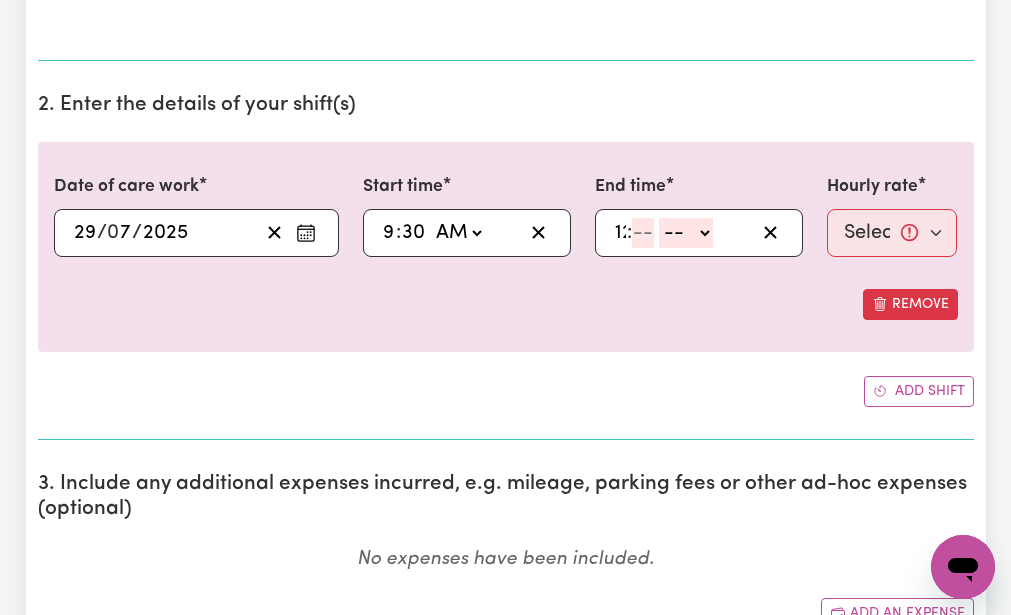 type on "12" 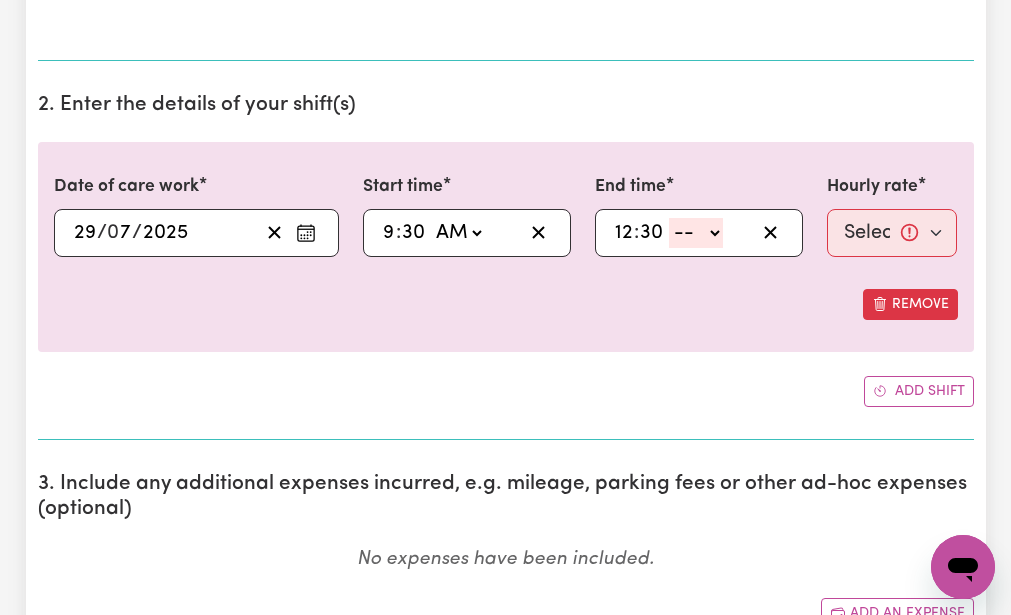 type on "30" 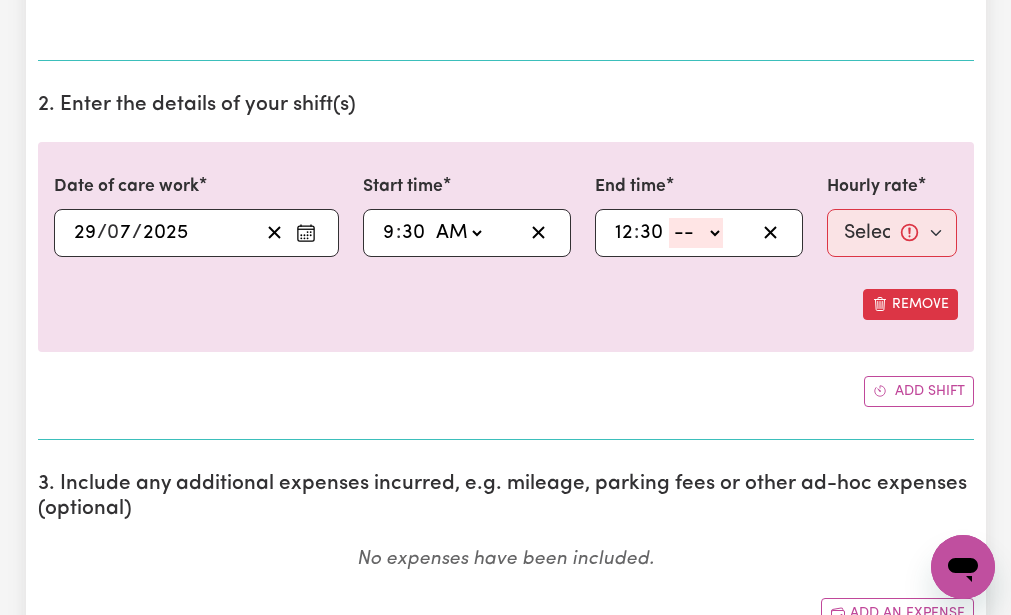 select on "pm" 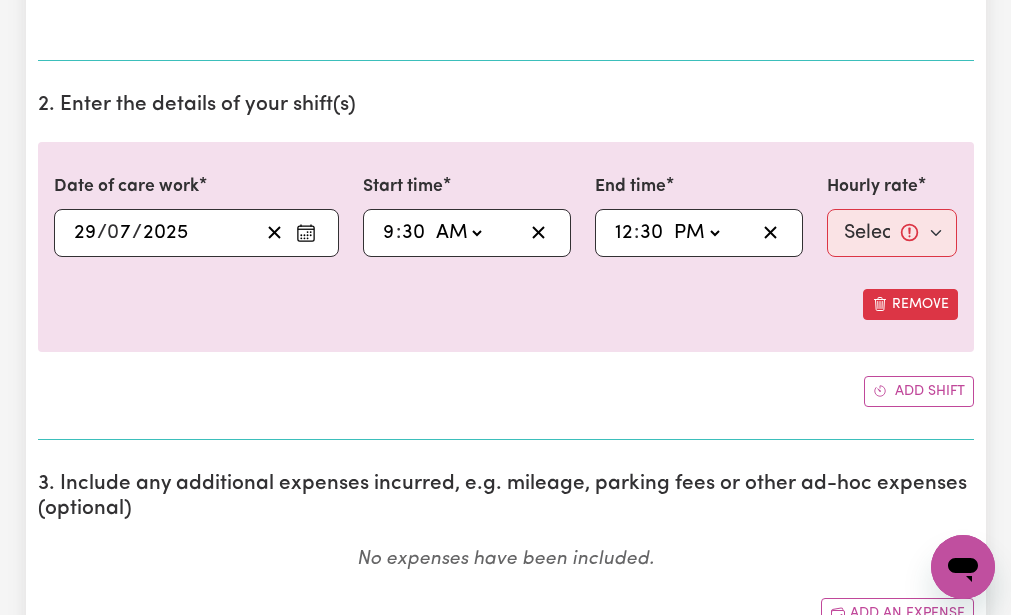click on "-- AM PM" 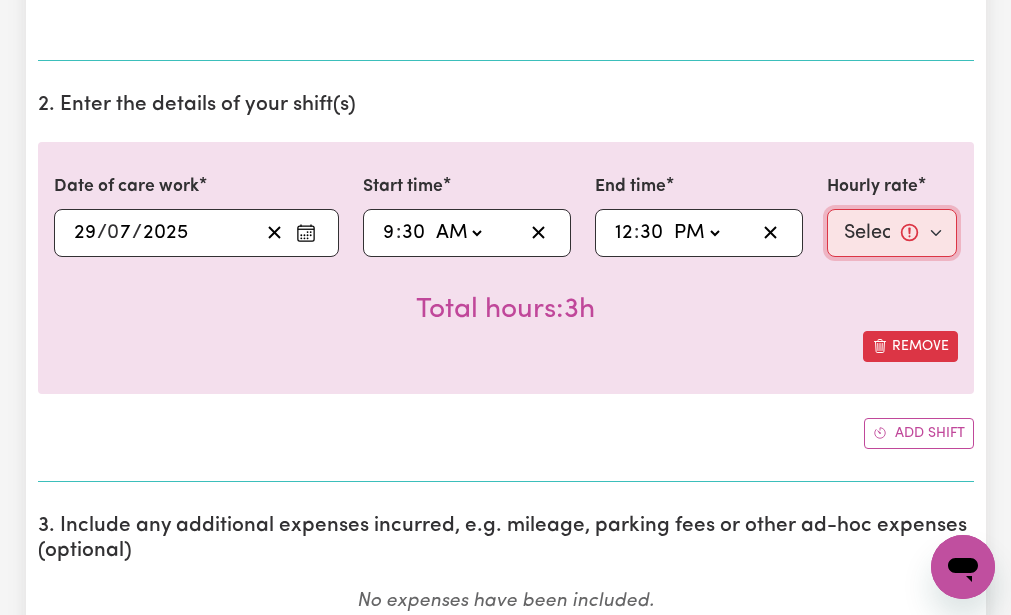 click on "Select rate... $51.98 (Weekday)" at bounding box center [892, 233] 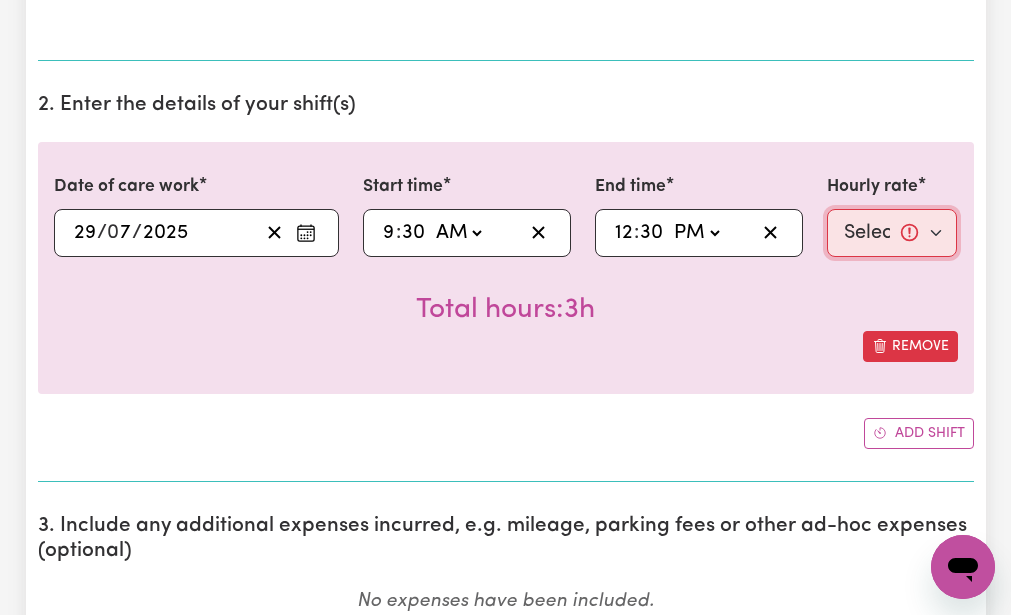 select on "51.98-Weekday" 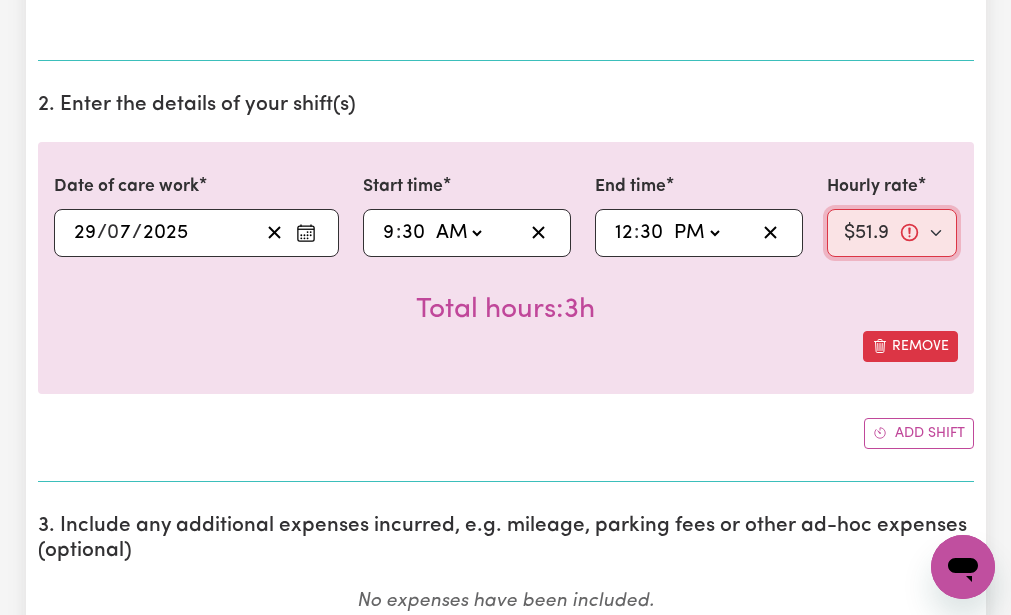click on "Select rate... $51.98 (Weekday)" at bounding box center [892, 233] 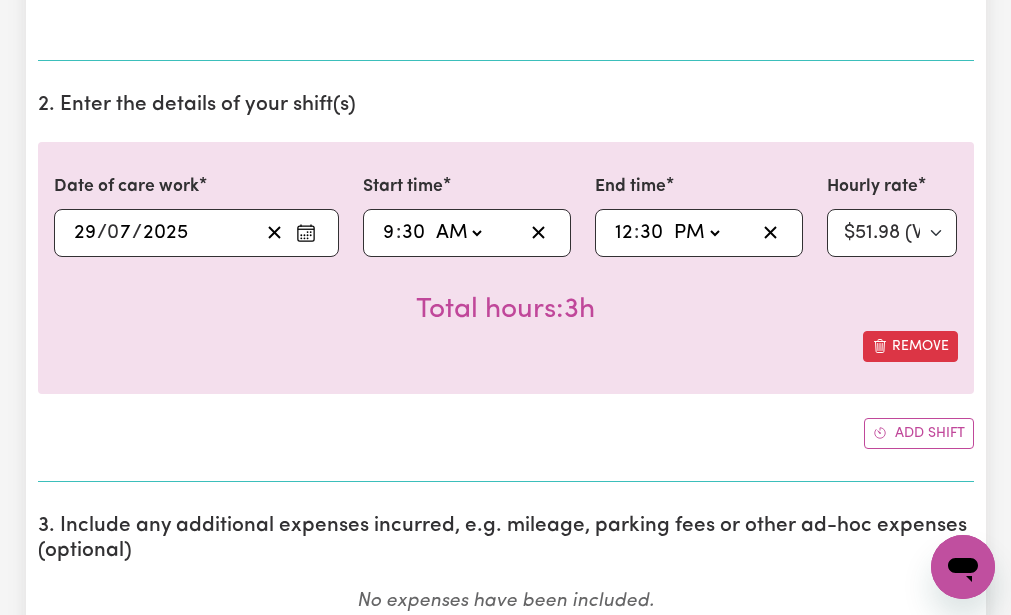click on "Total hours:  3h" at bounding box center (506, 294) 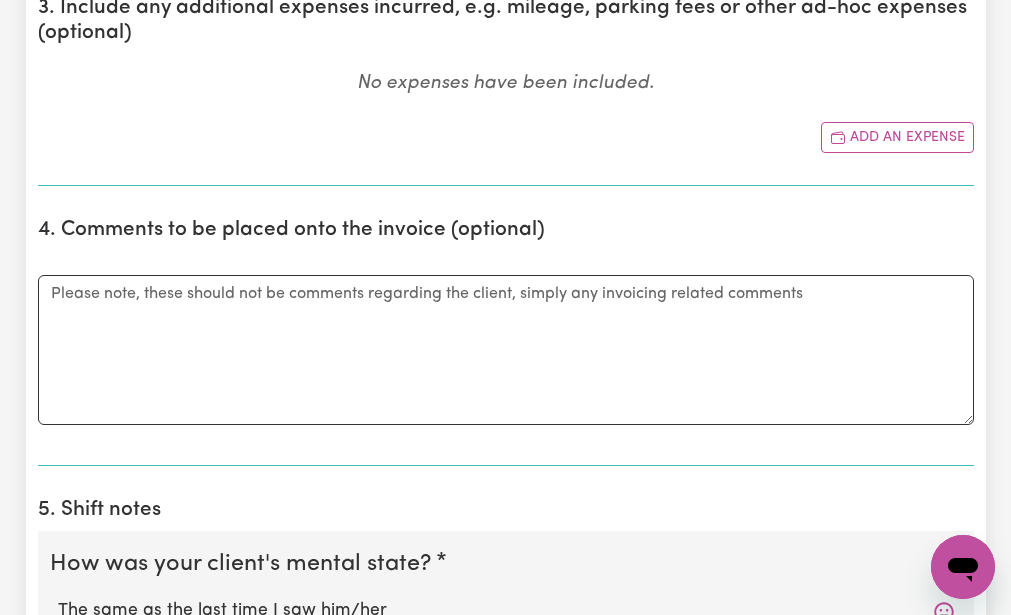 scroll, scrollTop: 1039, scrollLeft: 0, axis: vertical 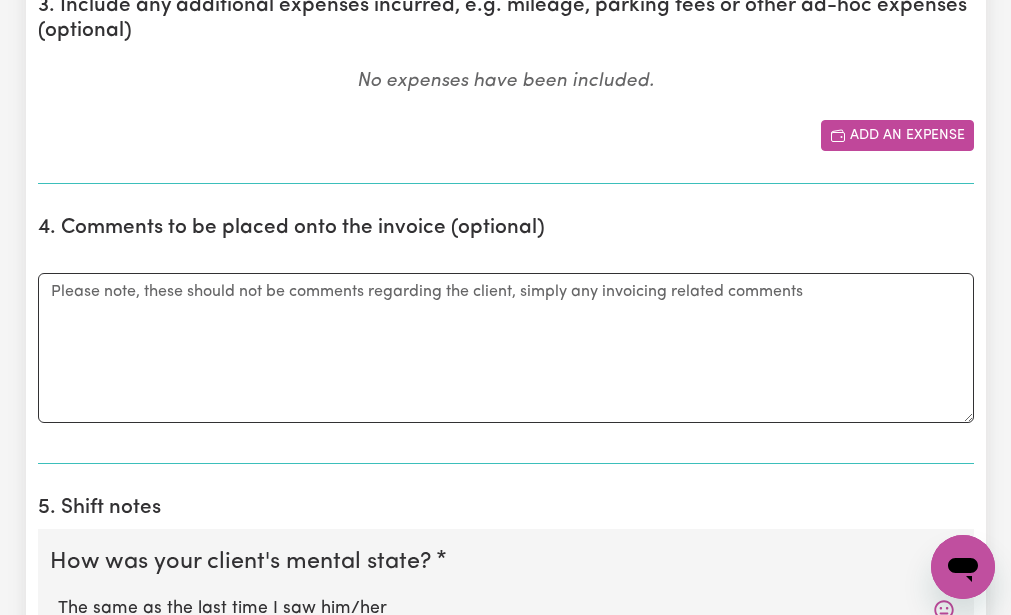 click on "Add an expense" at bounding box center (897, 135) 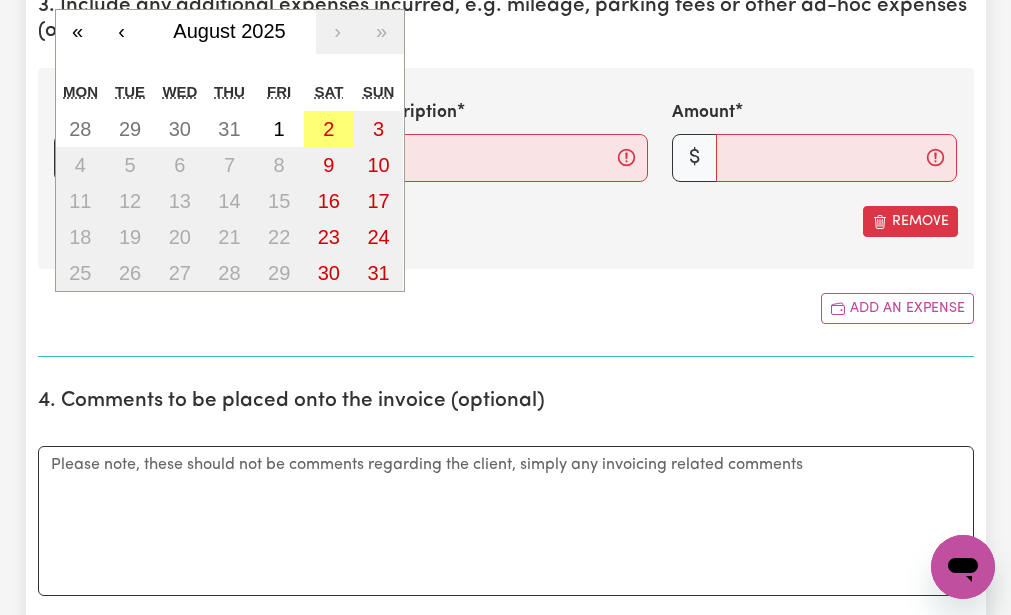 click on "/ / « ‹ August 2025 › » Mon Tue Wed Thu Fri Sat Sun 28 29 30 31 1 2 3 4 5 6 7 8 9 10 11 12 13 14 15 16 17 18 19 20 21 22 23 24 25 26 27 28 29 30 31" at bounding box center [196, 158] 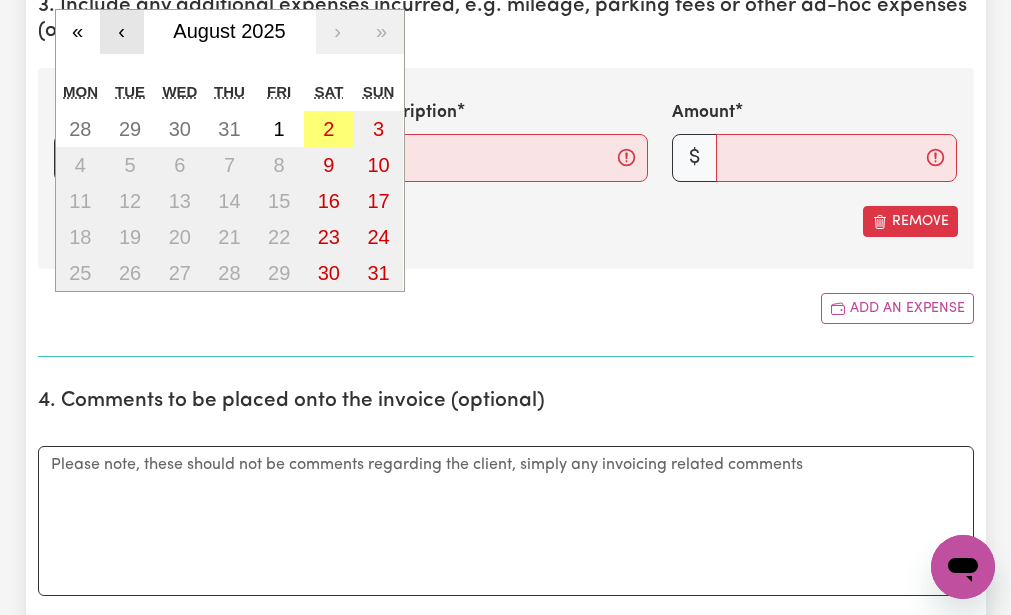 click on "‹" at bounding box center (122, 32) 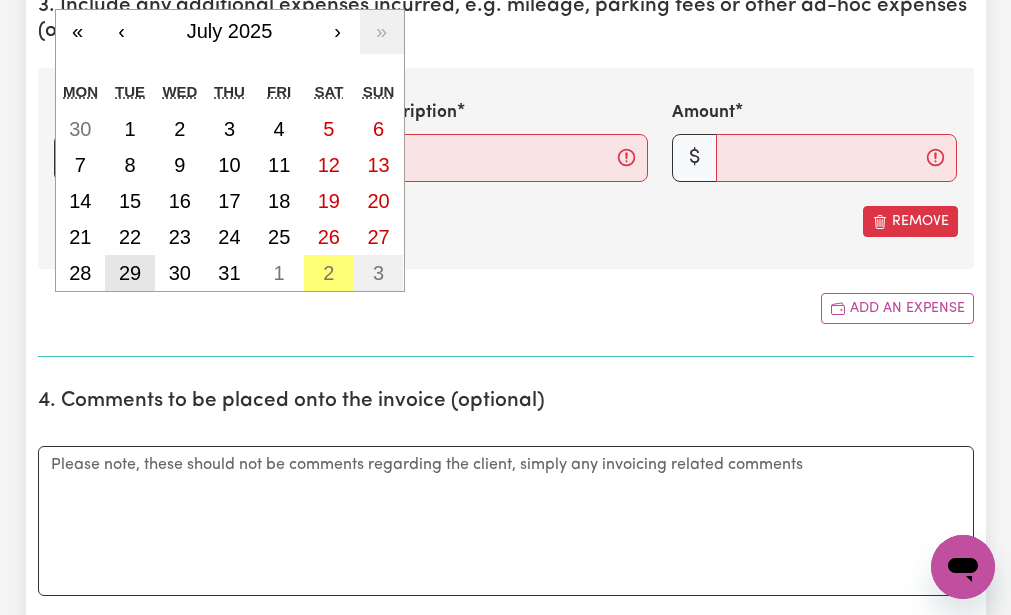 click on "29" at bounding box center [130, 273] 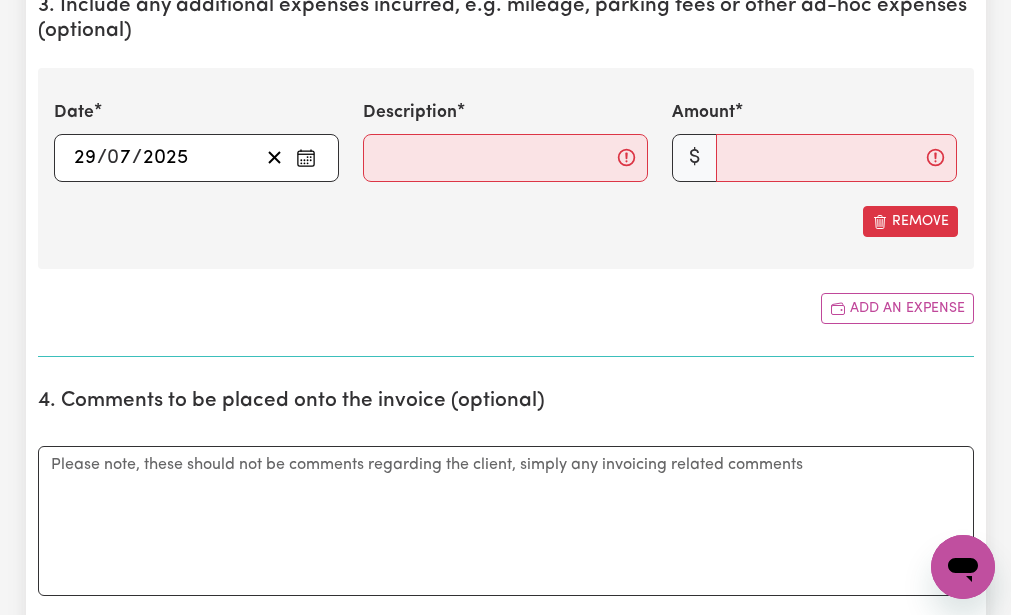 type on "2025-07-29" 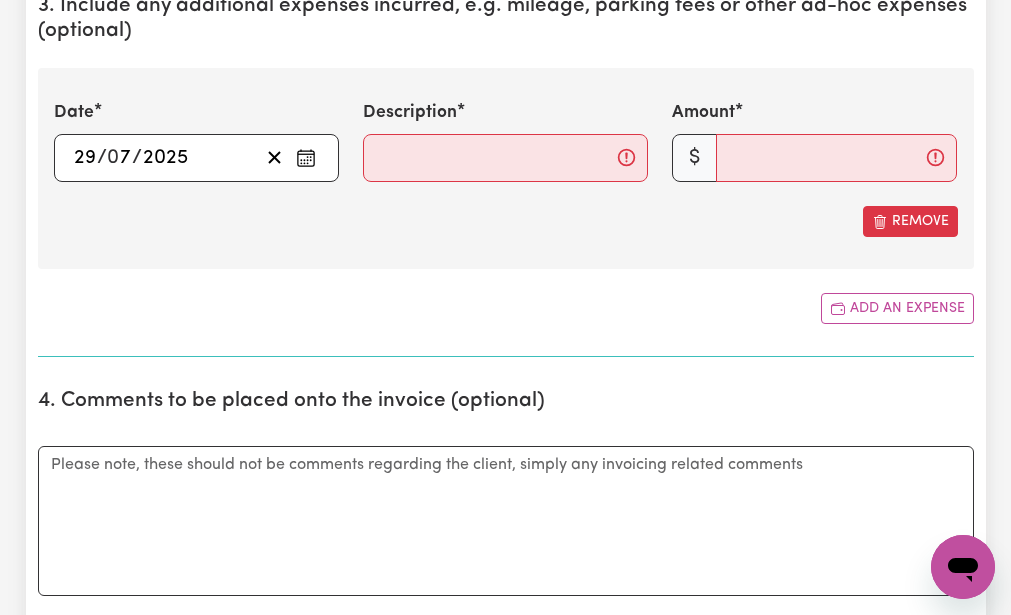 type on "29" 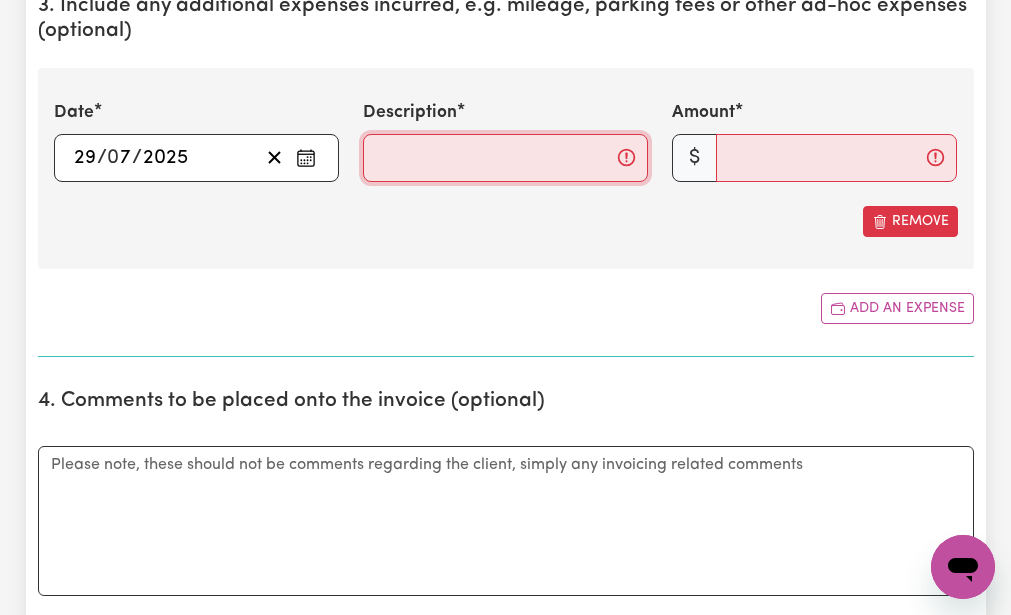 click on "Description" at bounding box center (505, 158) 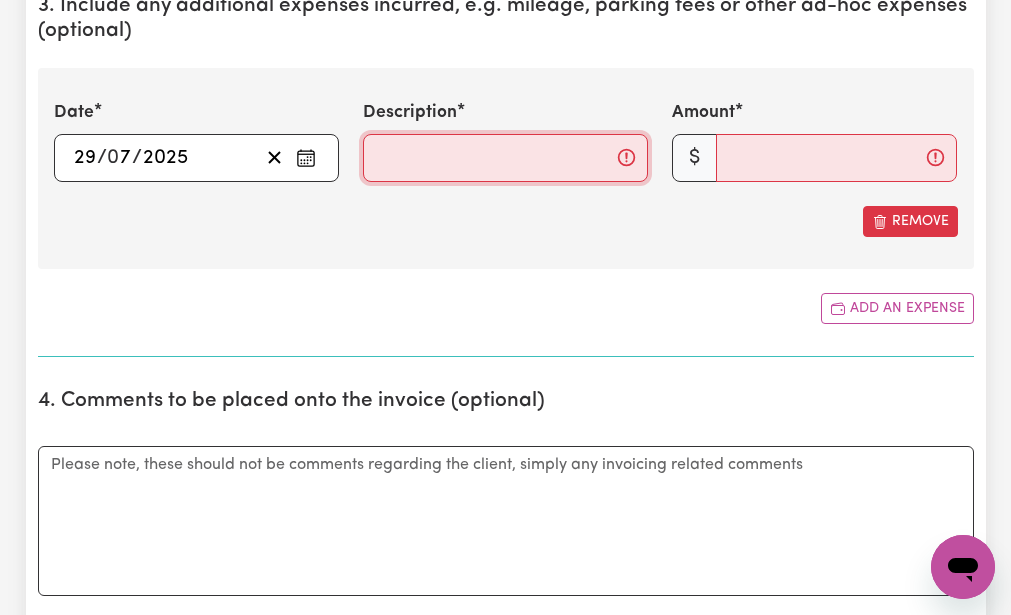 type on "mileage 8km" 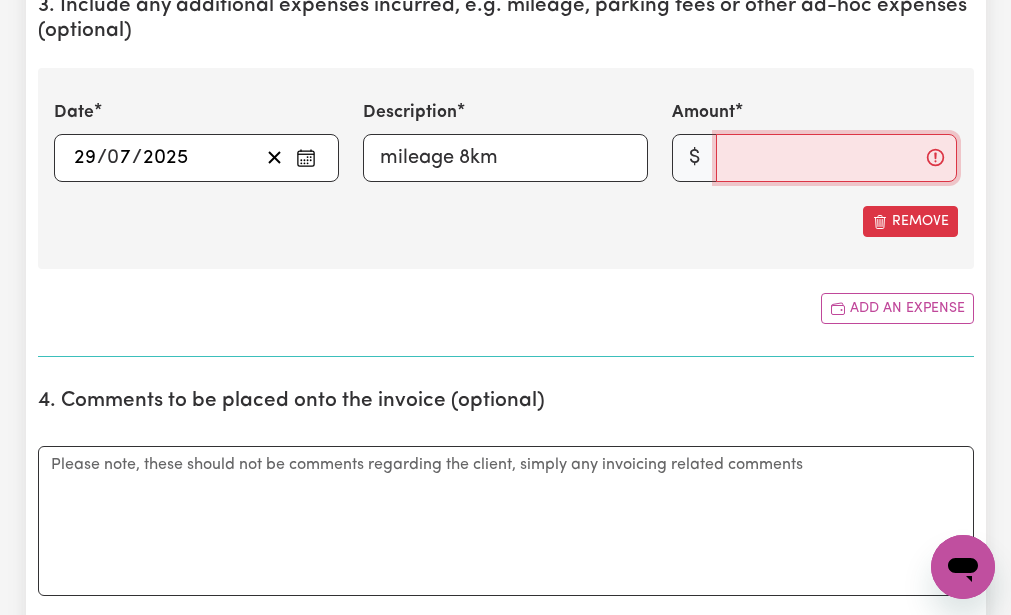 click on "Amount" at bounding box center (836, 158) 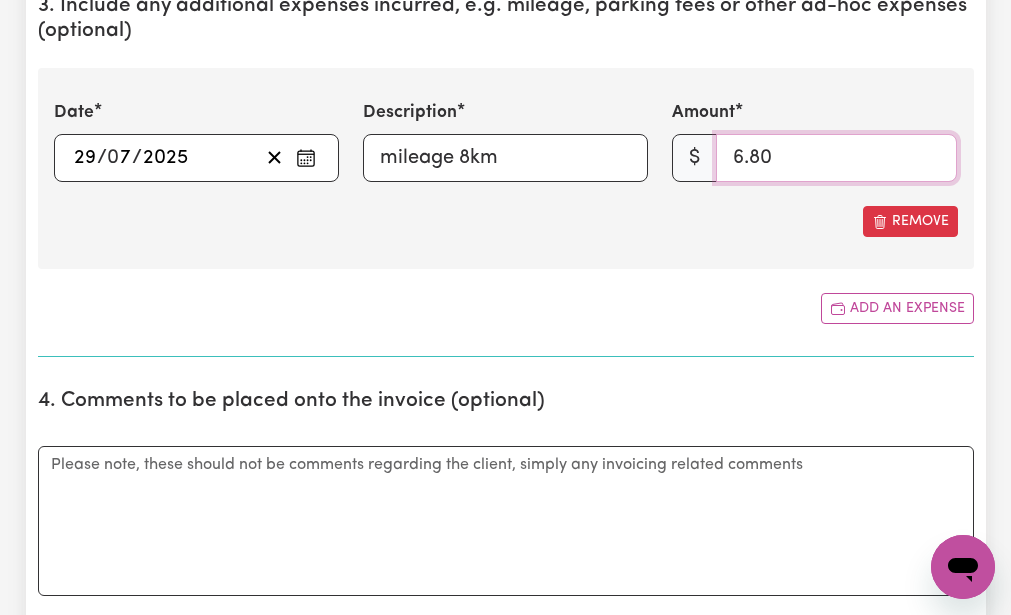 type on "6.80" 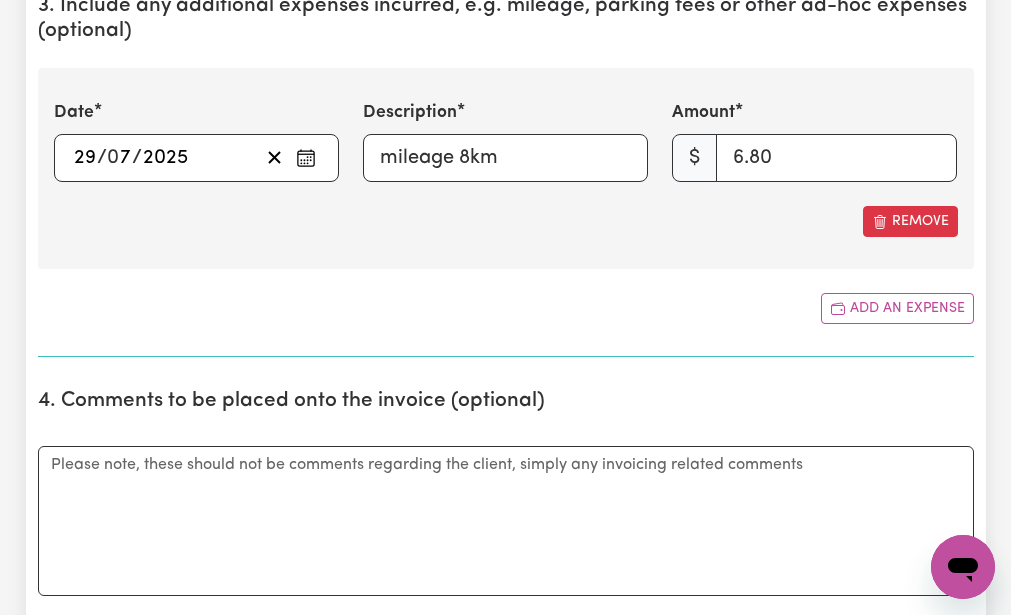 click on "3. Include any additional expenses incurred, e.g. mileage, parking fees or other ad-hoc expenses (optional) Date 2025-07-29 29 / 0 7 / 2025 « ‹ July 2025 › » Mon Tue Wed Thu Fri Sat Sun 30 1 2 3 4 5 6 7 8 9 10 11 12 13 14 15 16 17 18 19 20 21 22 23 24 25 26 27 28 29 30 31 1 2 3 Description mileage 8km Amount $ 6.80 Remove Add an expense" at bounding box center [506, 167] 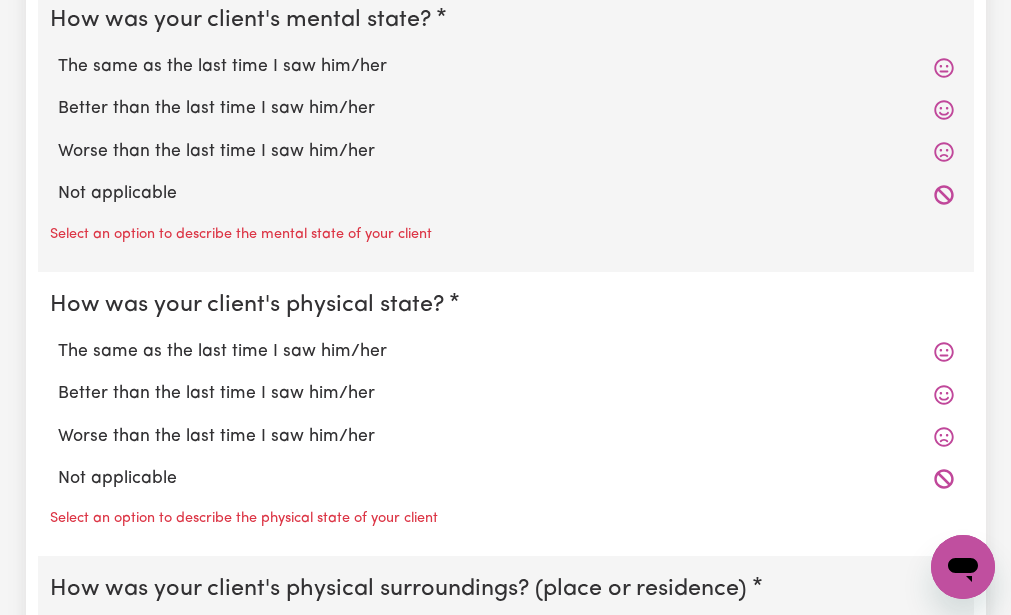 scroll, scrollTop: 1759, scrollLeft: 0, axis: vertical 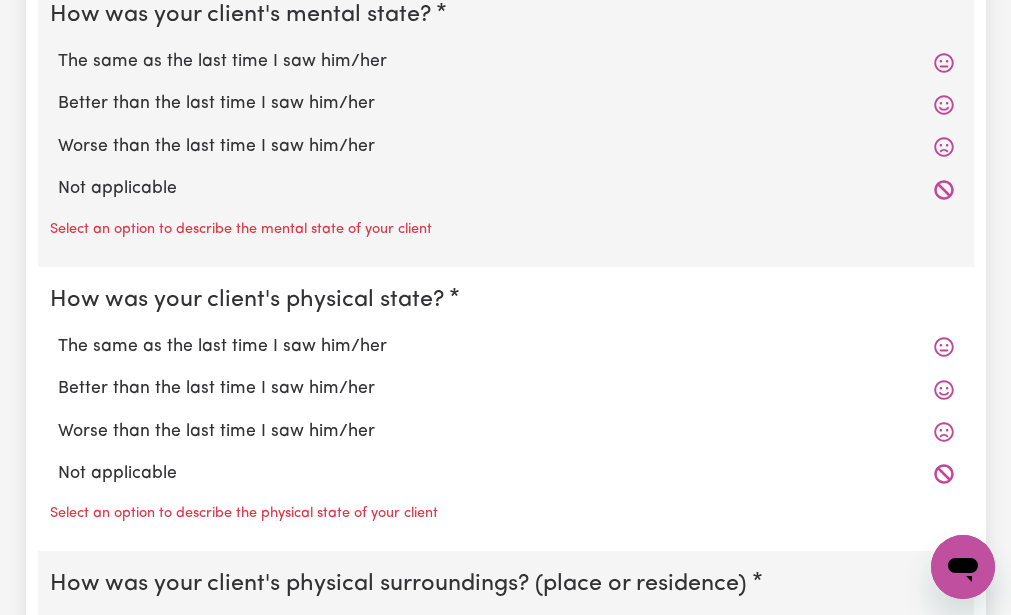 click on "The same as the last time I saw him/her" at bounding box center [506, 62] 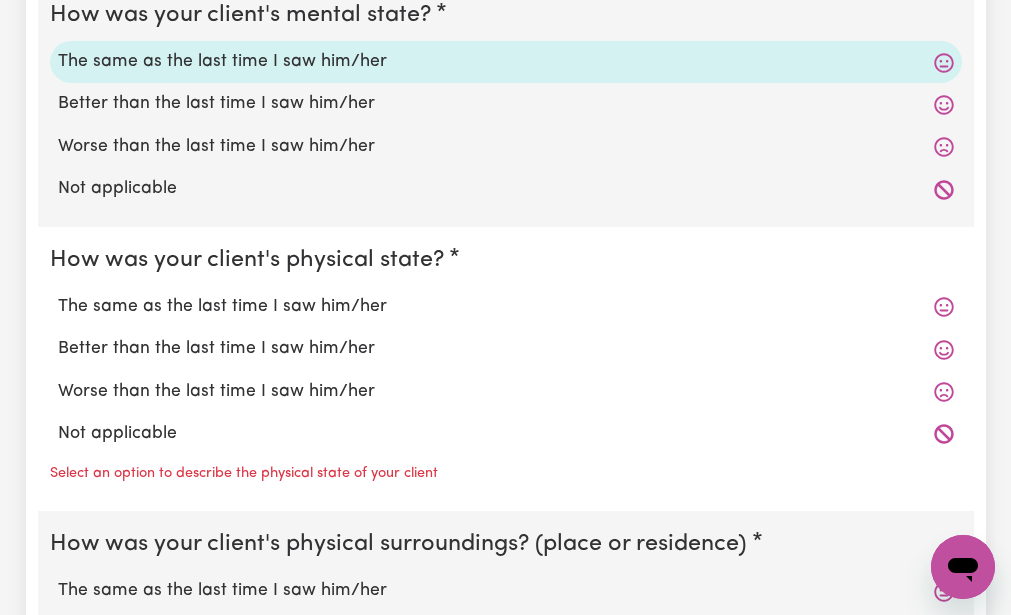 click on "How was your client's physical state? The same as the last time I saw him/her Better than the last time I saw him/her Worse than the last time I saw him/her Not applicable Select an option to describe the physical state of your client" at bounding box center [506, 369] 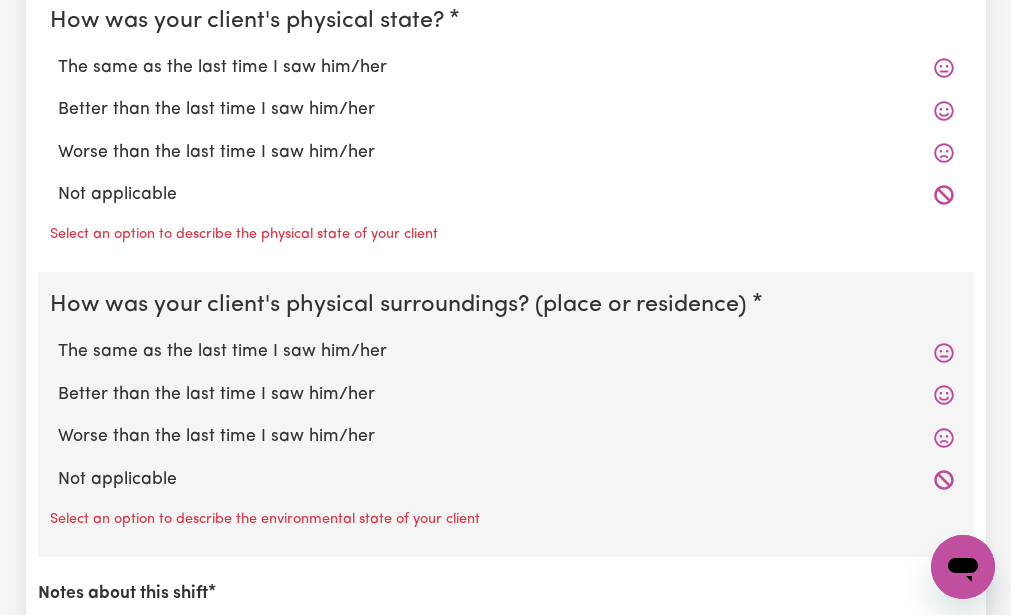 scroll, scrollTop: 1999, scrollLeft: 0, axis: vertical 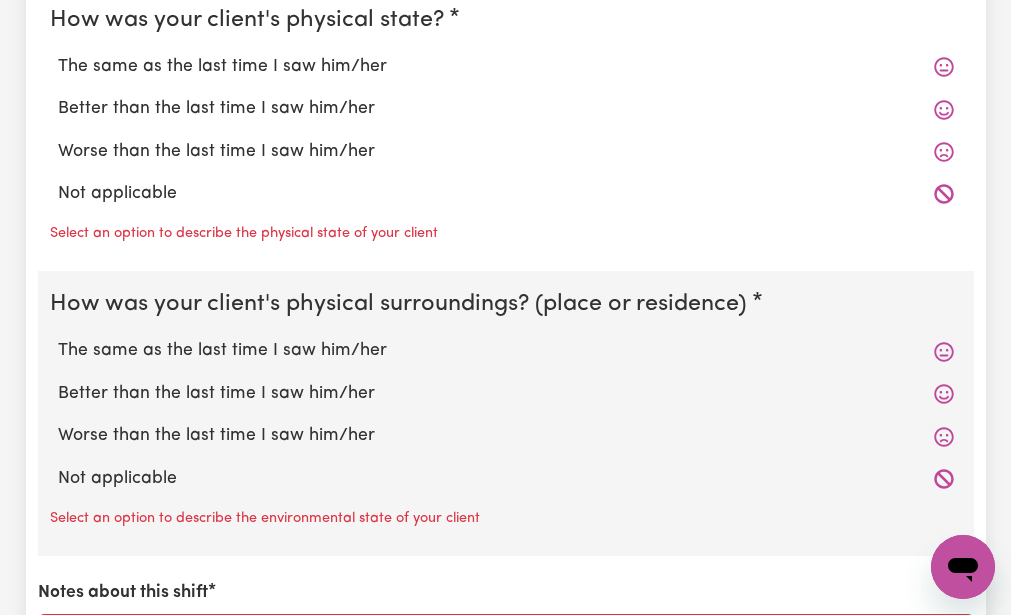 click on "The same as the last time I saw him/her" at bounding box center (506, 67) 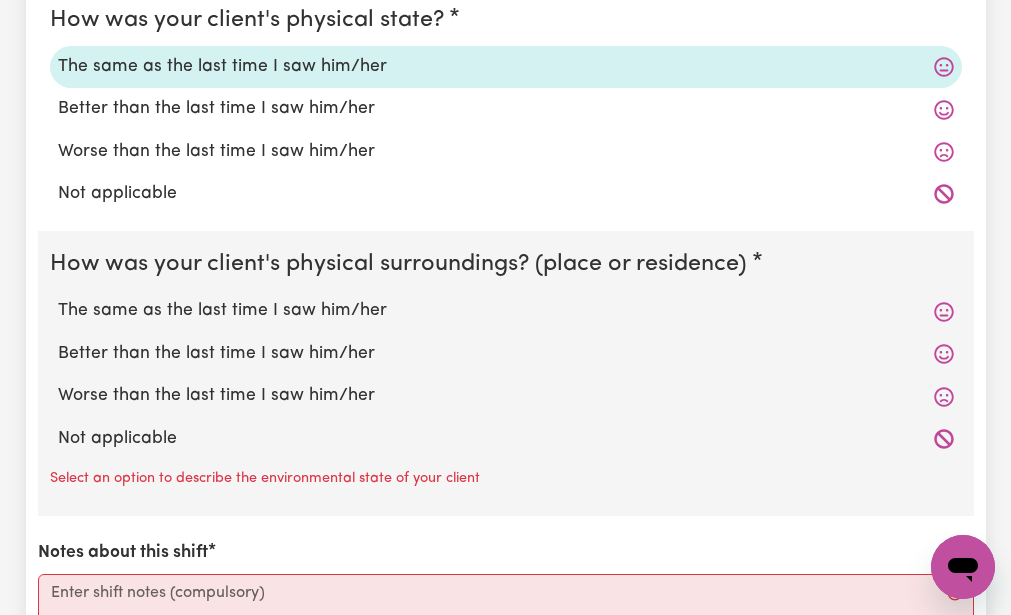 click on "Not applicable" at bounding box center (506, 194) 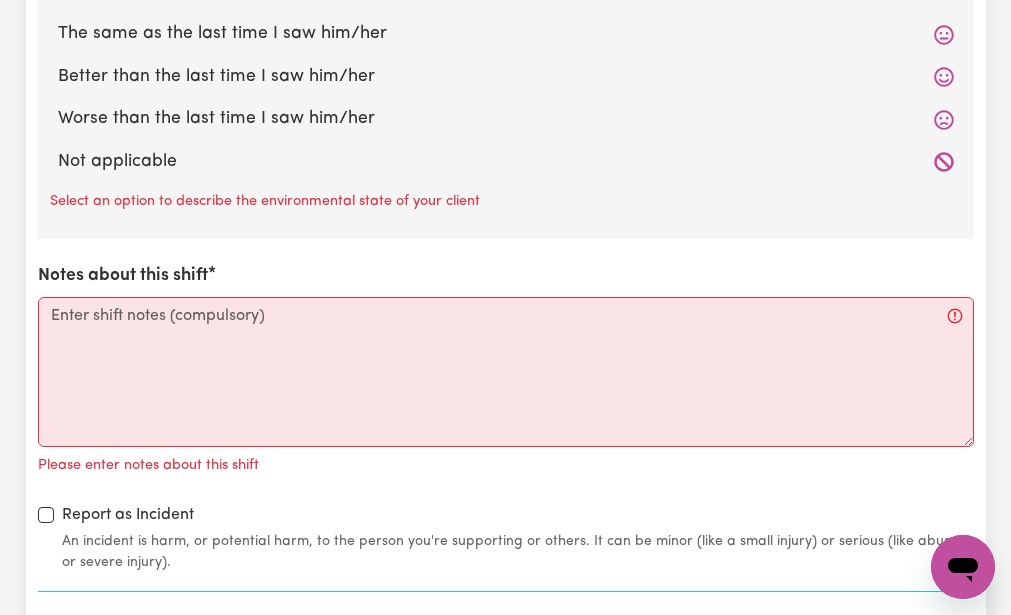 scroll, scrollTop: 2279, scrollLeft: 0, axis: vertical 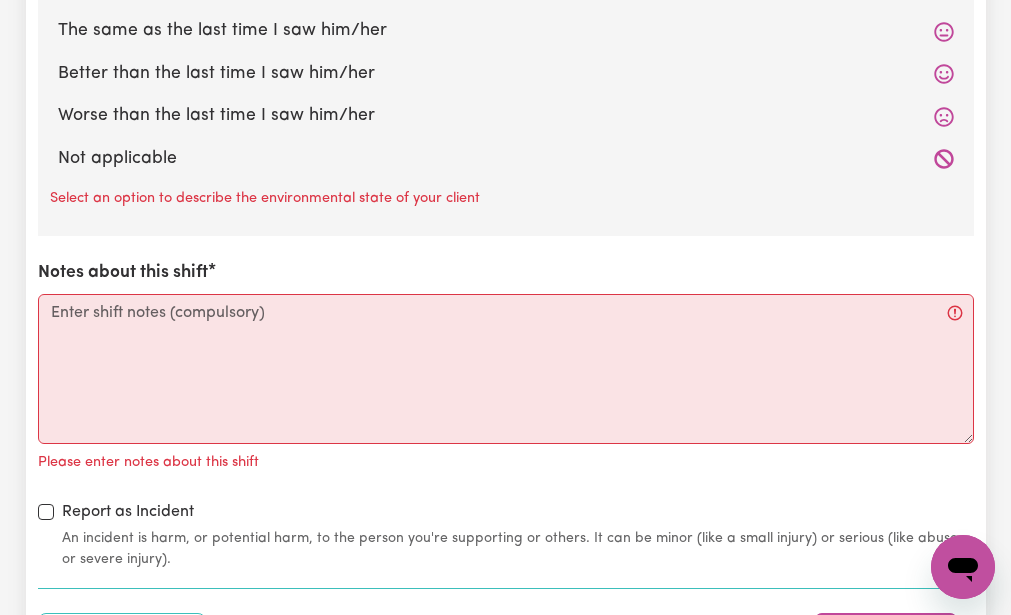 click on "The same as the last time I saw him/her" at bounding box center (506, 31) 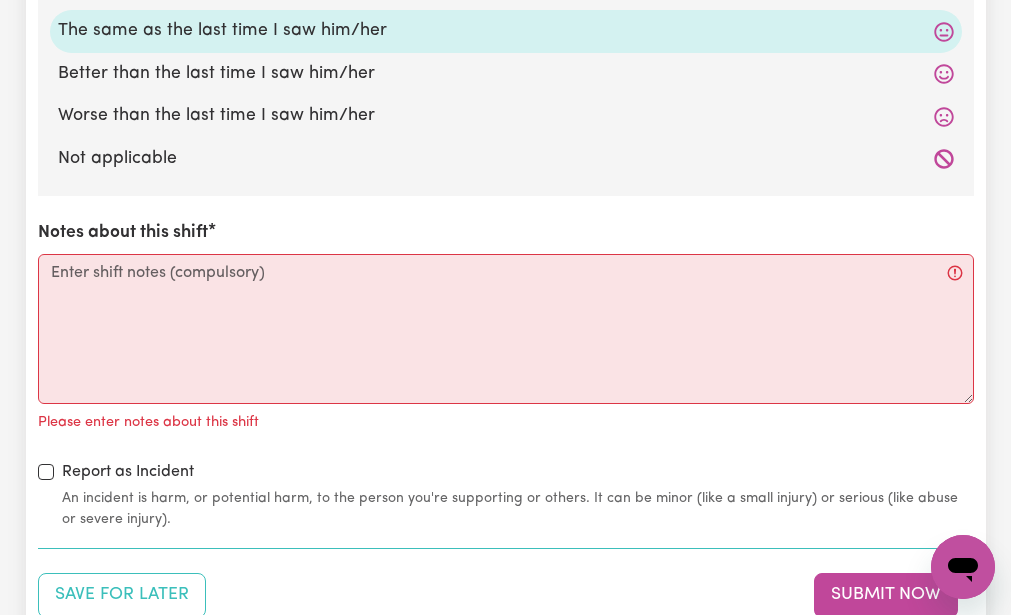 click on "How was your client's mental state? The same as the last time I saw him/her Better than the last time I saw him/her Worse than the last time I saw him/her Not applicable How was your client's physical state? The same as the last time I saw him/her Better than the last time I saw him/her Worse than the last time I saw him/her Not applicable How was your client's physical surroundings? (place or residence) The same as the last time I saw him/her Better than the last time I saw him/her Worse than the last time I saw him/her Not applicable Notes about this shift Please enter notes about this shift Report as Incident An incident is harm, or potential harm, to the person you're supporting or others. It can be minor (like a small injury) or serious (like abuse or severe injury)." at bounding box center [506, -4] 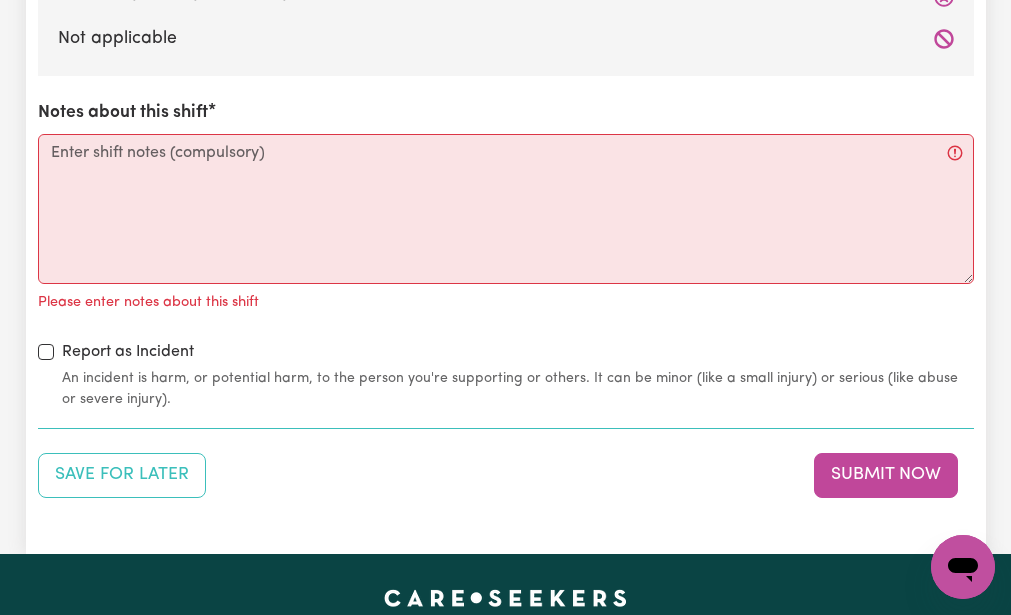 scroll, scrollTop: 2439, scrollLeft: 0, axis: vertical 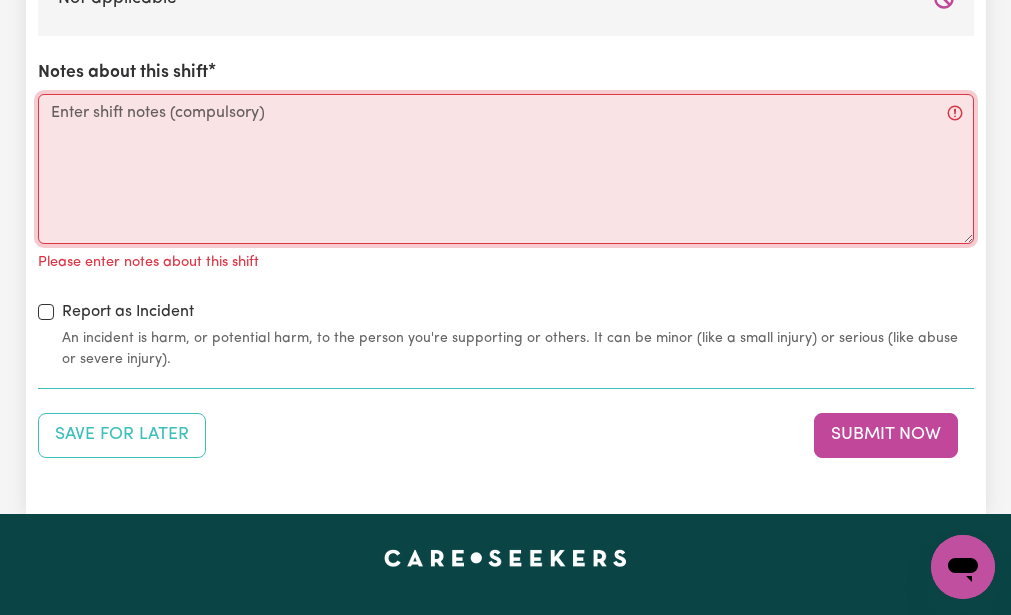 click on "Notes about this shift" at bounding box center (506, 169) 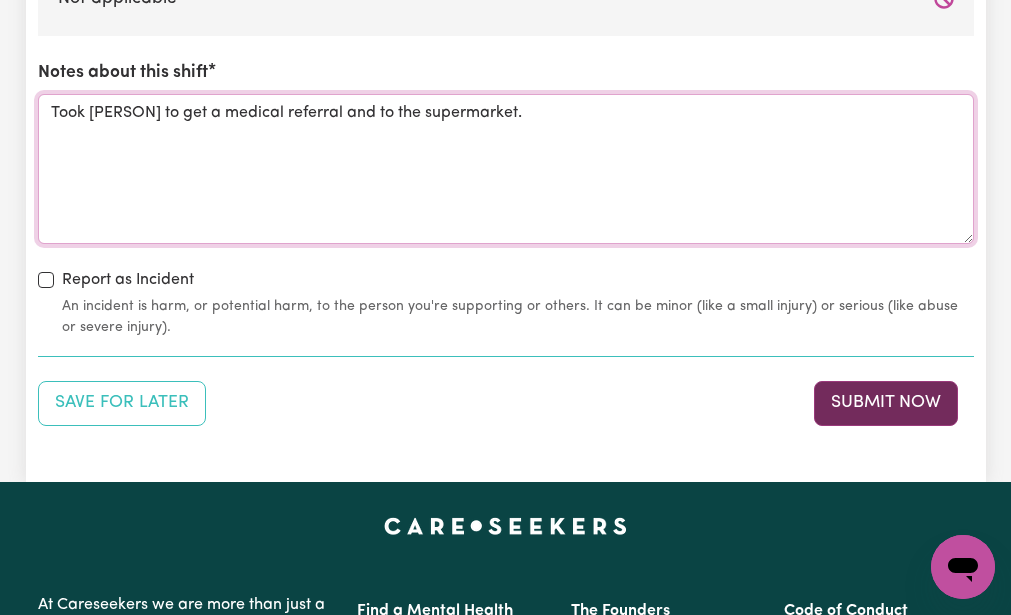 type on "Took [PERSON] to get a medical referral and to the supermarket." 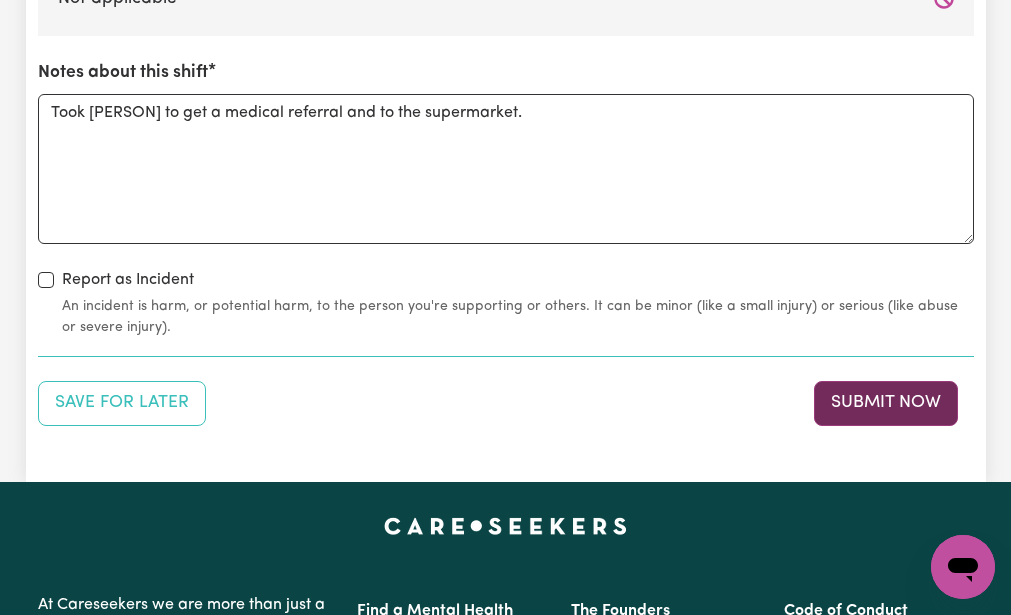 click on "Submit Now" at bounding box center [886, 403] 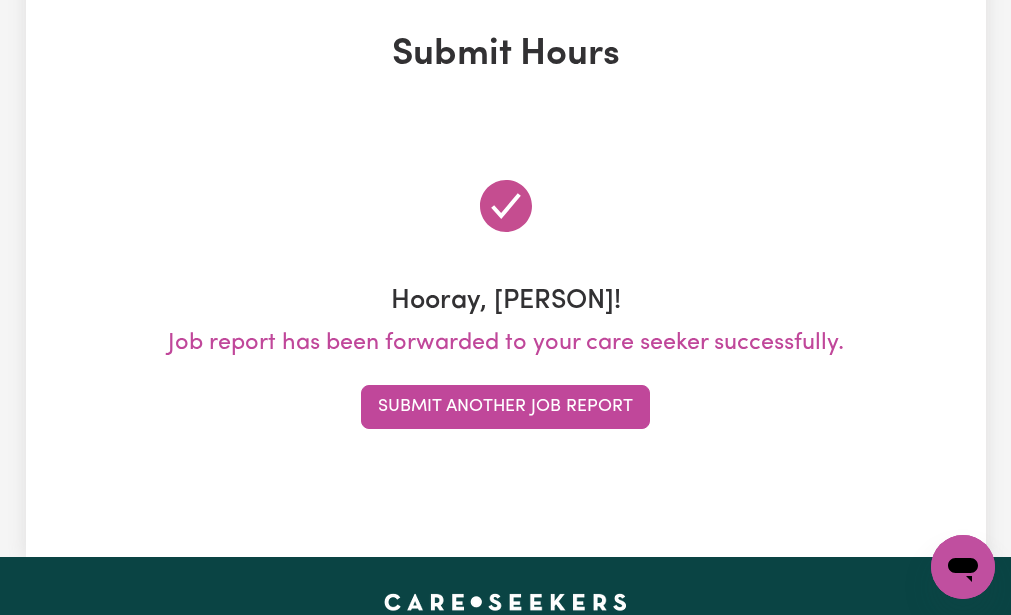 scroll, scrollTop: 0, scrollLeft: 0, axis: both 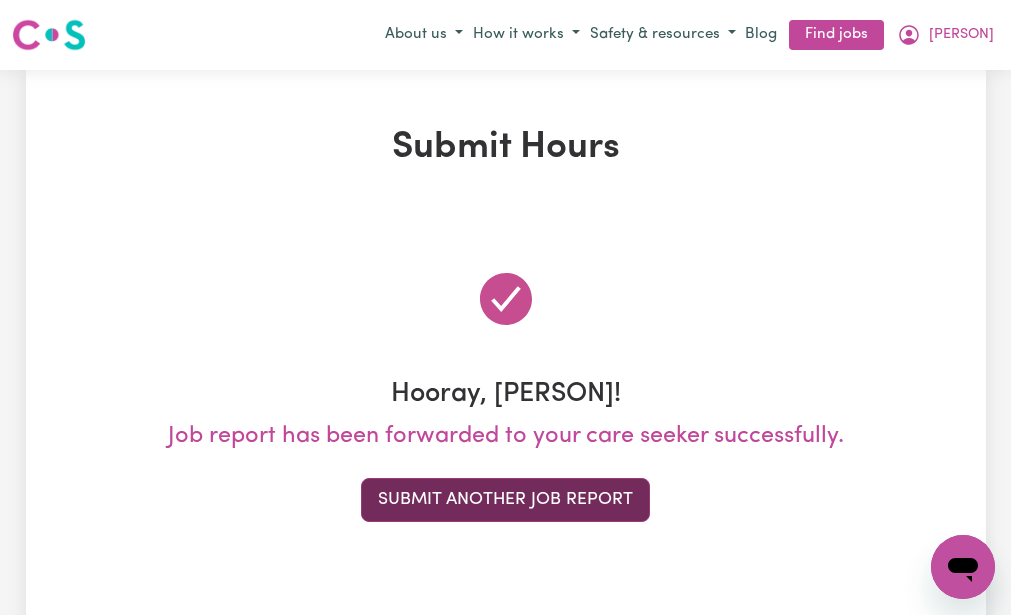 click on "Submit Another Job Report" at bounding box center (505, 500) 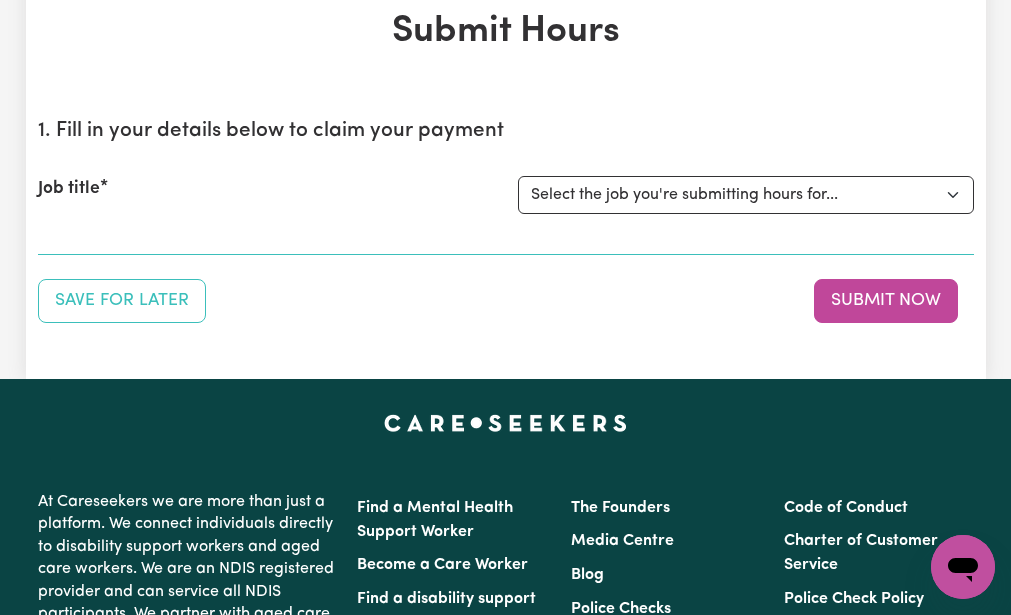 scroll, scrollTop: 120, scrollLeft: 0, axis: vertical 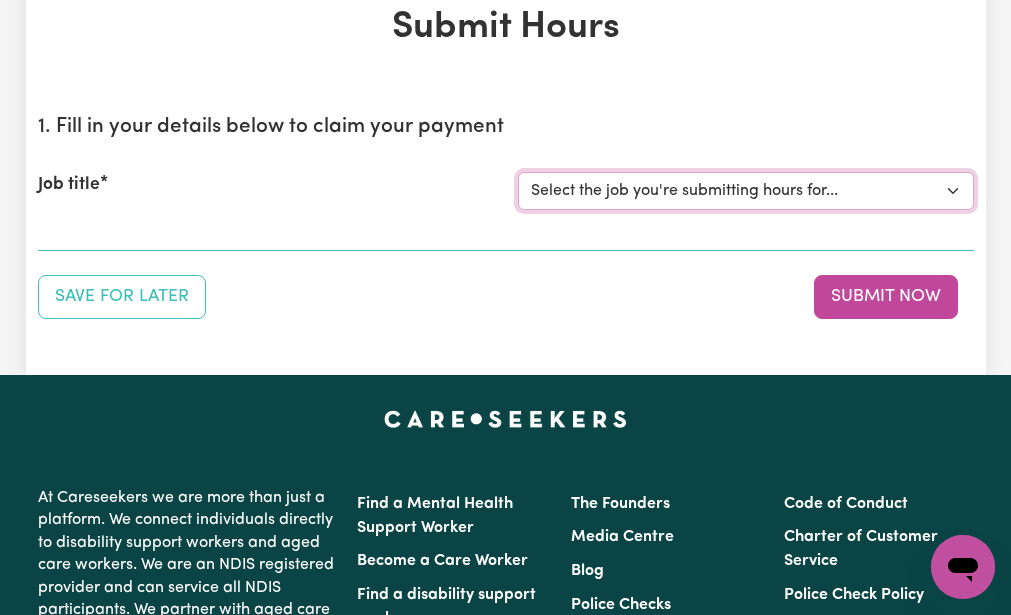 click on "Select the job you're submitting hours for... [[NAME] [LASTNAME] (NDIS number: 430246936)] Assistance with Decluttering needed in Baulkham Hills" at bounding box center (746, 191) 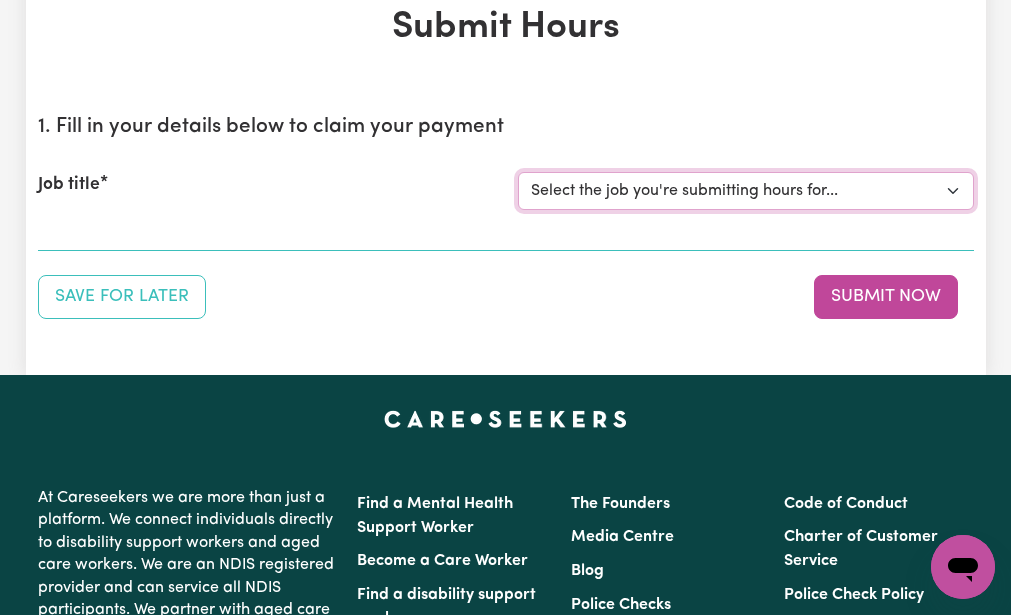 select on "3393" 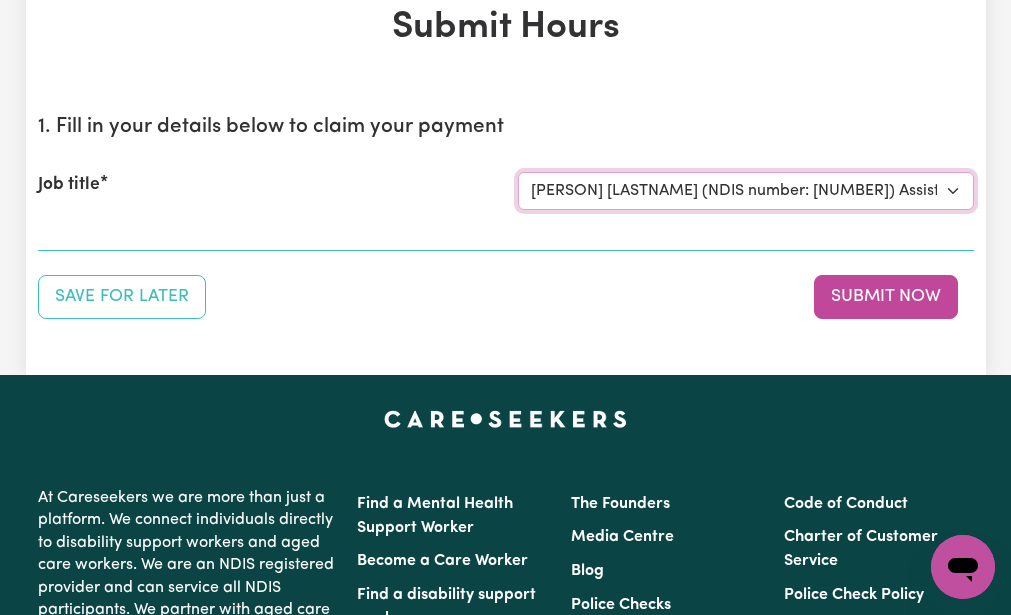click on "Select the job you're submitting hours for... [[NAME] [LASTNAME] (NDIS number: 430246936)] Assistance with Decluttering needed in Baulkham Hills" at bounding box center (746, 191) 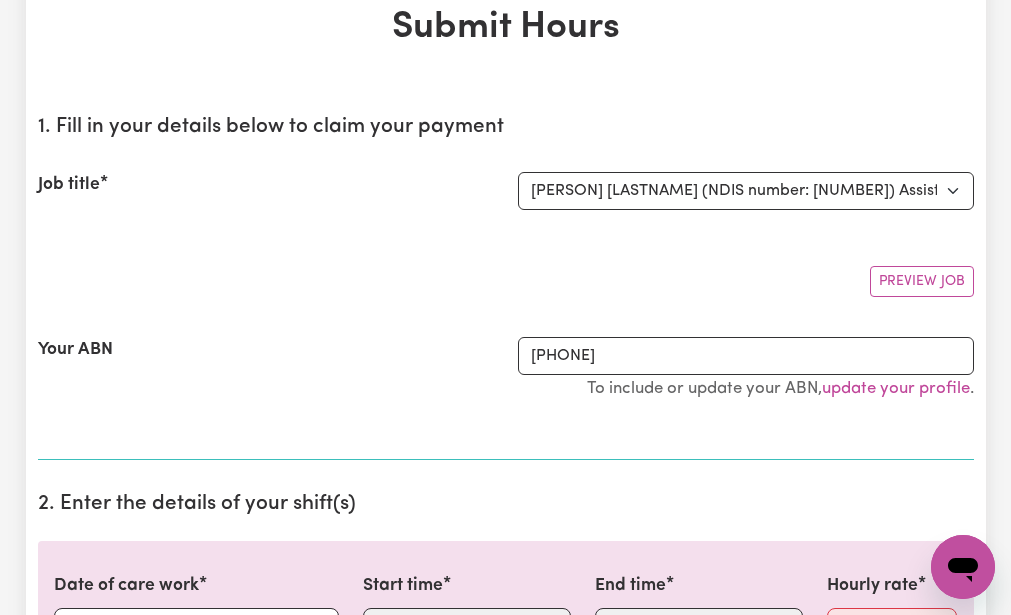 click on "Preview Job" at bounding box center (506, 273) 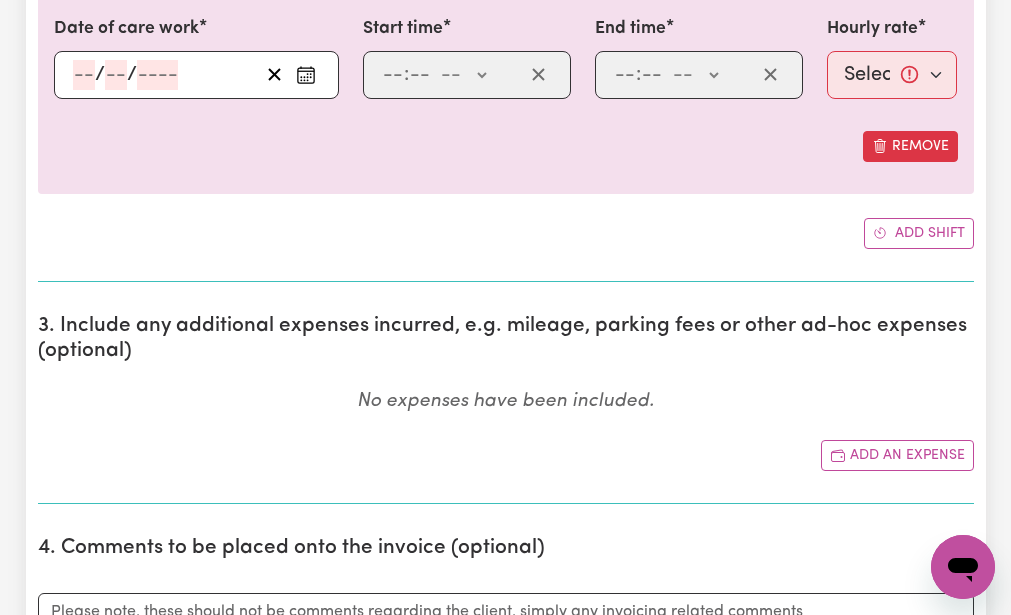 scroll, scrollTop: 680, scrollLeft: 0, axis: vertical 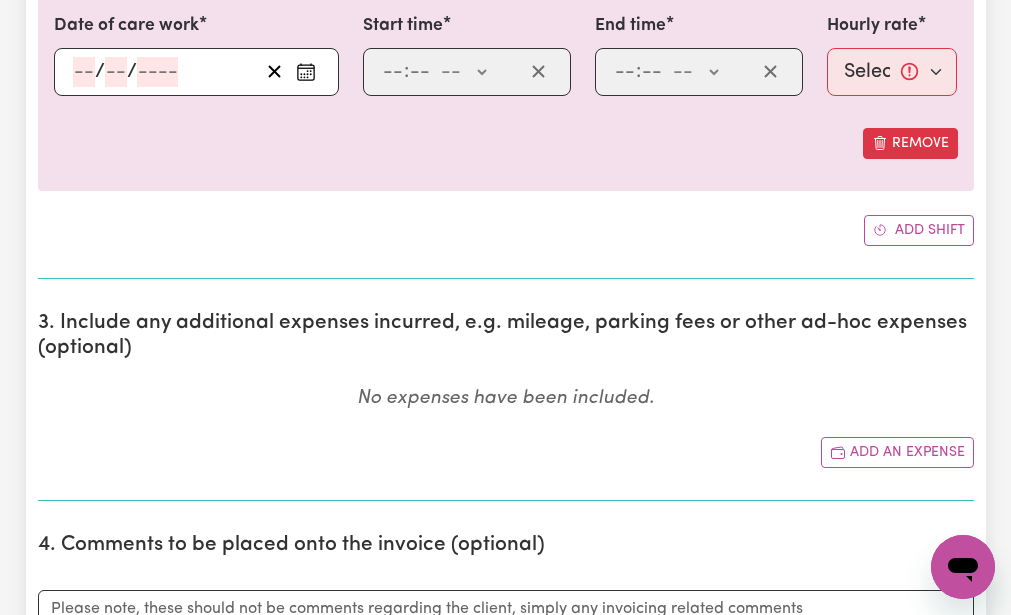 click on "/ /" at bounding box center [196, 72] 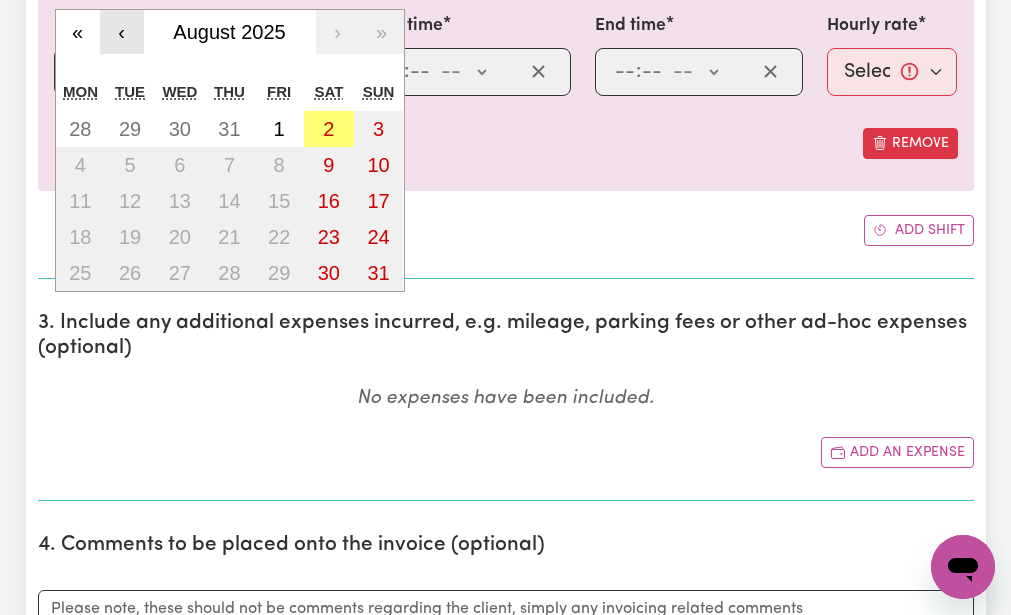 click on "‹" at bounding box center (122, 32) 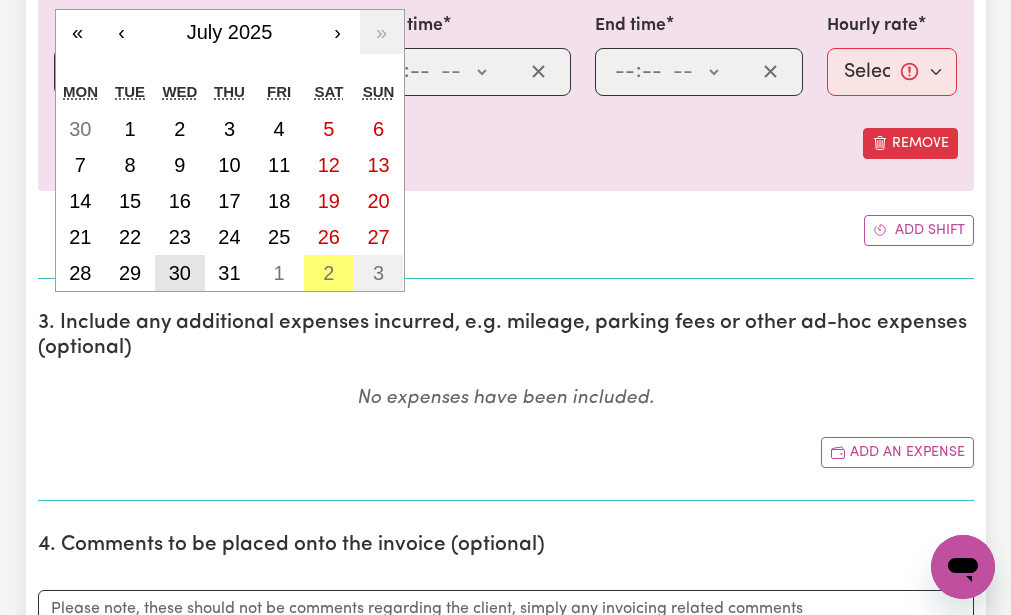 click on "30" at bounding box center (180, 273) 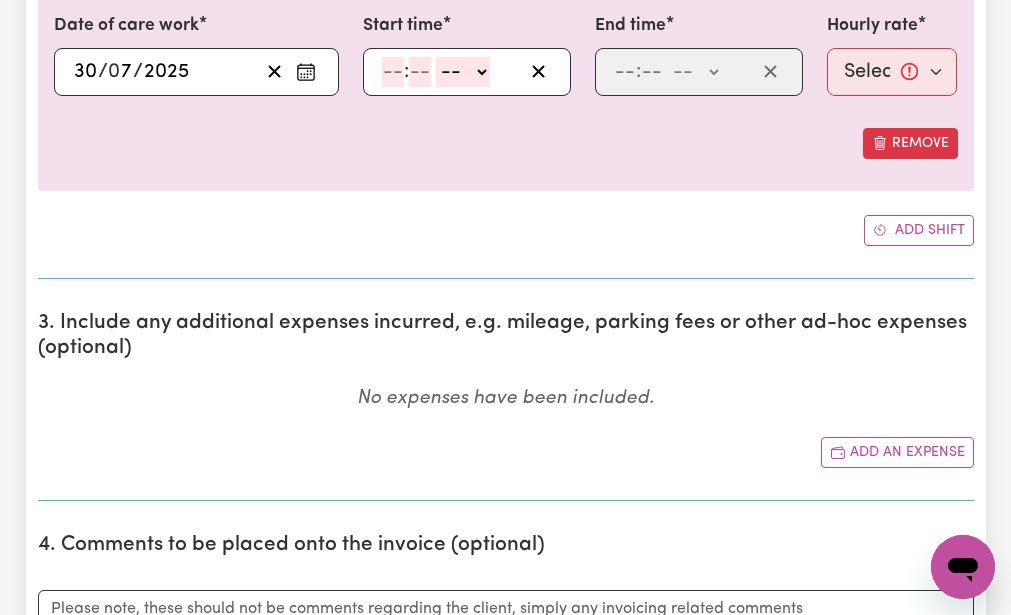 click 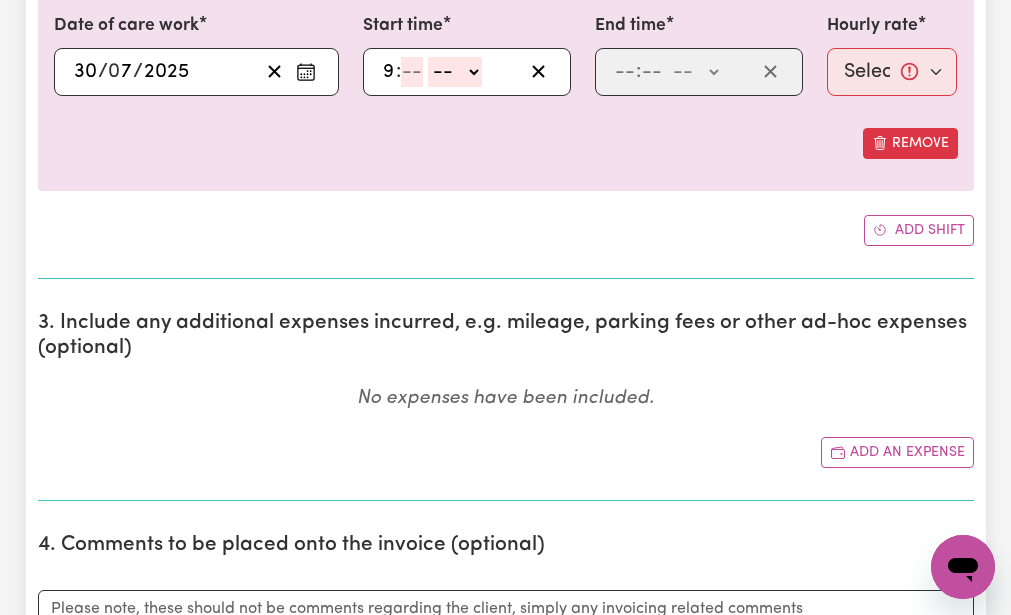 type on "9" 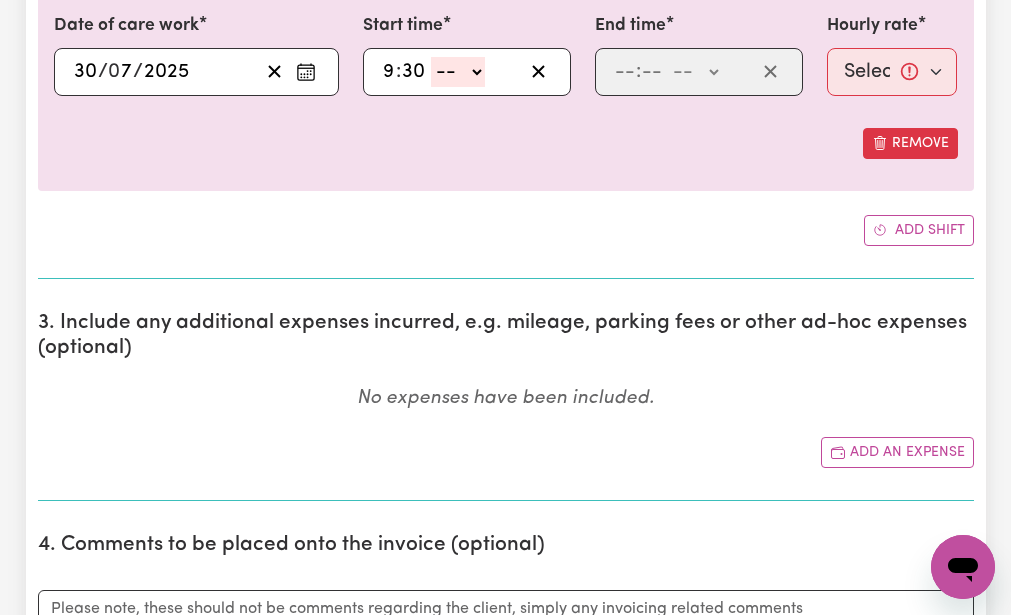 type on "30" 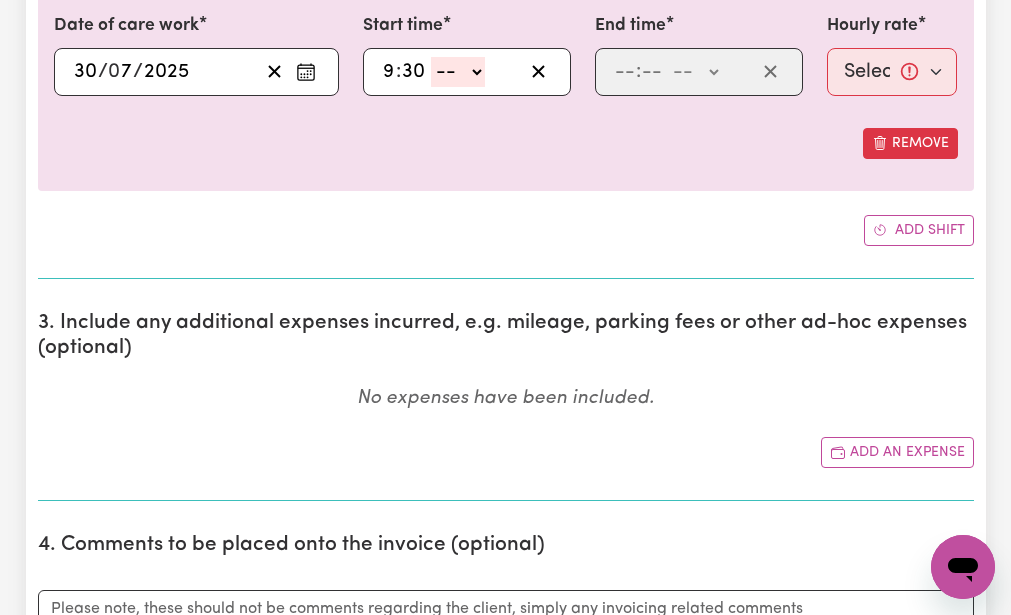 select on "am" 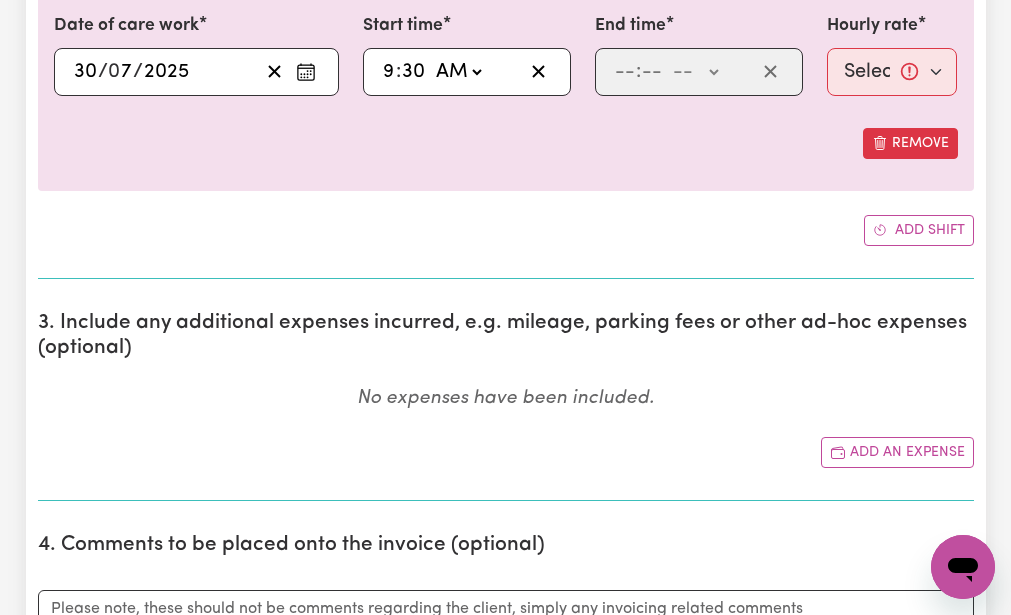 click on "-- AM PM" 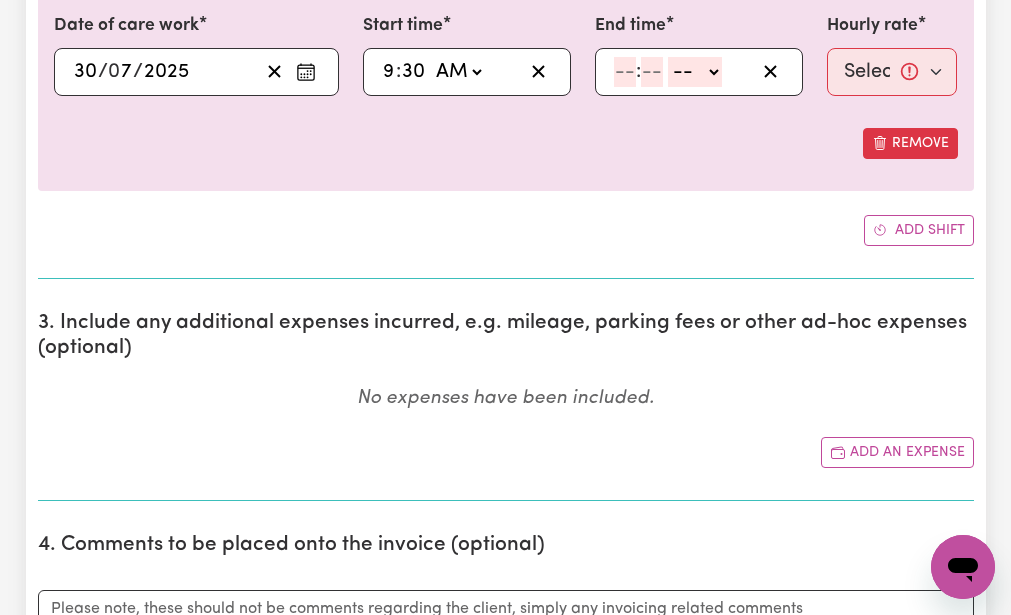 click 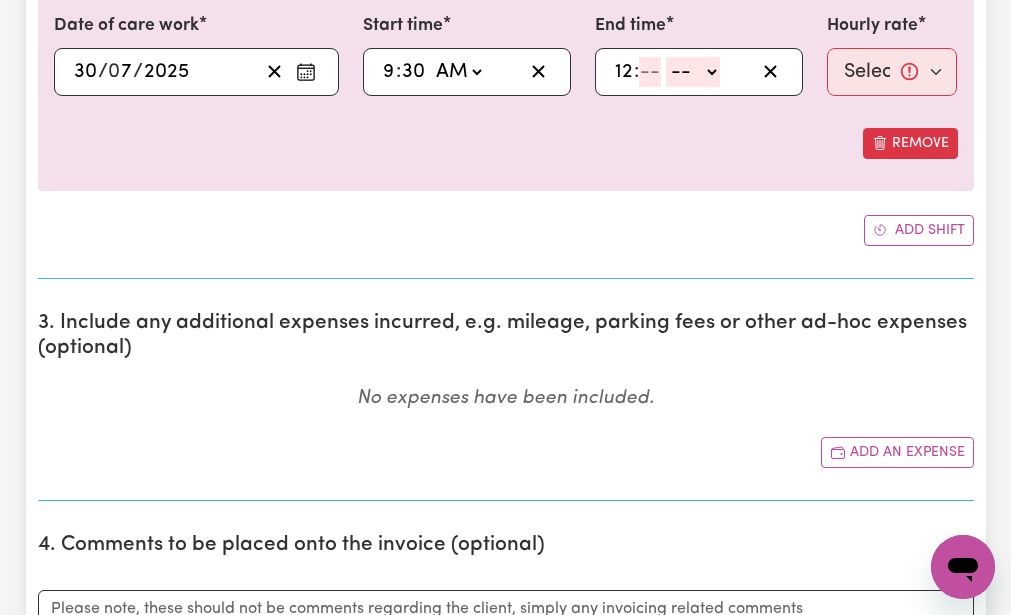 type on "12" 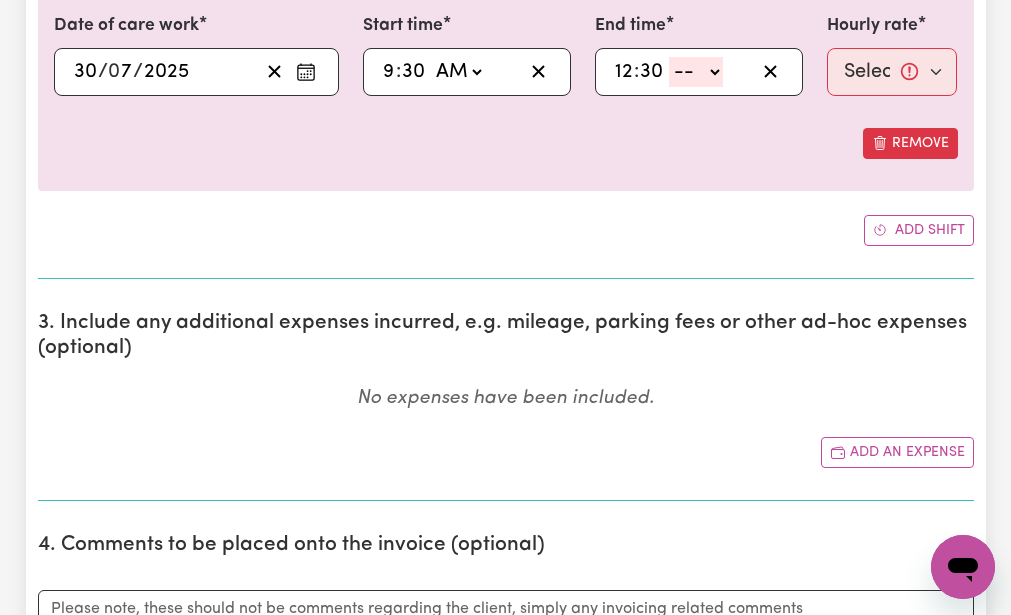 type on "30" 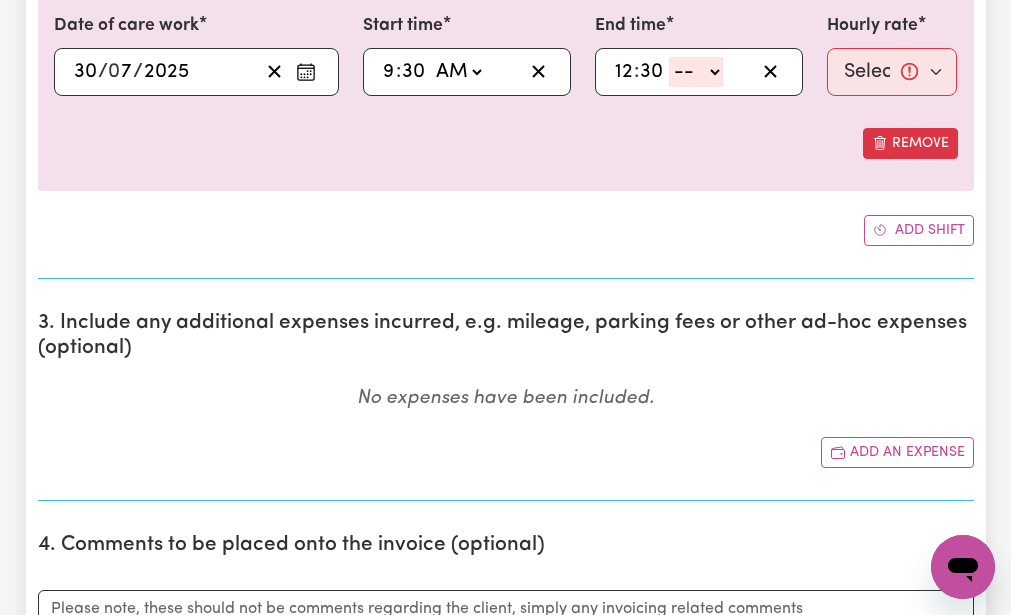 select on "pm" 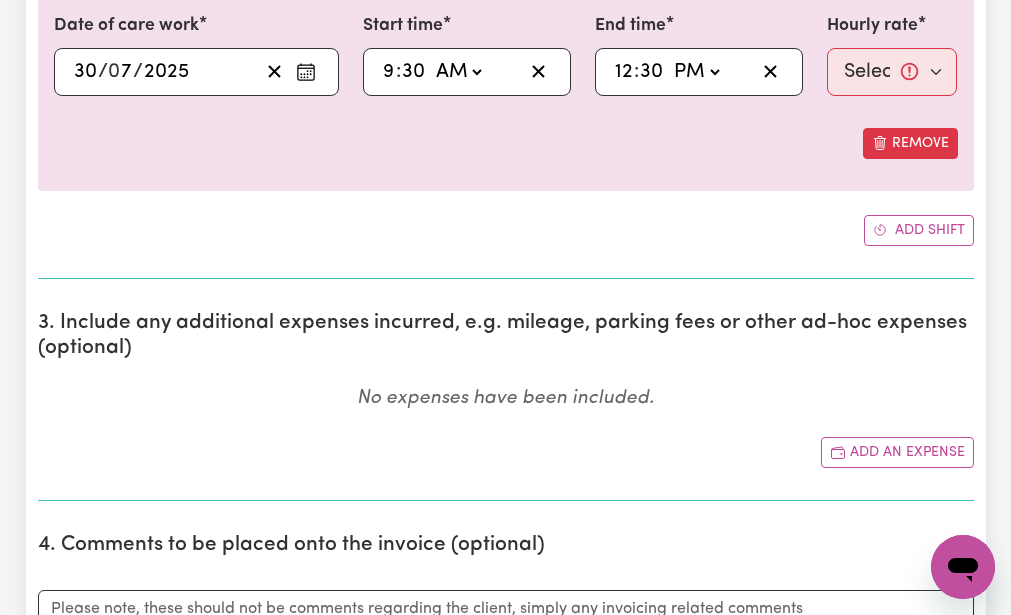 click on "-- AM PM" 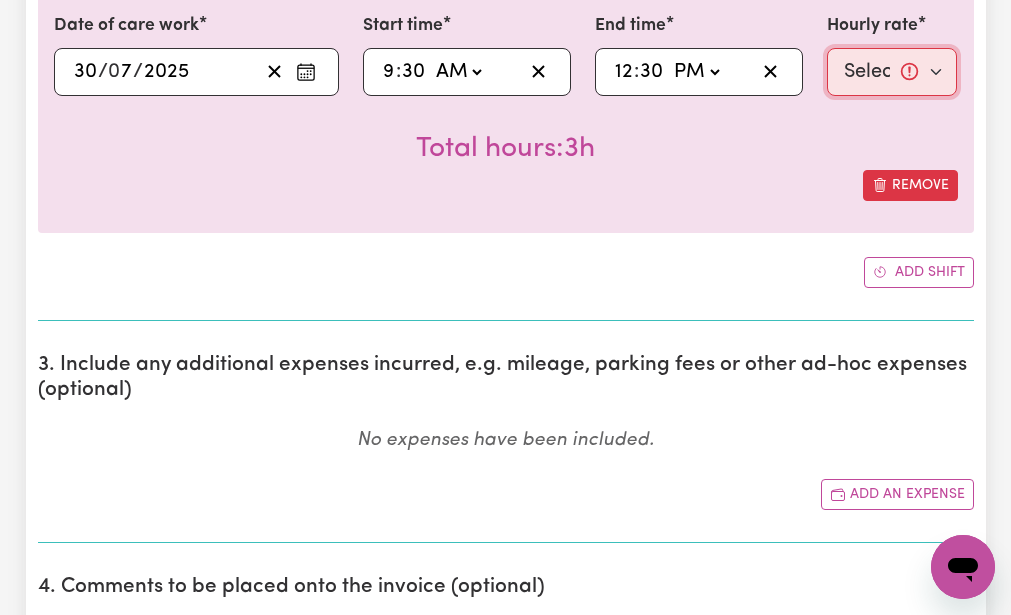 click on "Select rate... $51.98 (Weekday)" at bounding box center (892, 72) 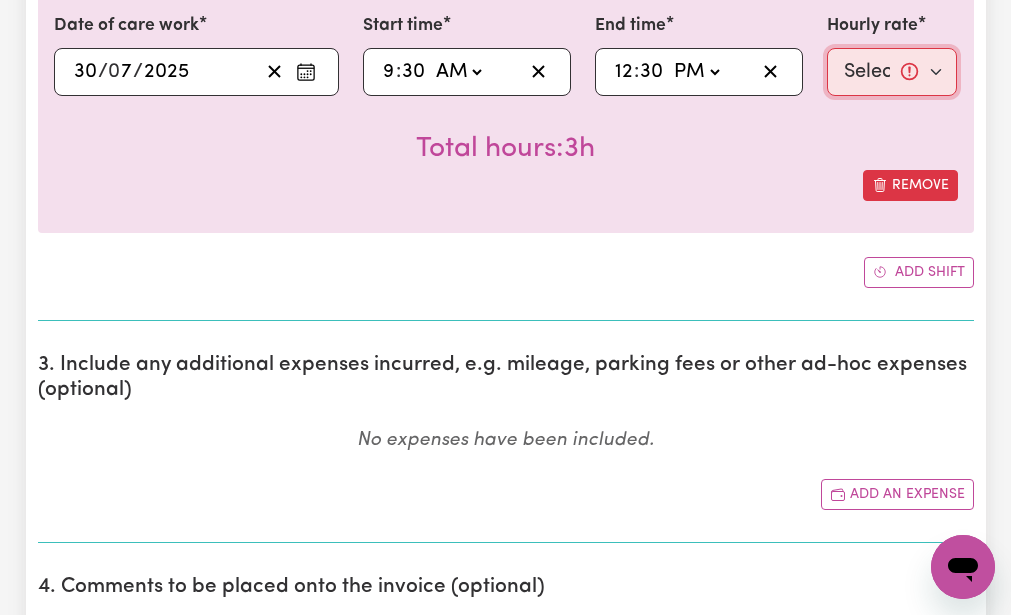 select on "51.98-Weekday" 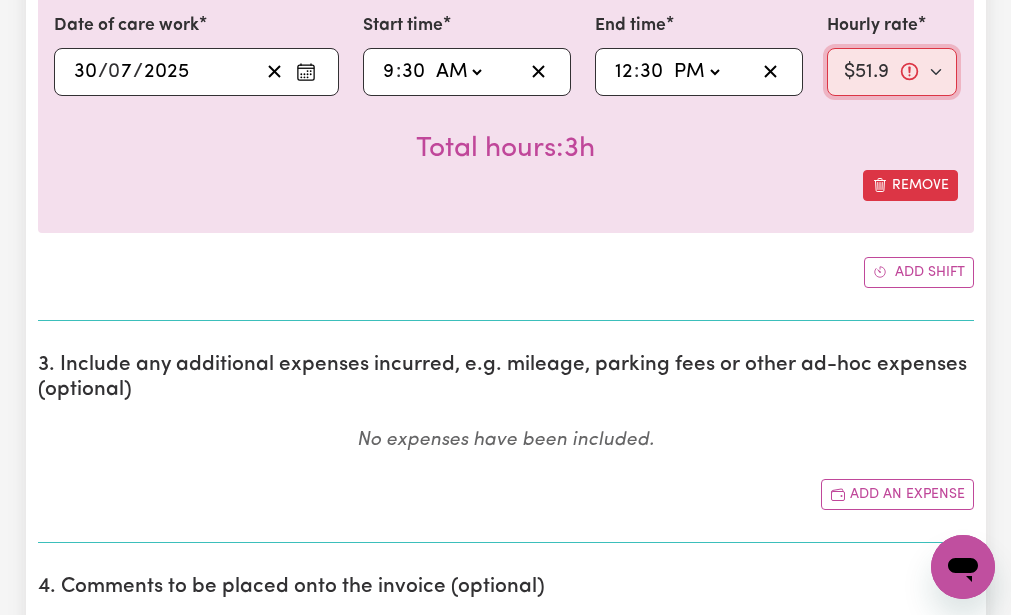 click on "Select rate... $51.98 (Weekday)" at bounding box center [892, 72] 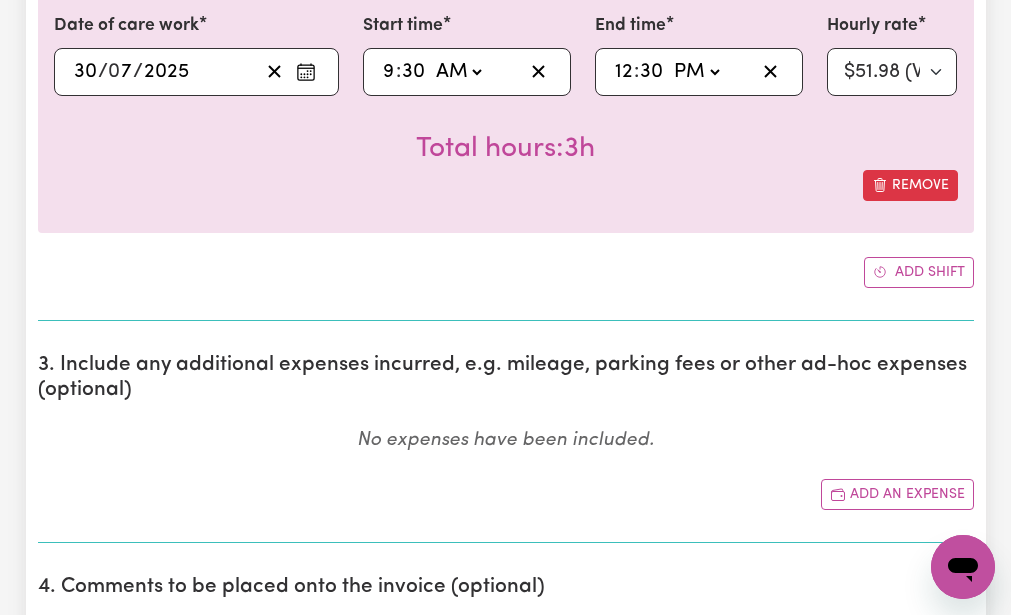 click on "Total hours:  3h" at bounding box center (506, 133) 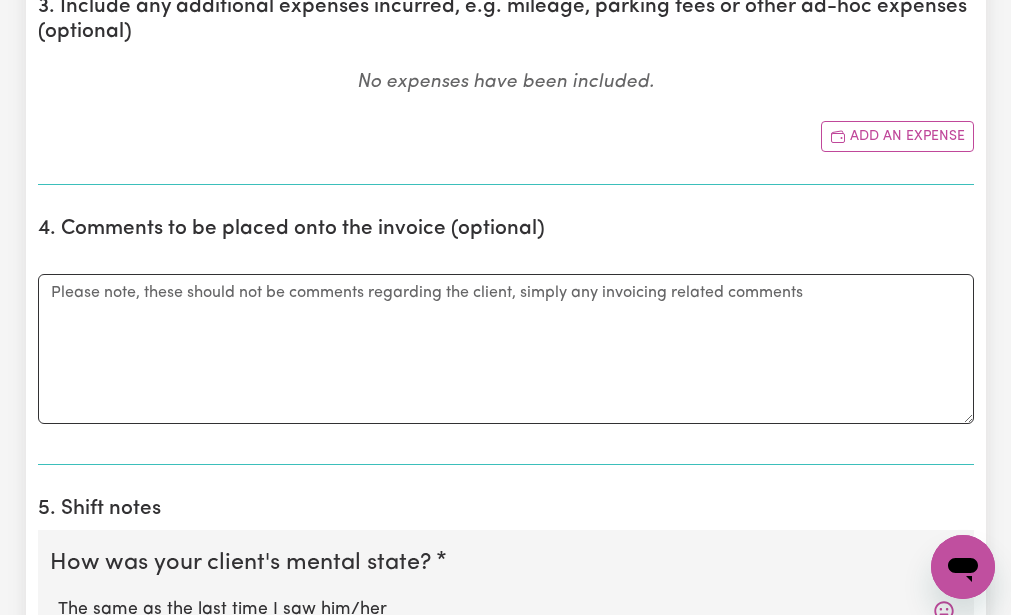 scroll, scrollTop: 1040, scrollLeft: 0, axis: vertical 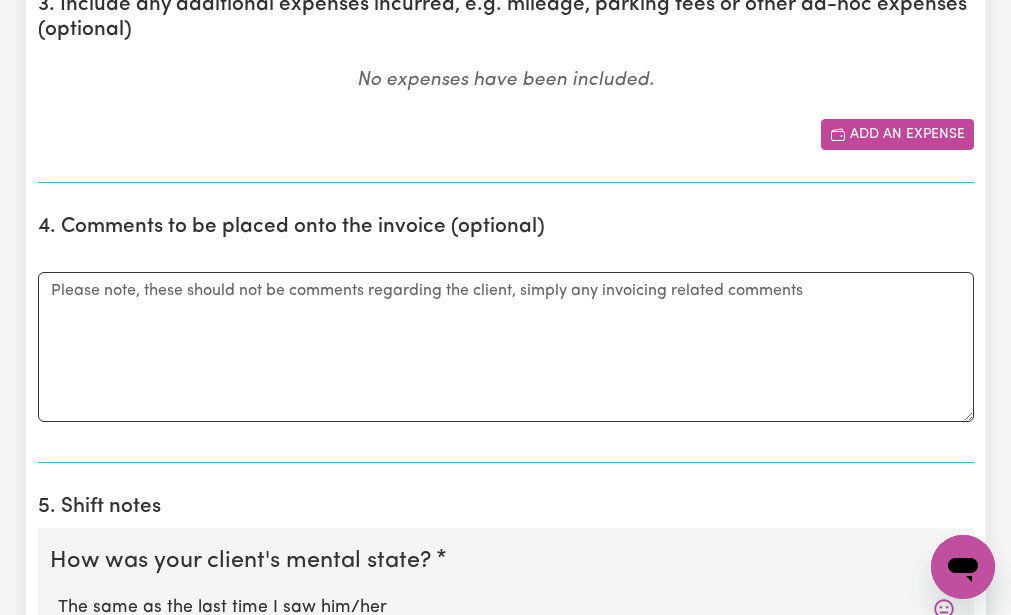 click at bounding box center (838, 134) 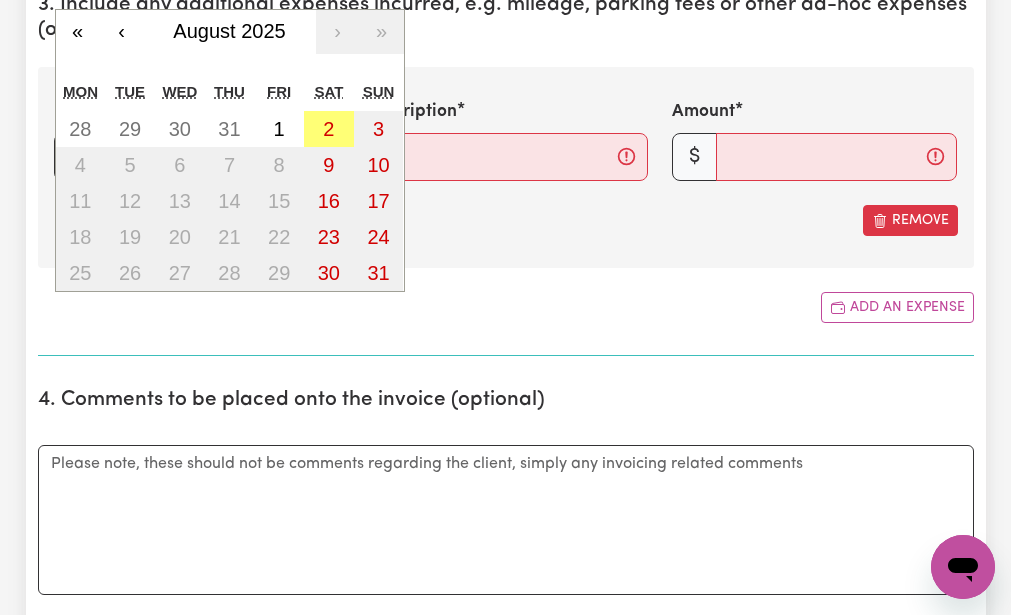 click on "/ / « ‹ August 2025 › » Mon Tue Wed Thu Fri Sat Sun 28 29 30 31 1 2 3 4 5 6 7 8 9 10 11 12 13 14 15 16 17 18 19 20 21 22 23 24 25 26 27 28 29 30 31" at bounding box center (196, 157) 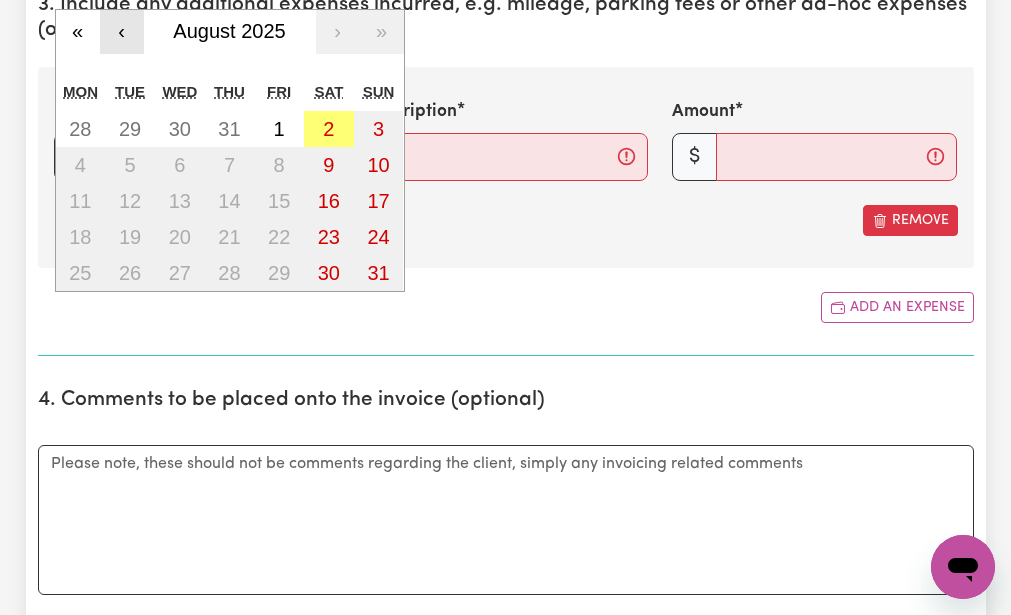 click on "‹" at bounding box center [122, 32] 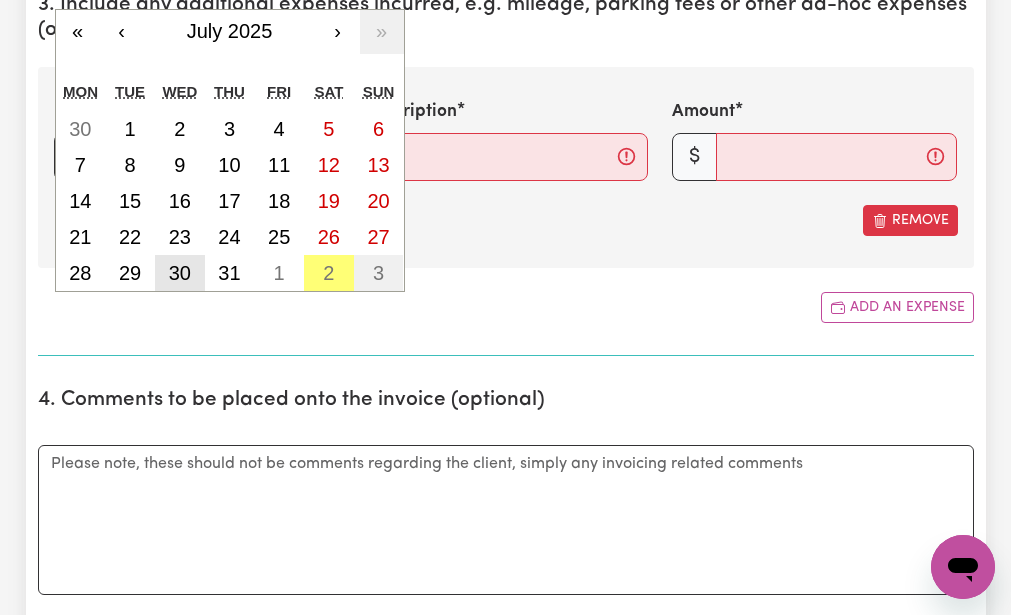 click on "30" at bounding box center [180, 273] 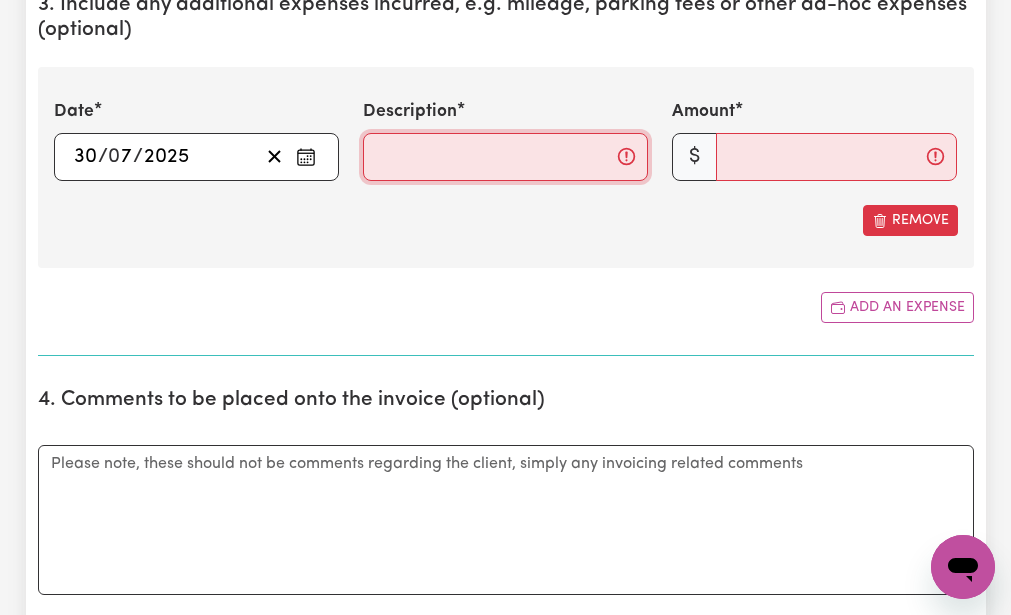 click on "Description" at bounding box center (505, 157) 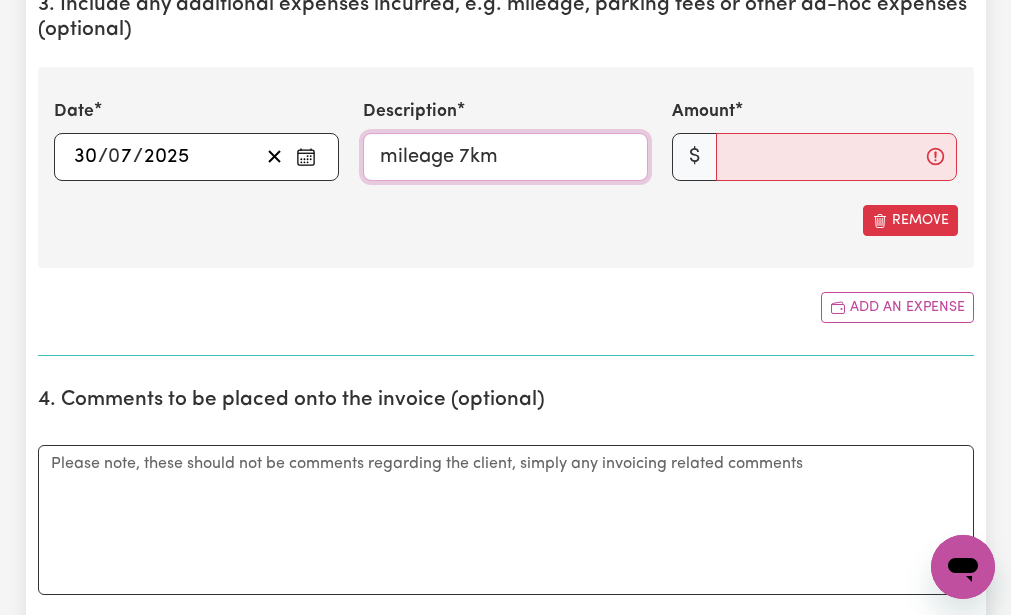 type on "mileage 7km" 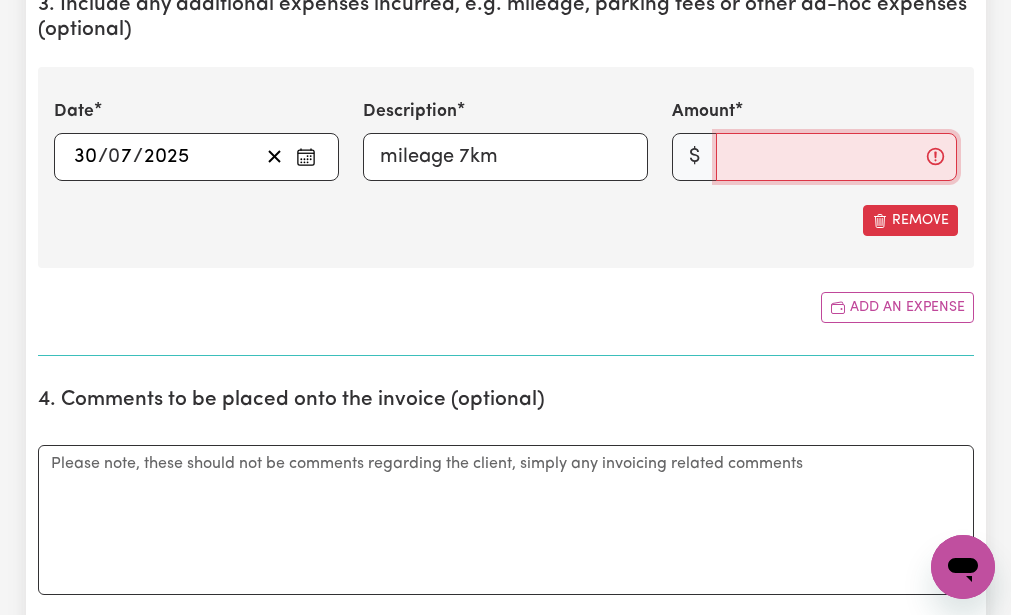 click on "Amount" at bounding box center (836, 157) 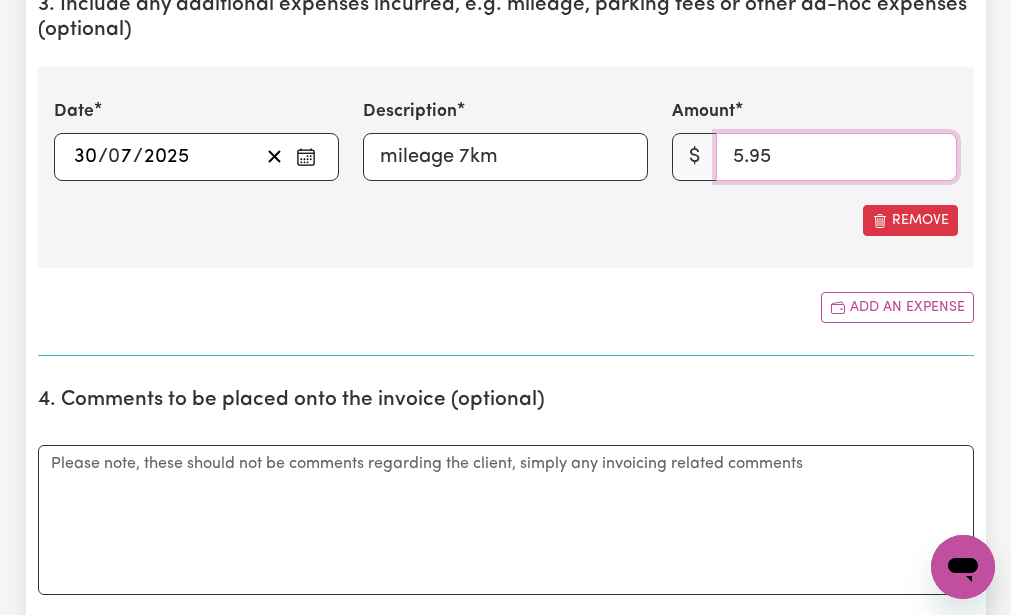 type on "5.95" 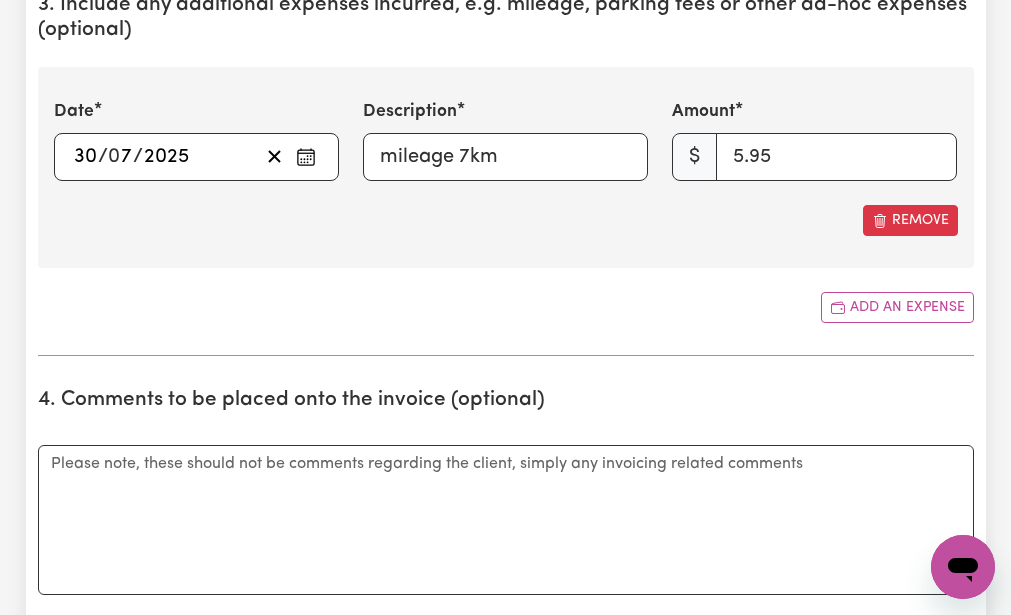 click on "Date [DATE] [DATE] « ‹ [MONTH] [YEAR] › » Mon Tue Wed Thu Fri Sat Sun 30 1 2 3 4 5 6 7 8 9 10 11 12 13 14 15 16 17 18 19 20 21 22 23 24 25 26 27 28 29 30 31 1 2 3 Description mileage 7km Amount $ 5.95 Remove Add an expense" at bounding box center (506, 166) 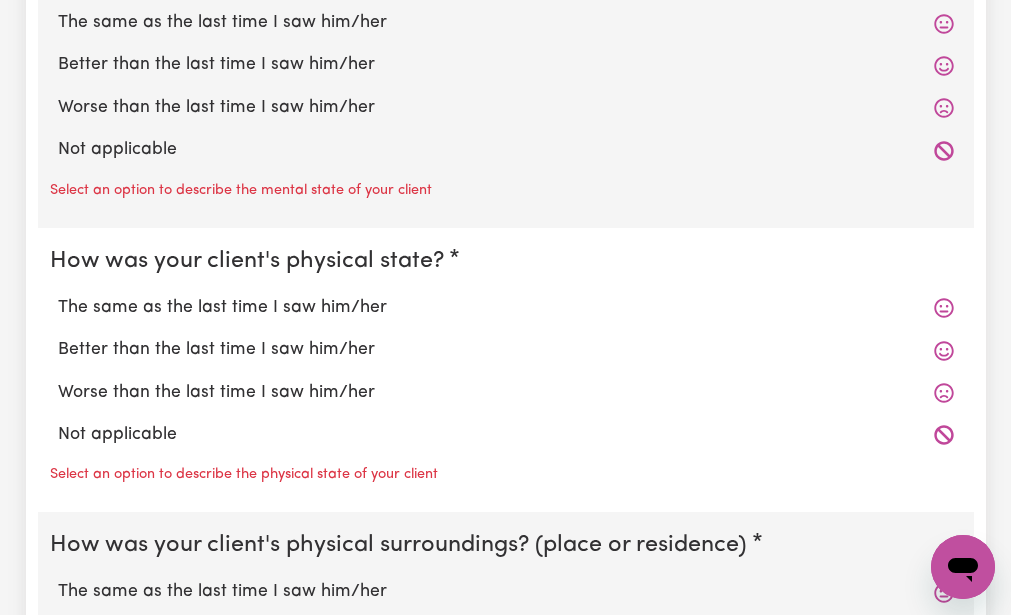 scroll, scrollTop: 1800, scrollLeft: 0, axis: vertical 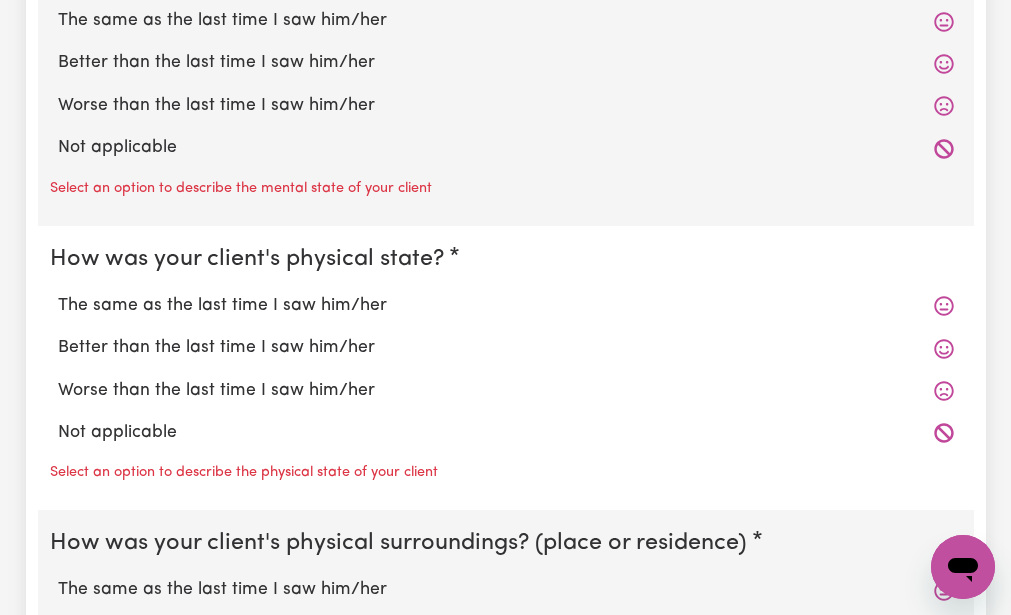 click on "The same as the last time I saw him/her" at bounding box center [506, 21] 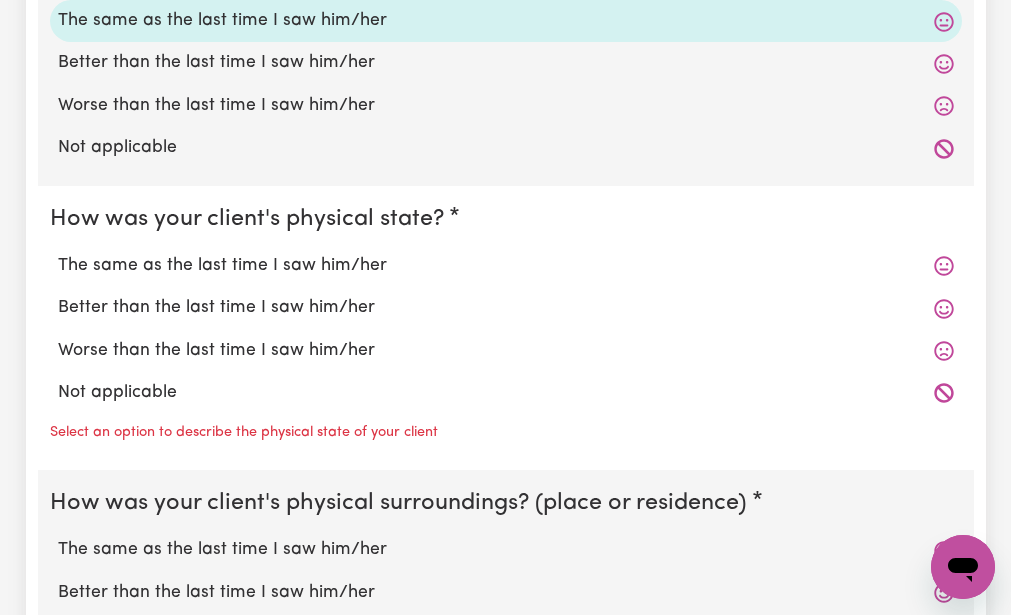 click on "How was your client's physical state? The same as the last time I saw him/her Better than the last time I saw him/her Worse than the last time I saw him/her Not applicable Select an option to describe the physical state of your client" at bounding box center (506, 328) 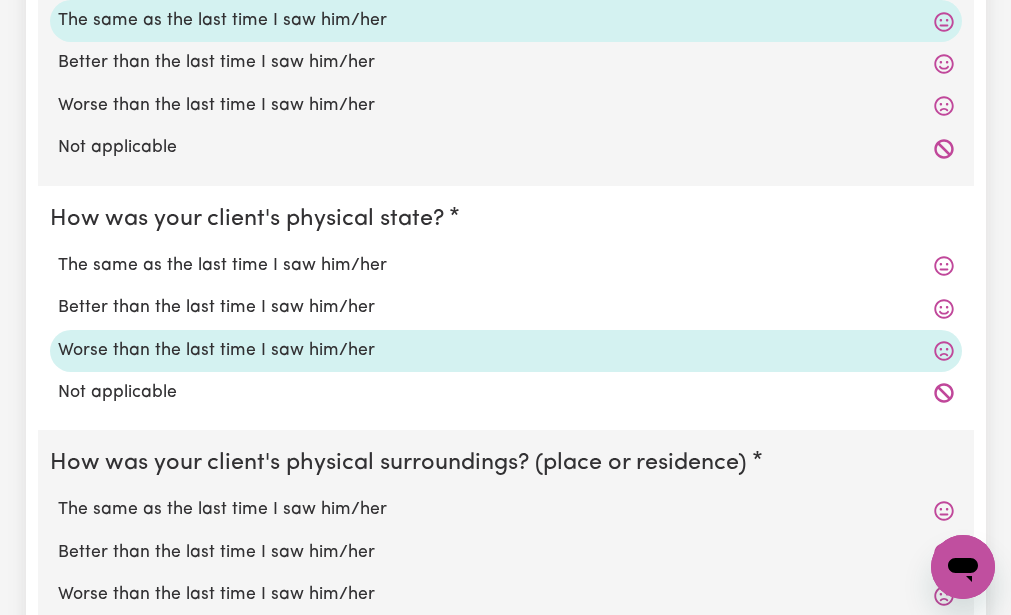 click on "How was your client's physical state? The same as the last time I saw him/her Better than the last time I saw him/her Worse than the last time I saw him/her Not applicable" at bounding box center [506, 308] 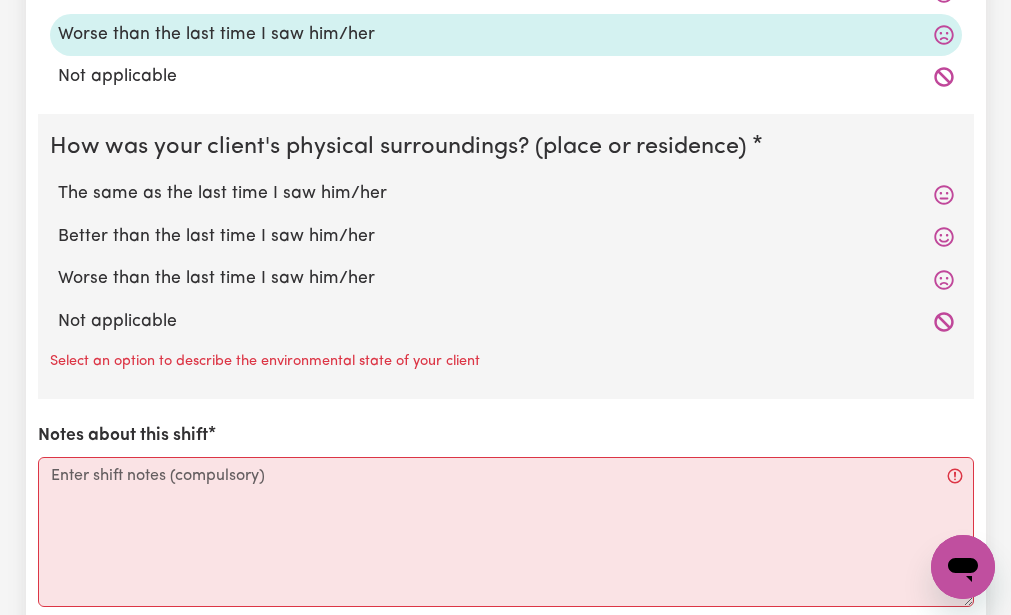 scroll, scrollTop: 2120, scrollLeft: 0, axis: vertical 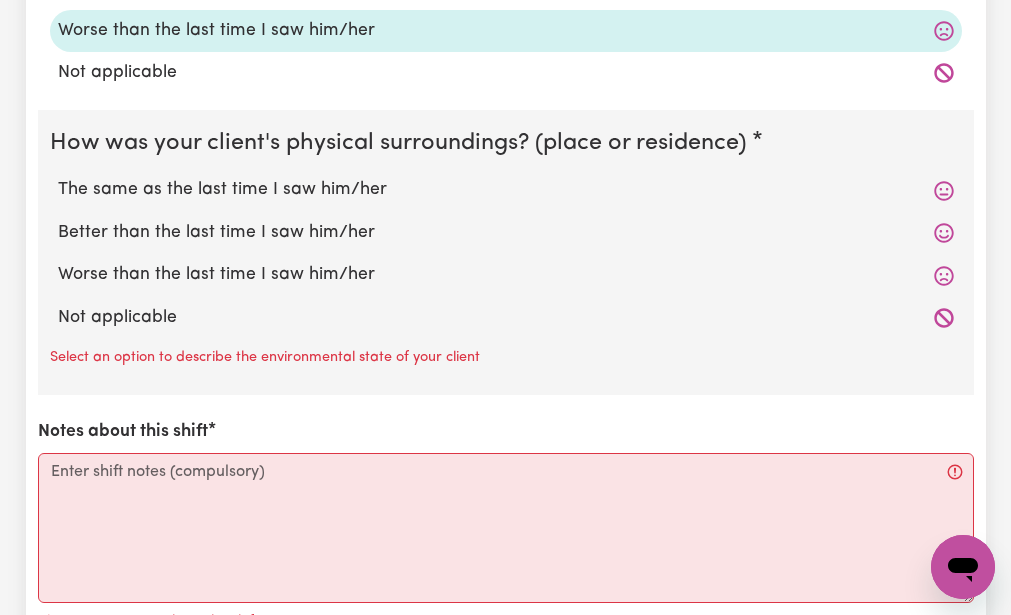 click on "The same as the last time I saw him/her" at bounding box center (506, 190) 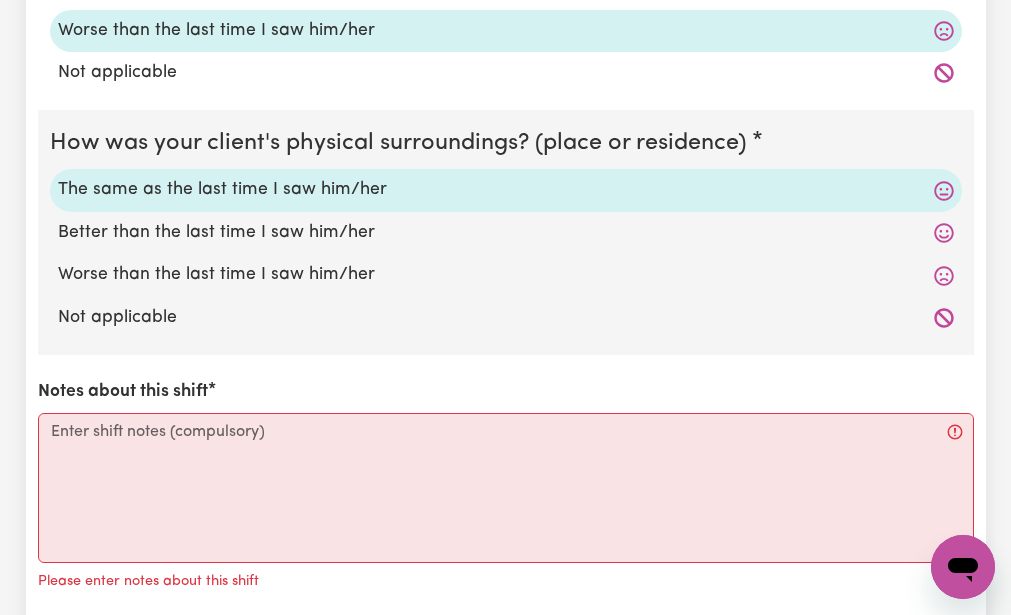 click on "How was your client's mental state? The same as the last time I saw him/her Better than the last time I saw him/her Worse than the last time I saw him/her Not applicable How was your client's physical state? The same as the last time I saw him/her Better than the last time I saw him/her Worse than the last time I saw him/her Not applicable How was your client's physical surroundings? (place or residence) The same as the last time I saw him/her Better than the last time I saw him/her Worse than the last time I saw him/her Not applicable Notes about this shift Please enter notes about this shift Report as Incident An incident is harm, or potential harm, to the person you're supporting or others. It can be minor (like a small injury) or serious (like abuse or severe injury)." at bounding box center (506, 155) 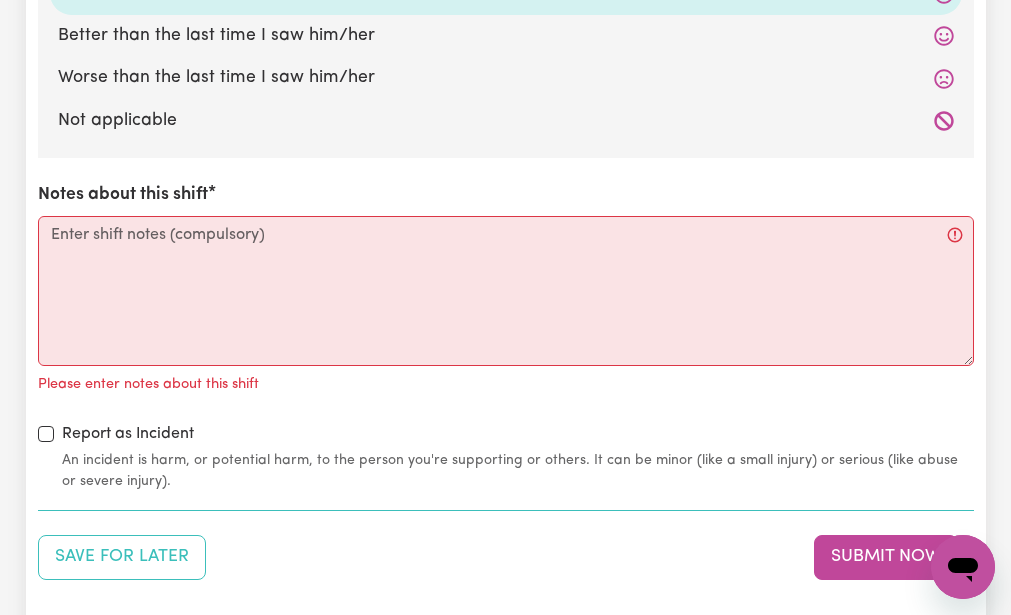 scroll, scrollTop: 2320, scrollLeft: 0, axis: vertical 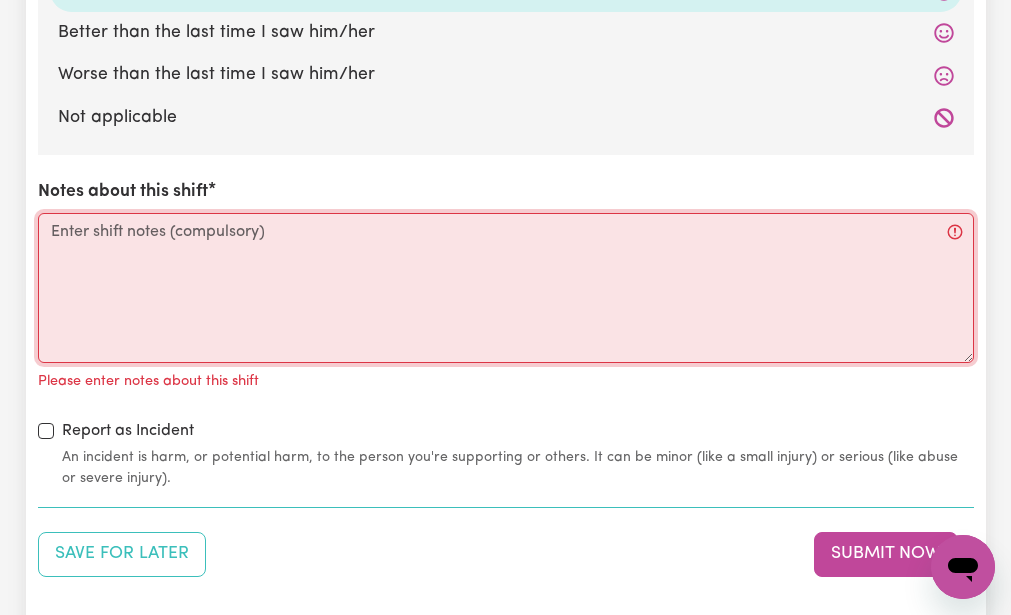click on "Notes about this shift" at bounding box center [506, 288] 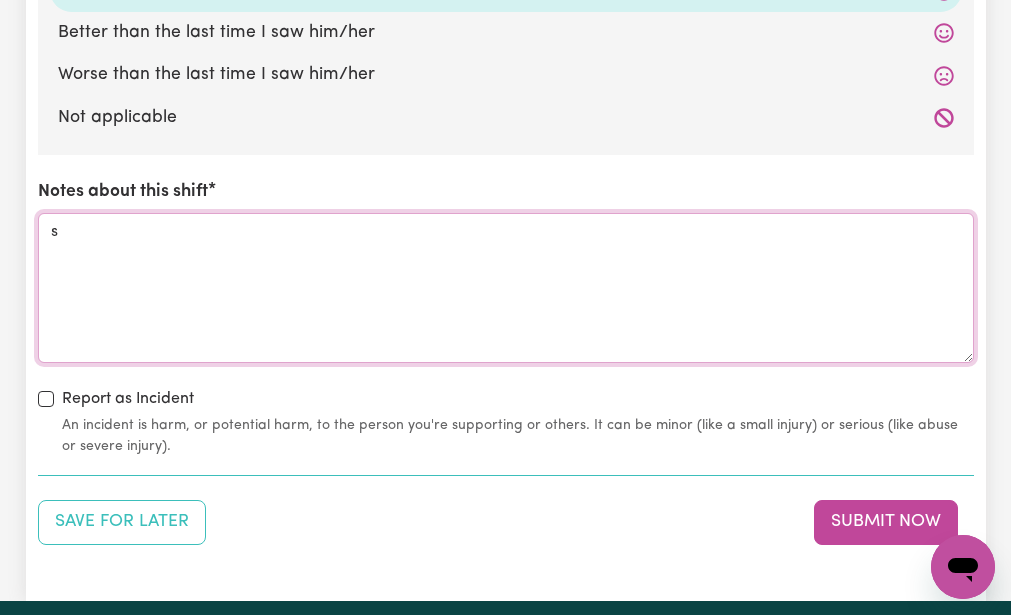 type on "s" 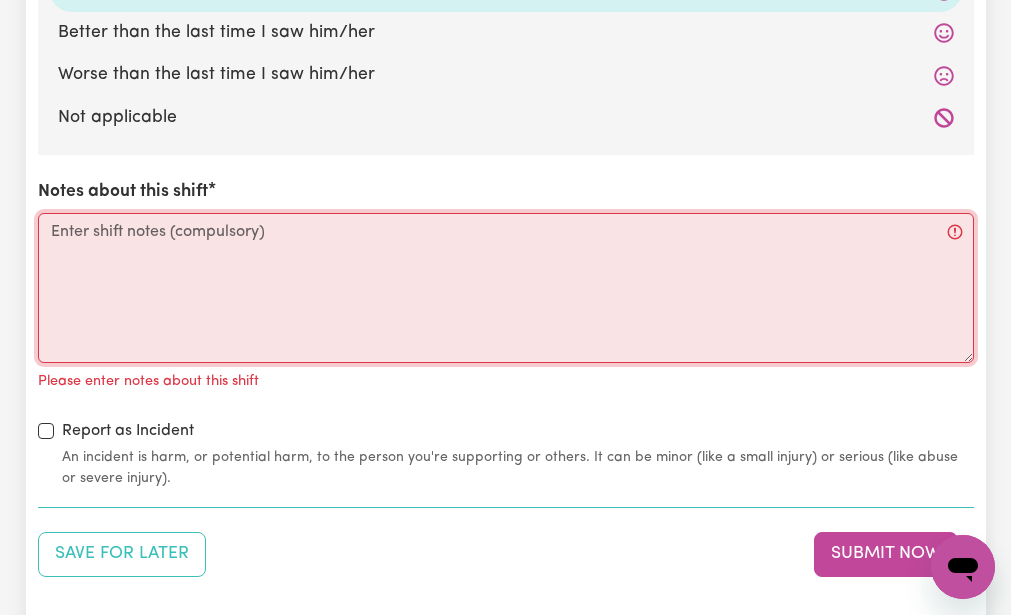 click on "Notes about this shift" at bounding box center [506, 288] 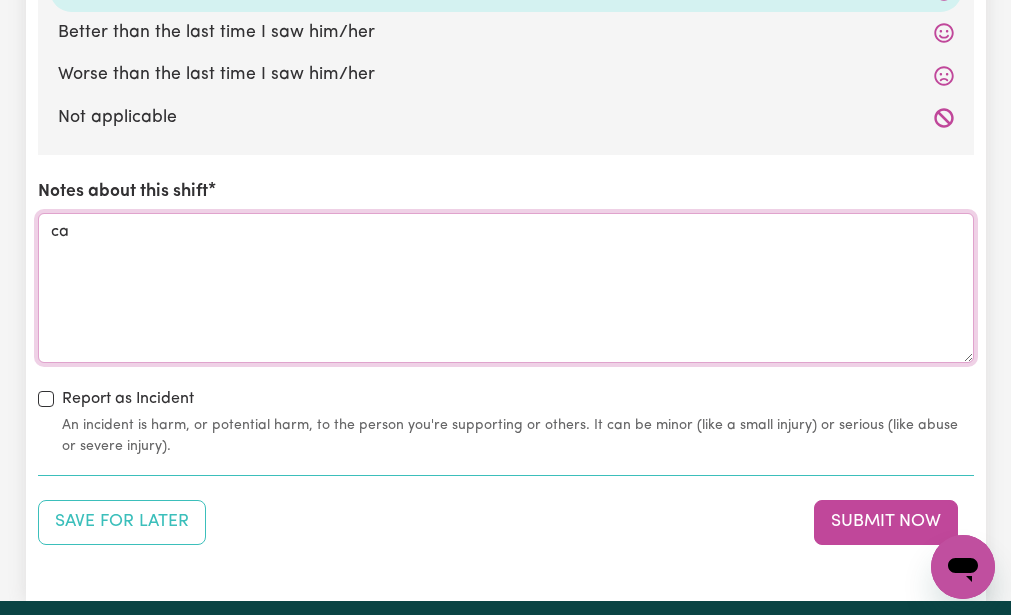 type on "a" 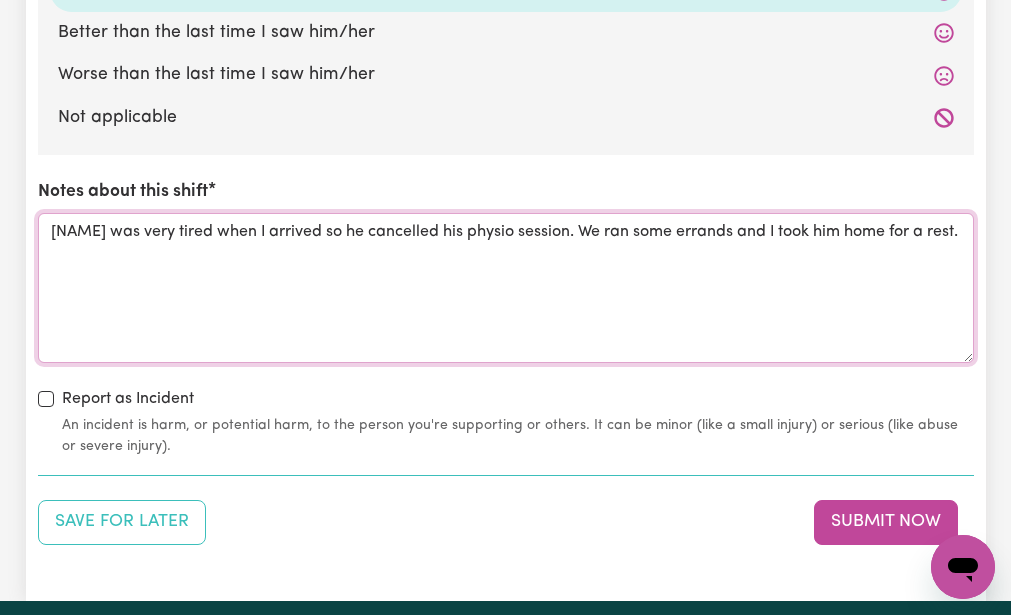 type on "[NAME] was very tired when I arrived so he cancelled his physio session. We ran some errands and I took him home for a rest." 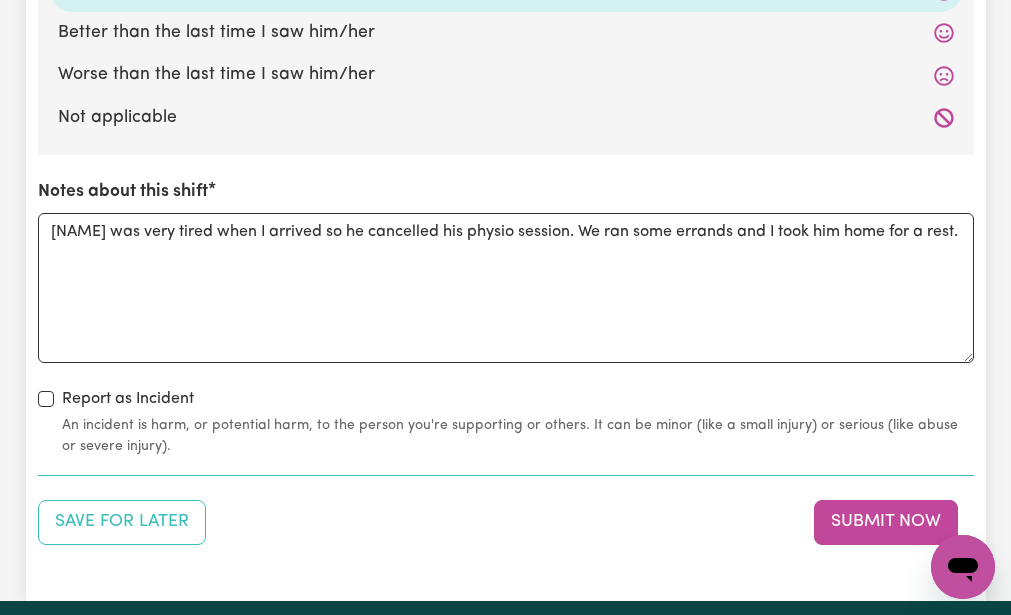 click on "How was your client's mental state? The same as the last time I saw him/her Better than the last time I saw him/her Worse than the last time I saw him/her Not applicable How was your client's physical state? The same as the last time I saw him/her Better than the last time I saw him/her Worse than the last time I saw him/her Not applicable How was your client's physical surroundings? (place or residence) The same as the last time I saw him/her Better than the last time I saw him/her Worse than the last time I saw him/her Not applicable Notes about this shift [NAME] was very tired when I arrived so he cancelled his physio session. We ran some errands and I took him home for a rest. Report as Incident An incident is harm, or potential harm, to the person you're supporting or others. It can be minor (like a small injury) or serious (like abuse or severe injury)." at bounding box center (506, -61) 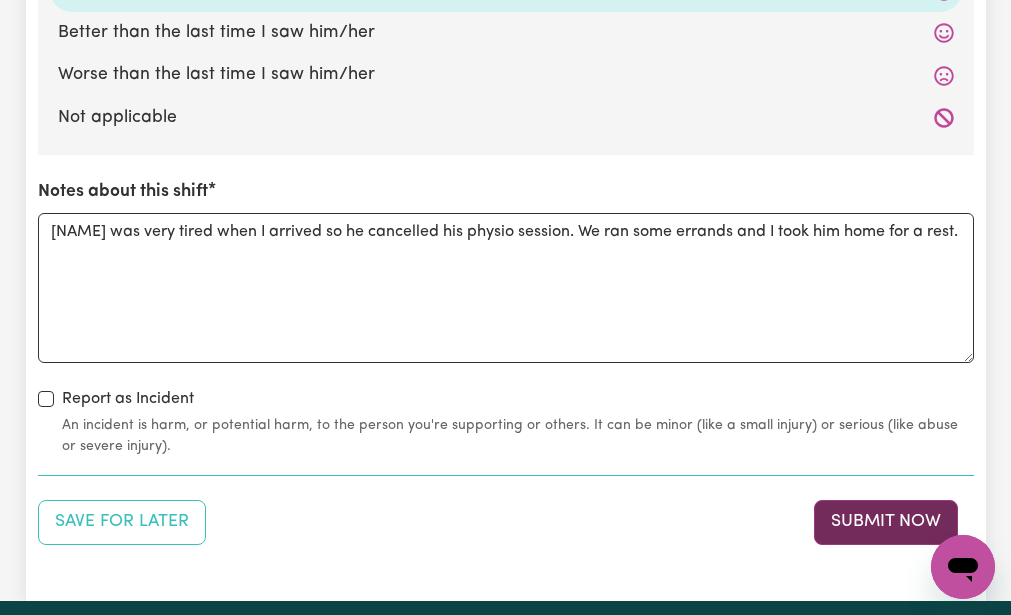 click on "Submit Now" at bounding box center [886, 522] 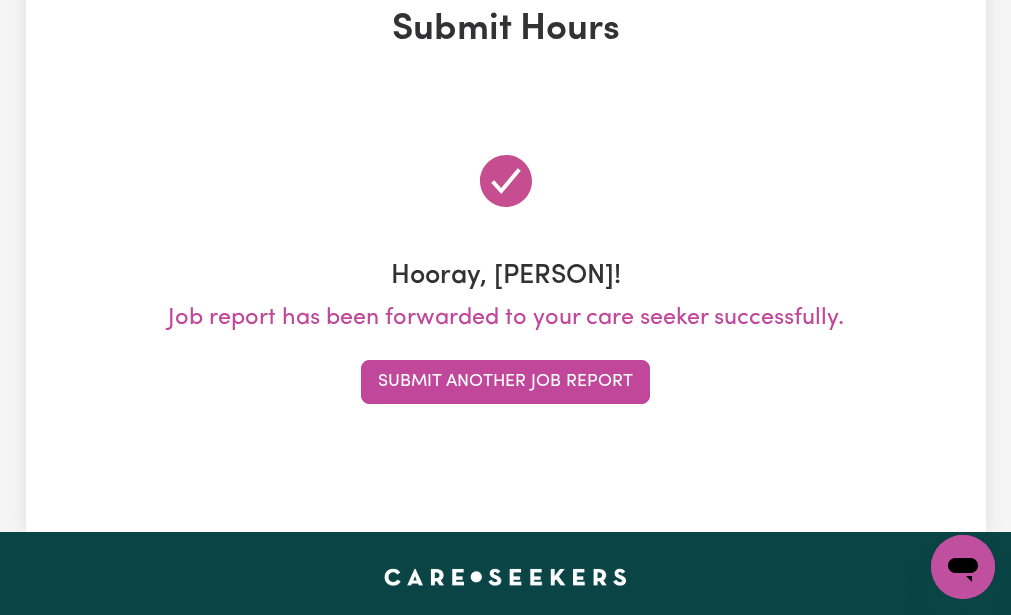 scroll, scrollTop: 120, scrollLeft: 0, axis: vertical 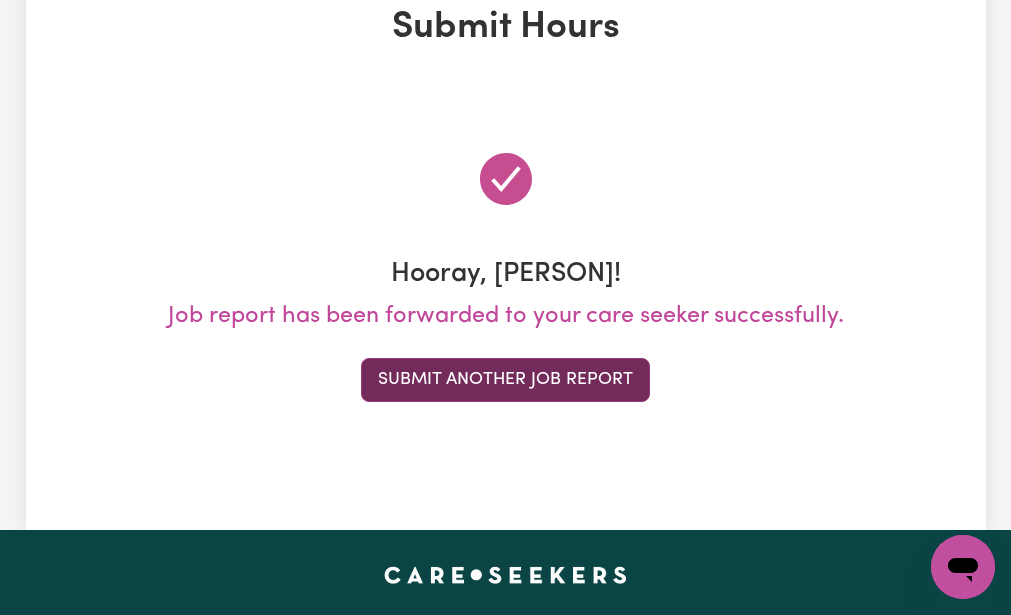 click on "Submit Another Job Report" at bounding box center (505, 380) 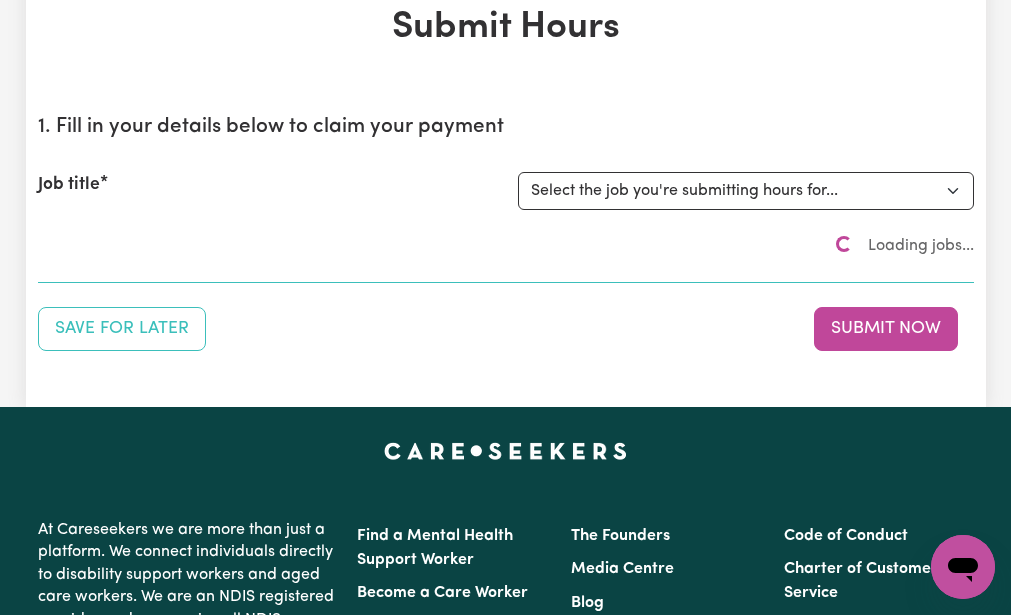 scroll, scrollTop: 0, scrollLeft: 0, axis: both 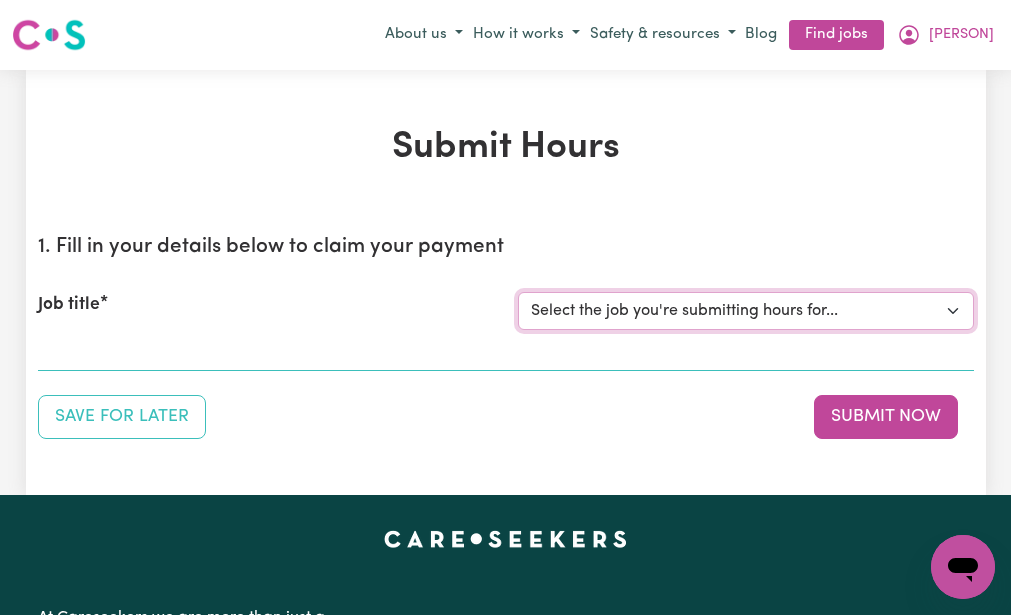 click on "Select the job you're submitting hours for... [[NAME] [LASTNAME] (NDIS number: 430246936)] Assistance with Decluttering needed in Baulkham Hills" at bounding box center (746, 311) 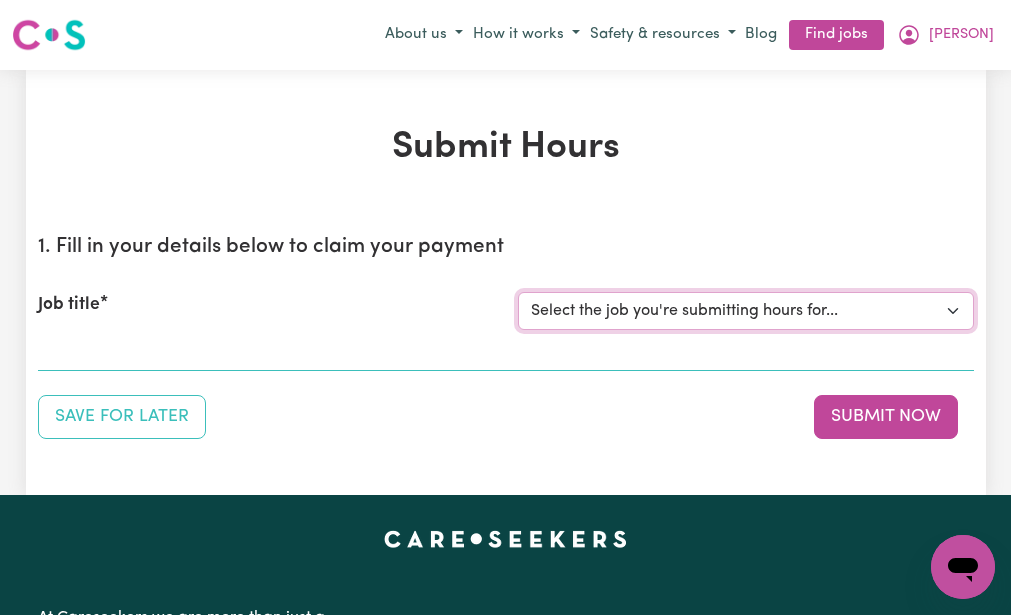 select on "3393" 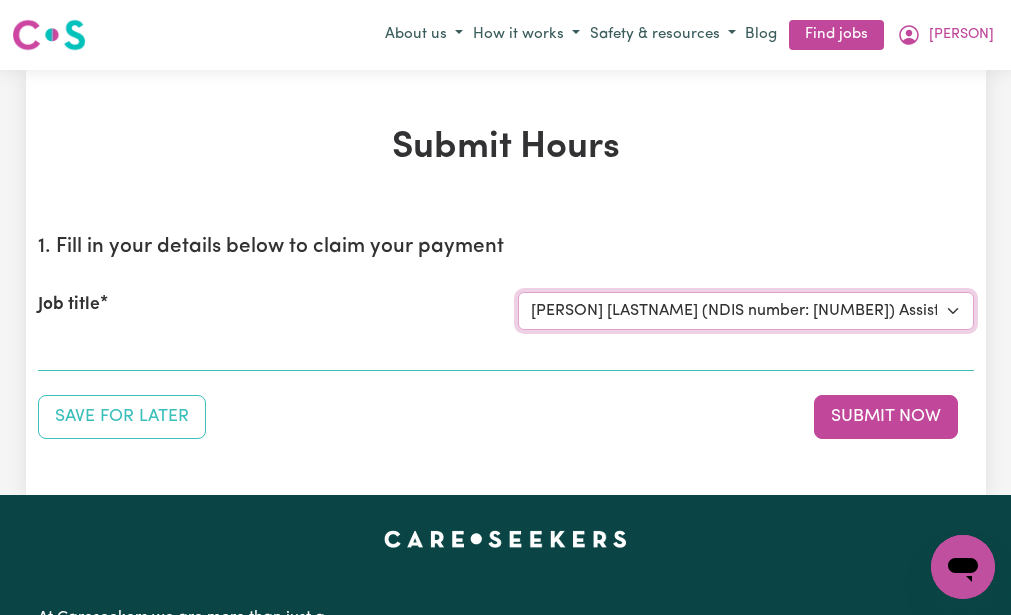 click on "Select the job you're submitting hours for... [[NAME] [LASTNAME] (NDIS number: 430246936)] Assistance with Decluttering needed in Baulkham Hills" at bounding box center [746, 311] 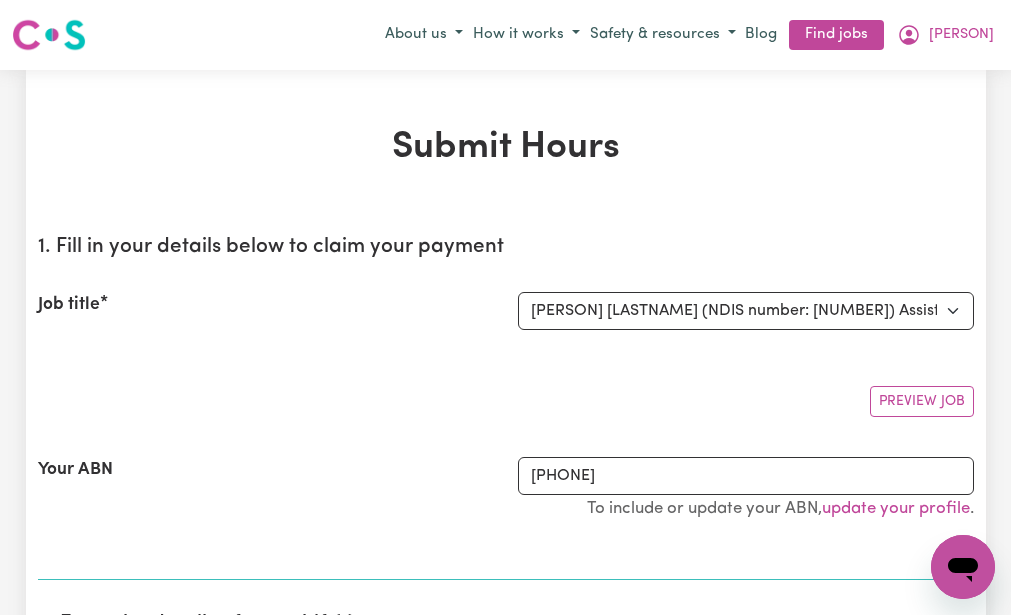 click on "1. Fill in your details below to claim your payment Job title Select the job you're submitting hours for... [[NAME] [LASTNAME] (NDIS number: 430246936)] Assistance with Decluttering needed in Baulkham Hills Preview Job Your ABN 27267371810 To include or update your ABN,  update your profile ." at bounding box center (506, 400) 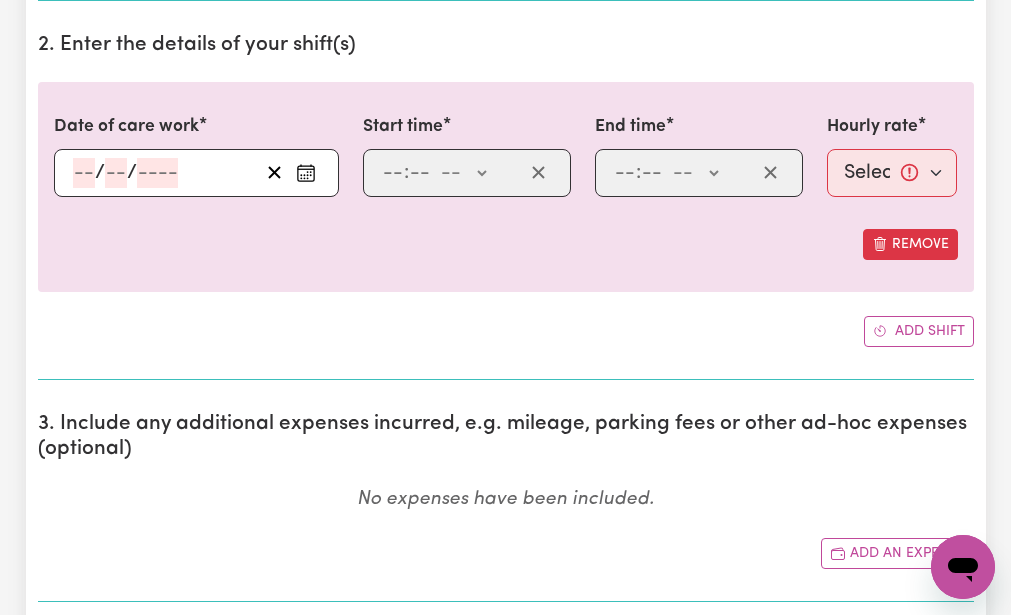 scroll, scrollTop: 600, scrollLeft: 0, axis: vertical 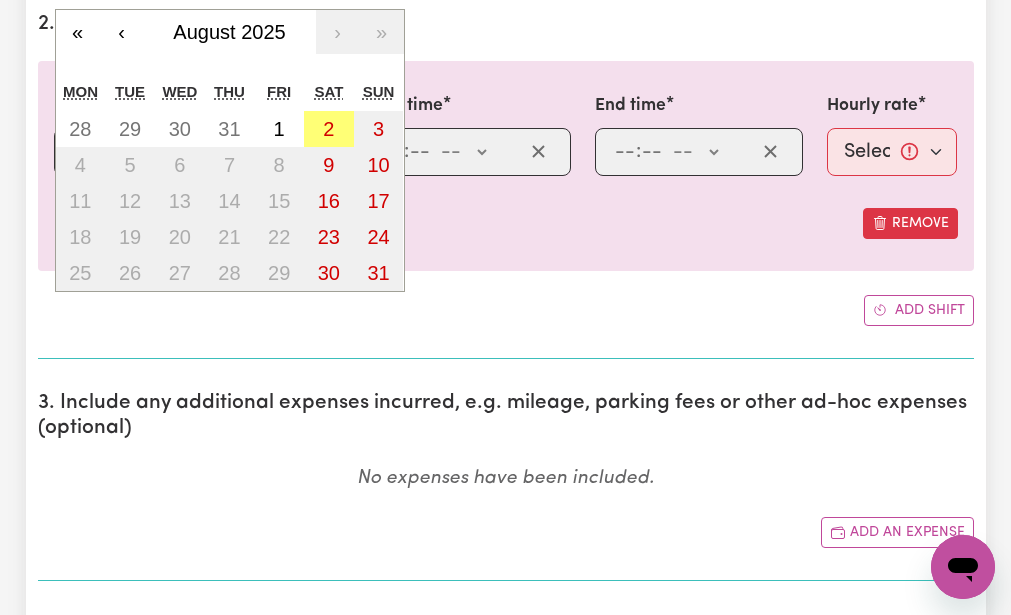 click on "/ / « ‹ August 2025 › » Mon Tue Wed Thu Fri Sat Sun 28 29 30 31 1 2 3 4 5 6 7 8 9 10 11 12 13 14 15 16 17 18 19 20 21 22 23 24 25 26 27 28 29 30 31" at bounding box center [196, 152] 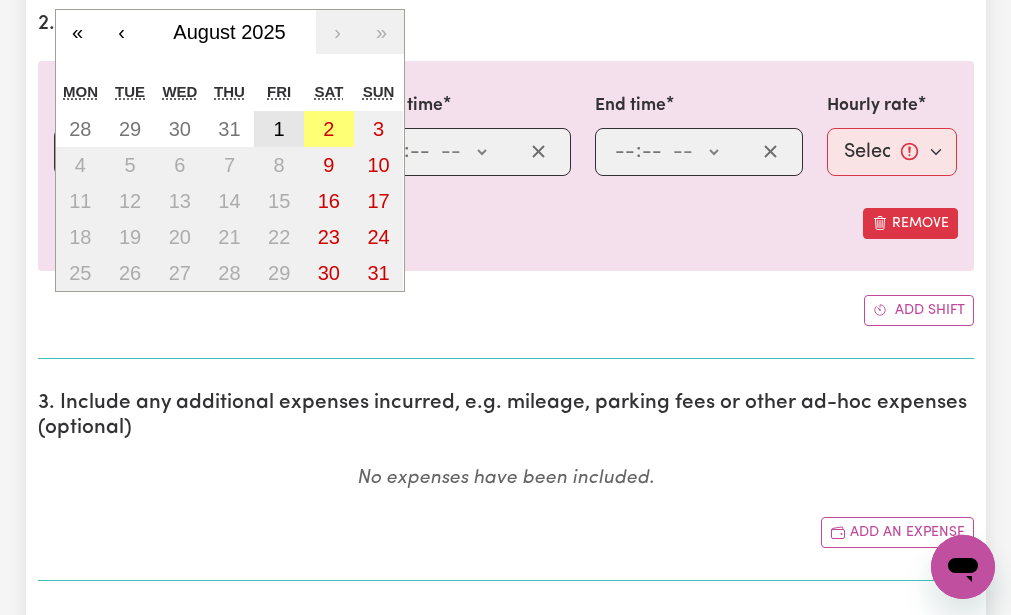 click on "1" at bounding box center [279, 129] 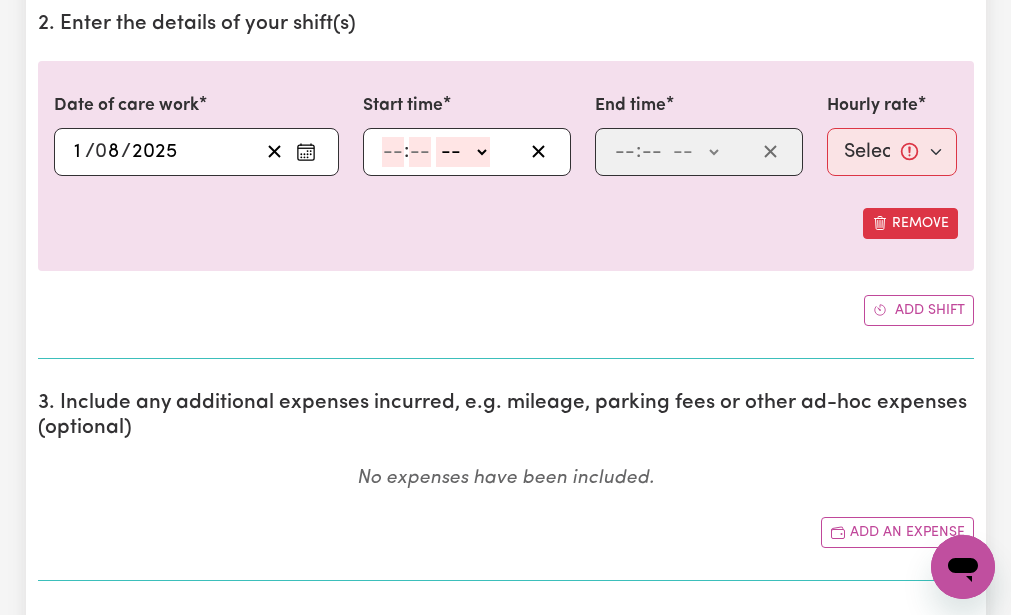 click 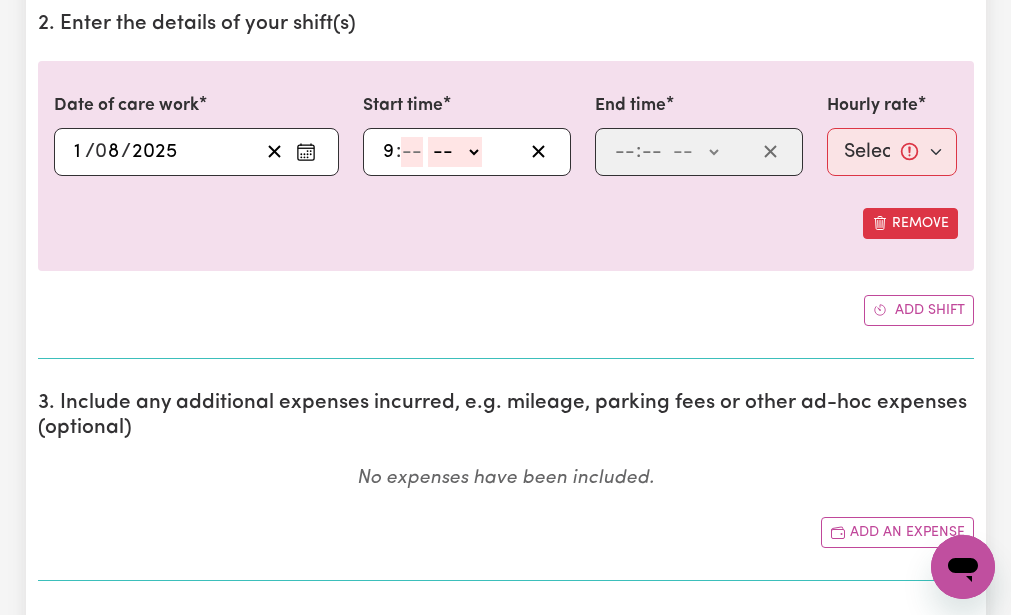 type on "9" 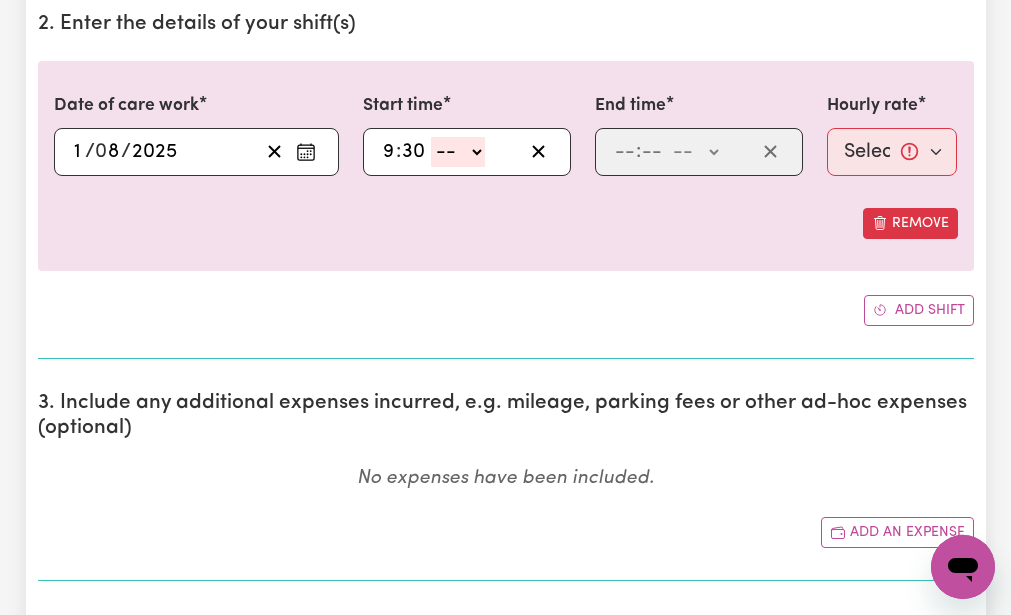 type on "30" 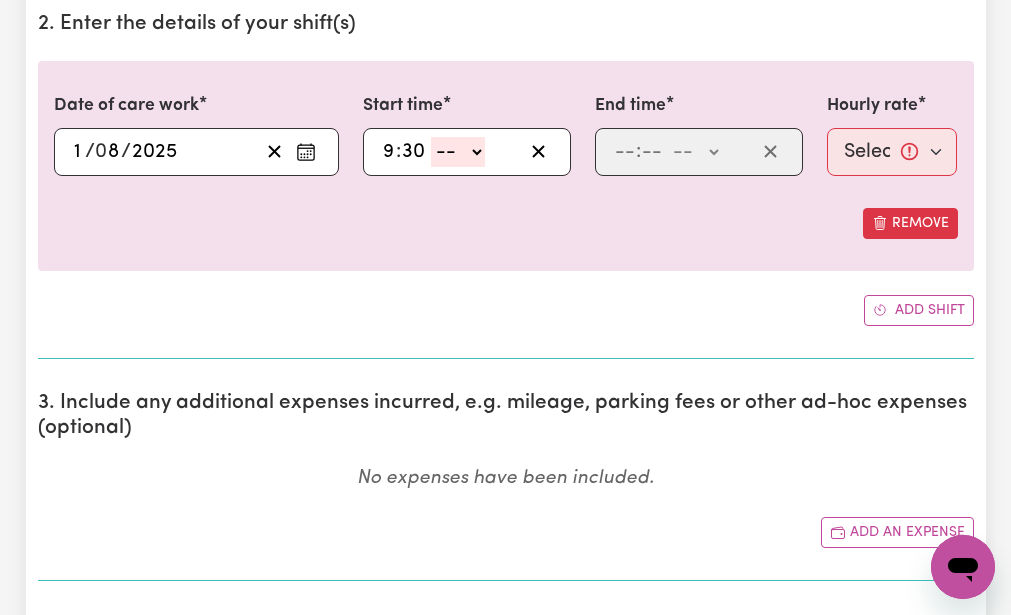 select on "am" 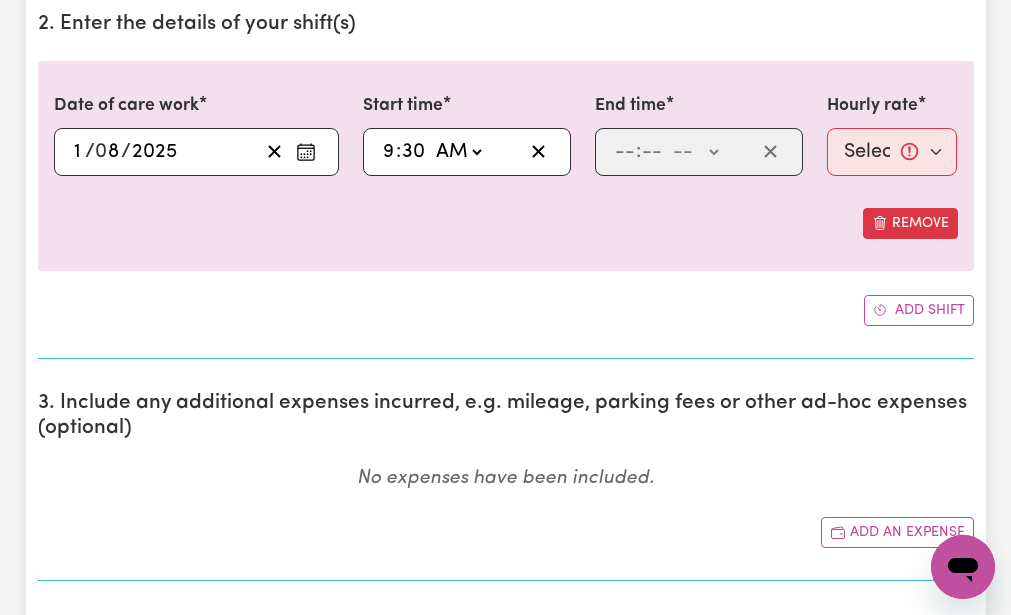 click on "-- AM PM" 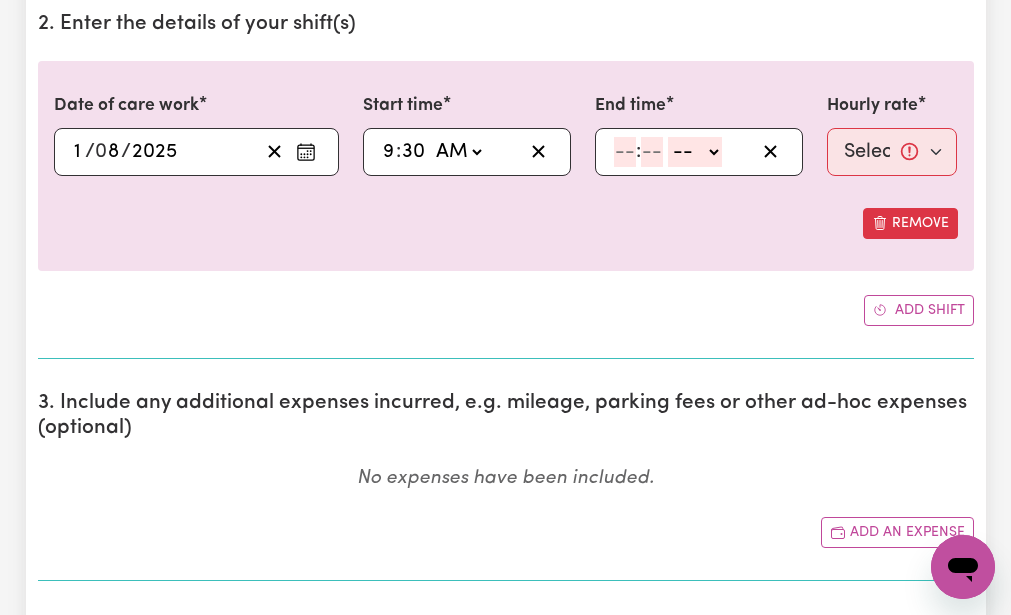 click 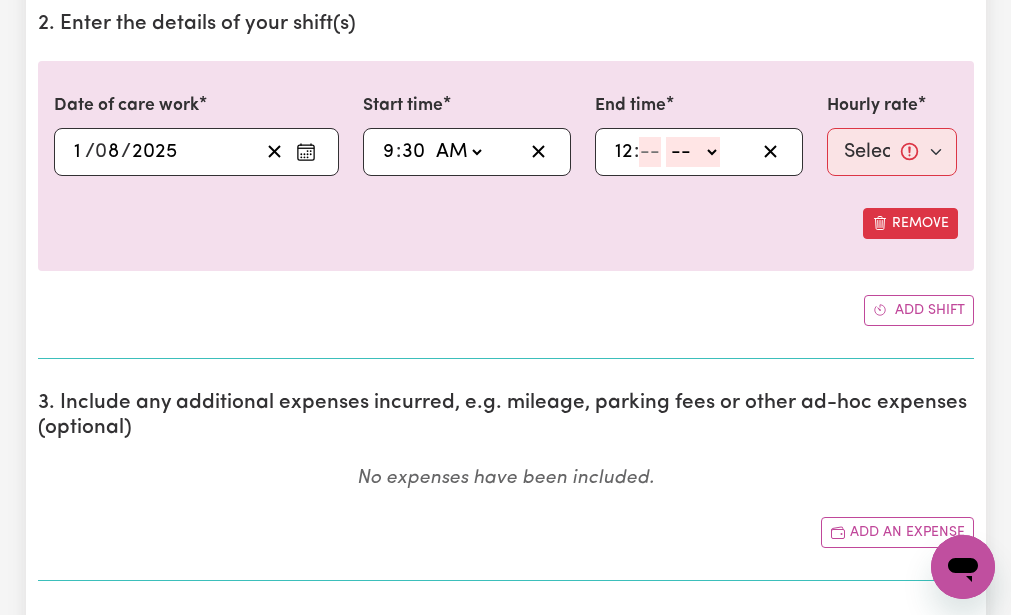 type on "12" 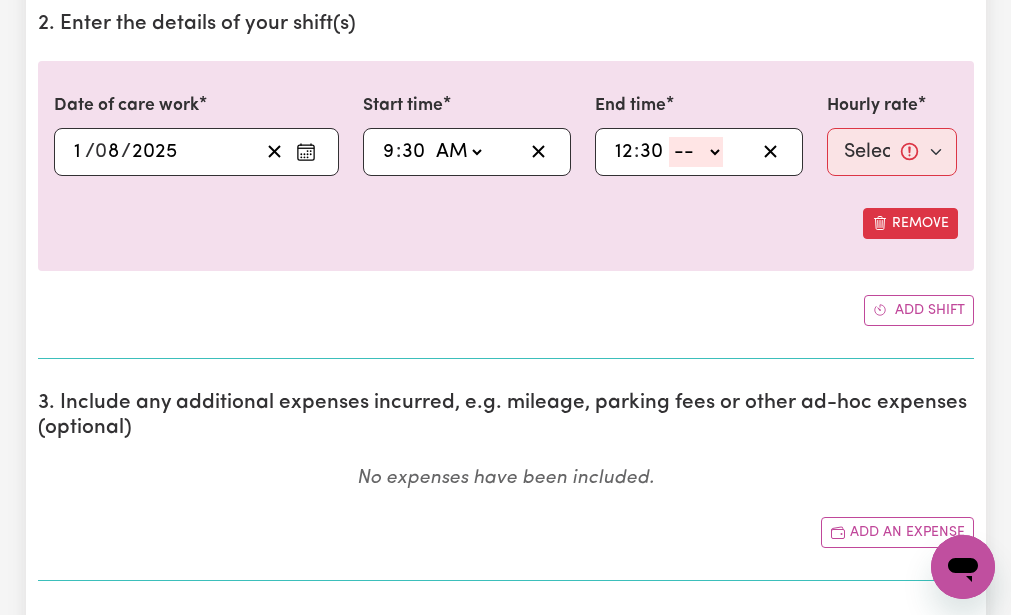 type on "30" 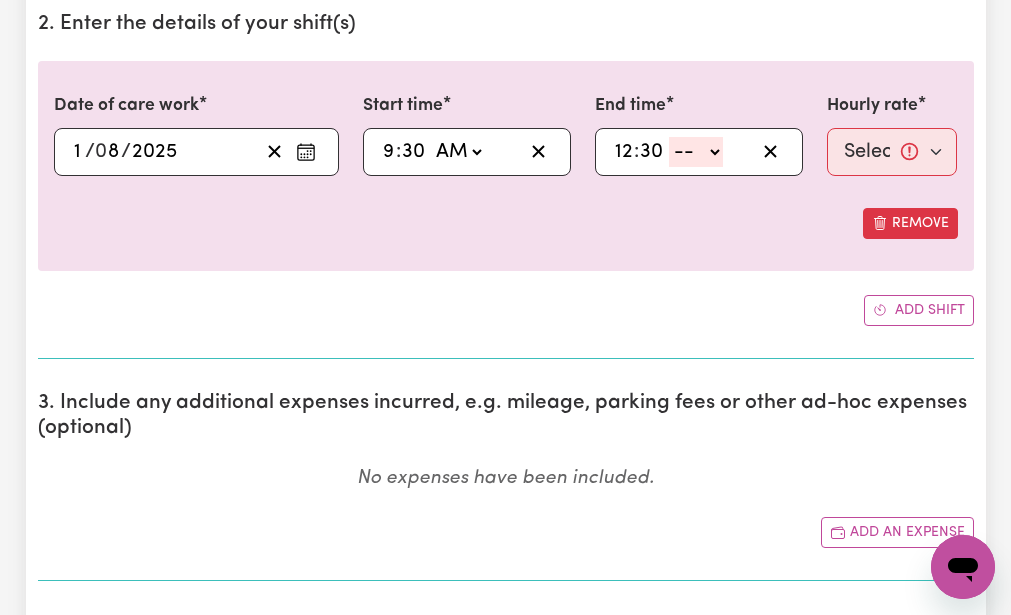 select on "pm" 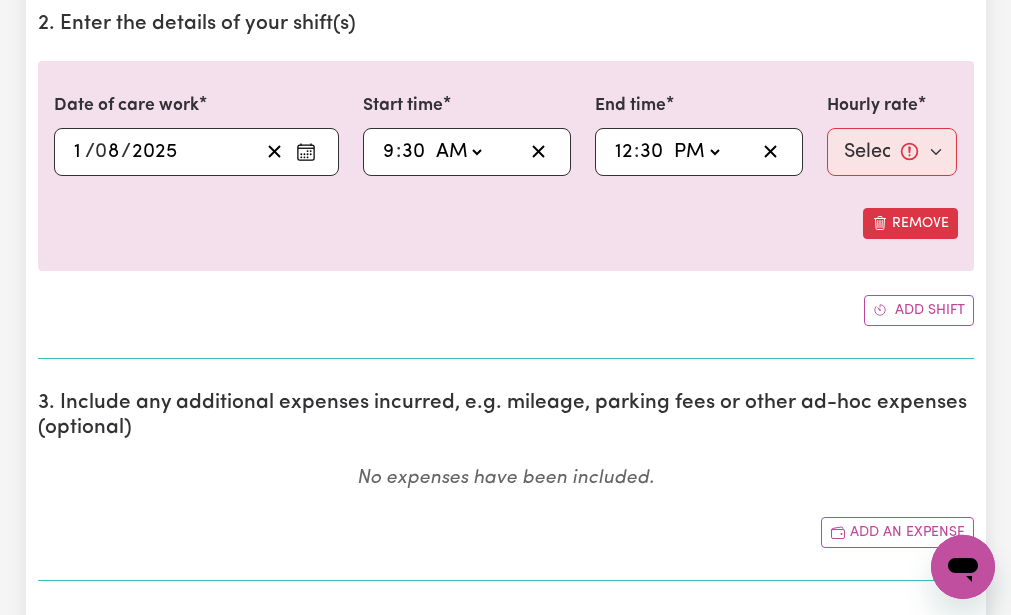 click on "-- AM PM" 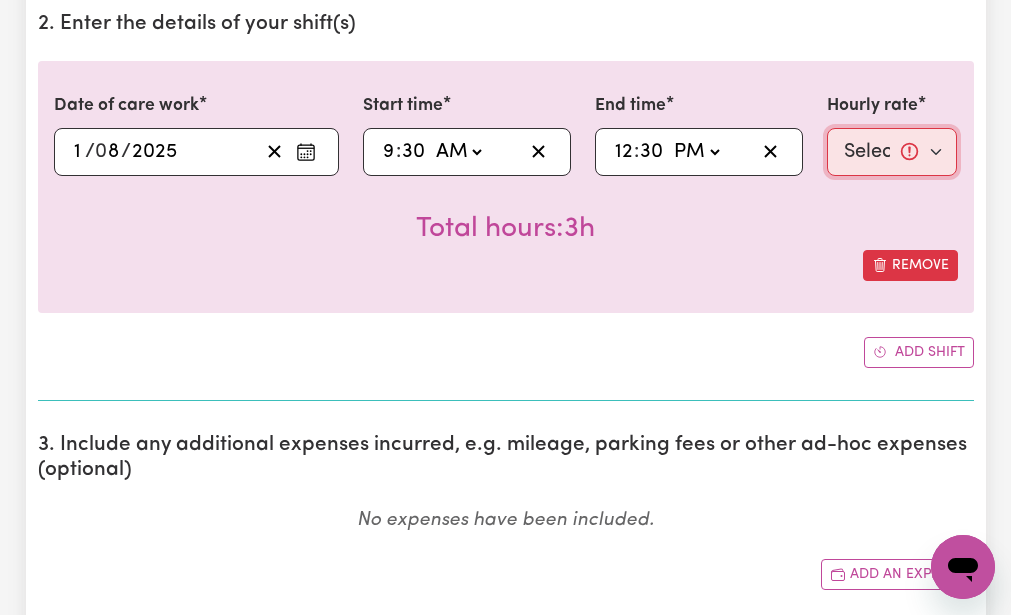 click on "Select rate... $51.98 (Weekday)" at bounding box center (892, 152) 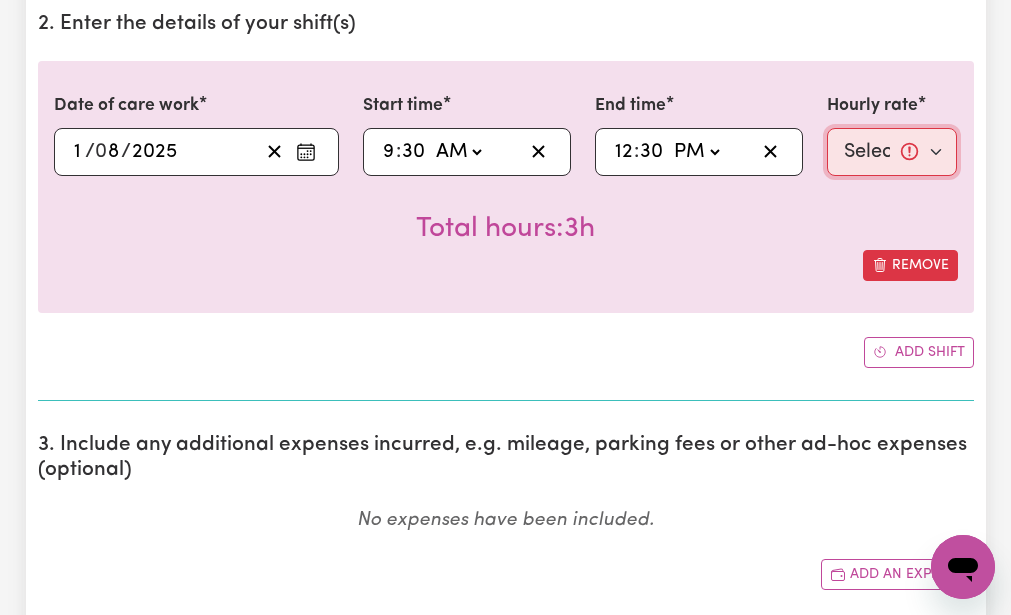select on "51.98-Weekday" 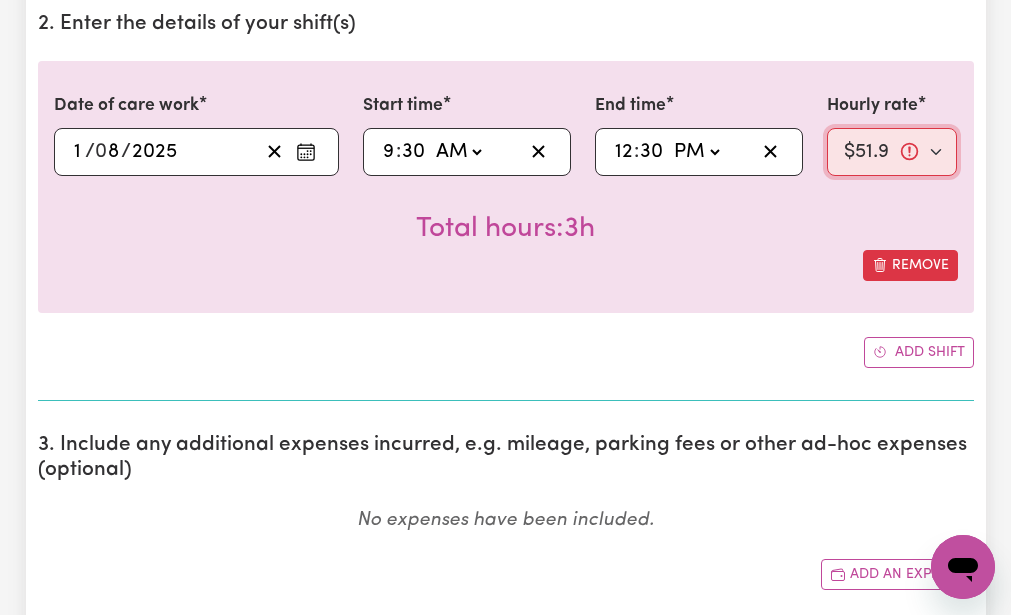 click on "Select rate... $51.98 (Weekday)" at bounding box center (892, 152) 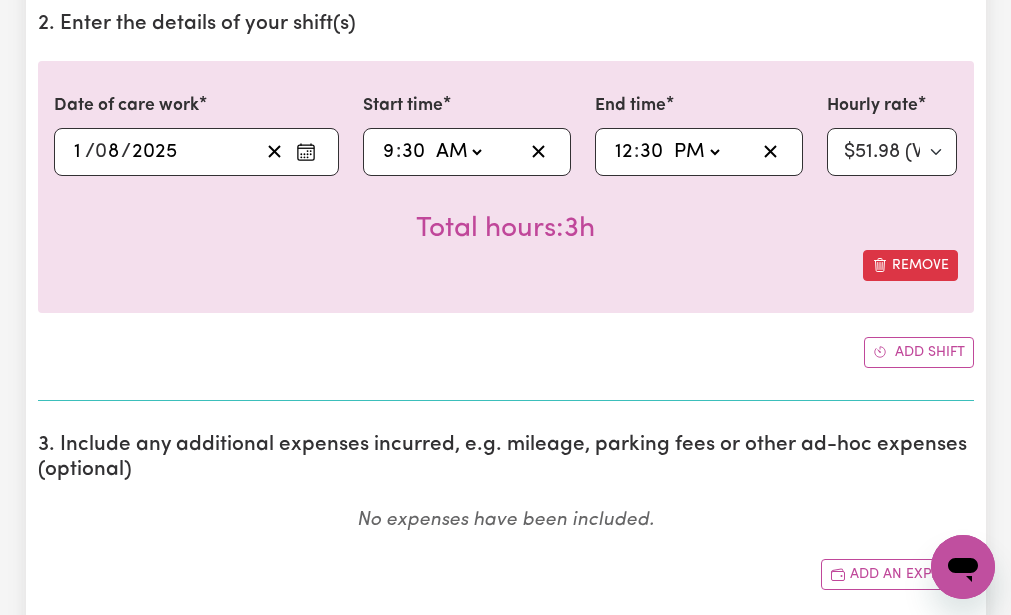 click on "Total hours:  3h" at bounding box center [506, 213] 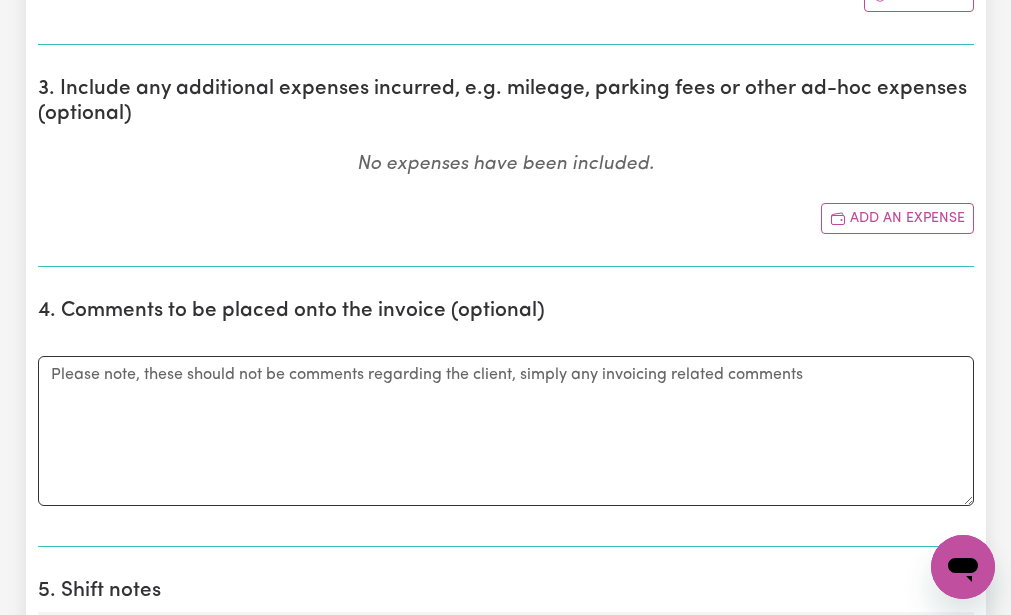 scroll, scrollTop: 960, scrollLeft: 0, axis: vertical 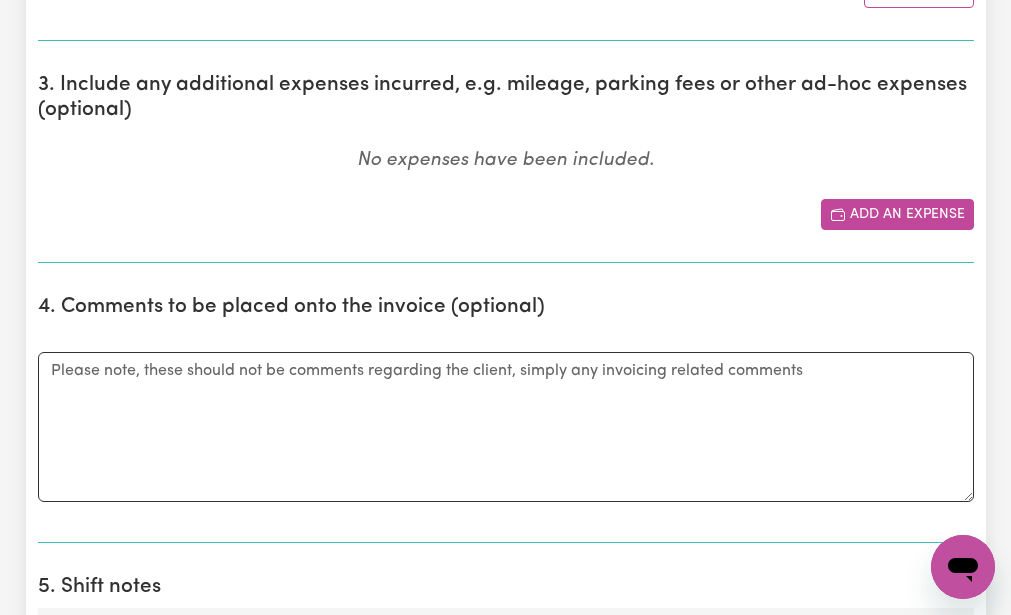 click at bounding box center [838, 214] 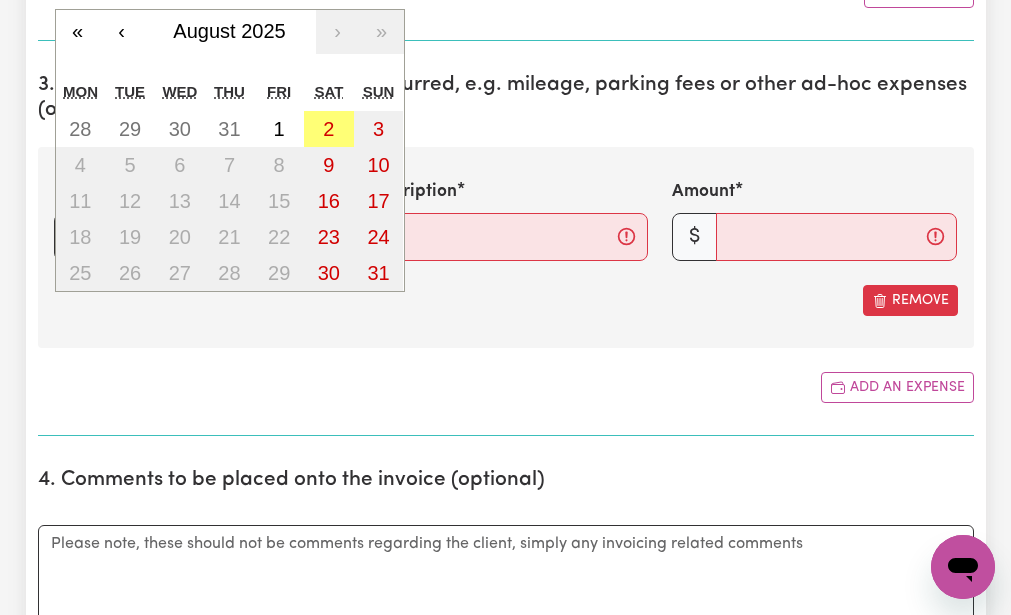 click on "/ / « ‹ August 2025 › » Mon Tue Wed Thu Fri Sat Sun 28 29 30 31 1 2 3 4 5 6 7 8 9 10 11 12 13 14 15 16 17 18 19 20 21 22 23 24 25 26 27 28 29 30 31" at bounding box center (196, 237) 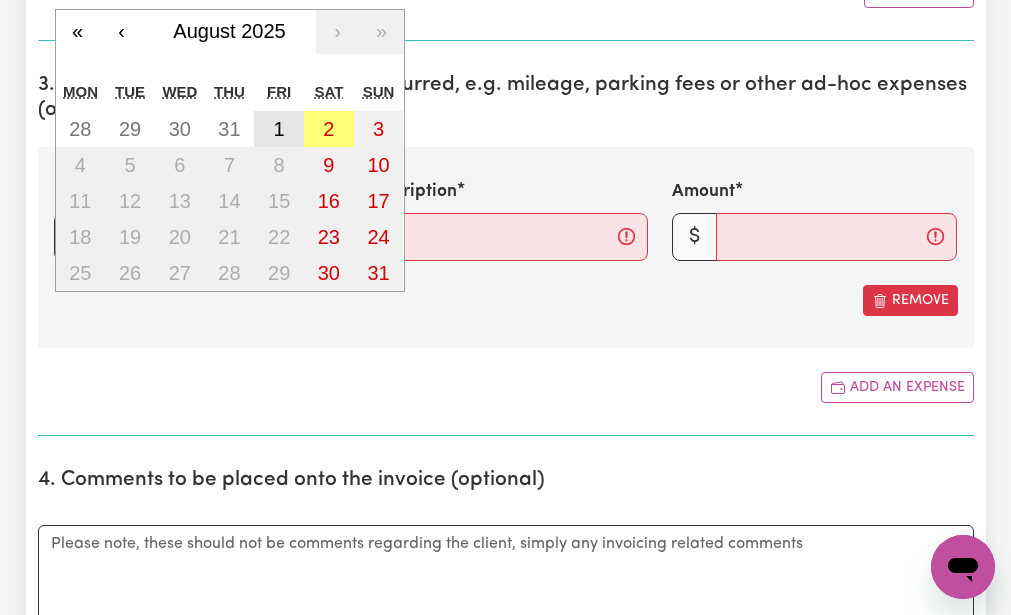 click on "1" at bounding box center [279, 129] 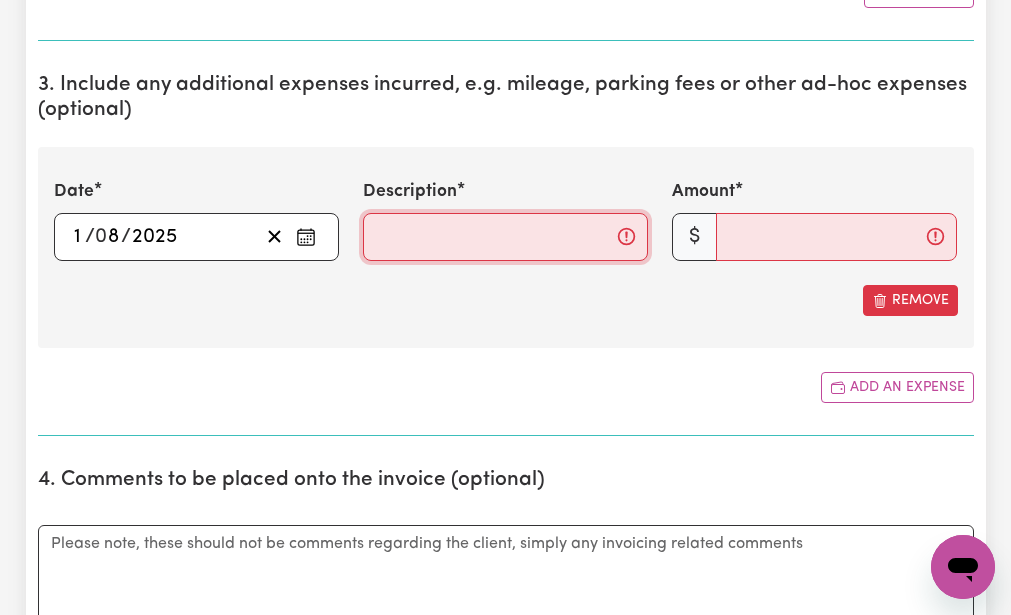 click on "Description" at bounding box center (505, 237) 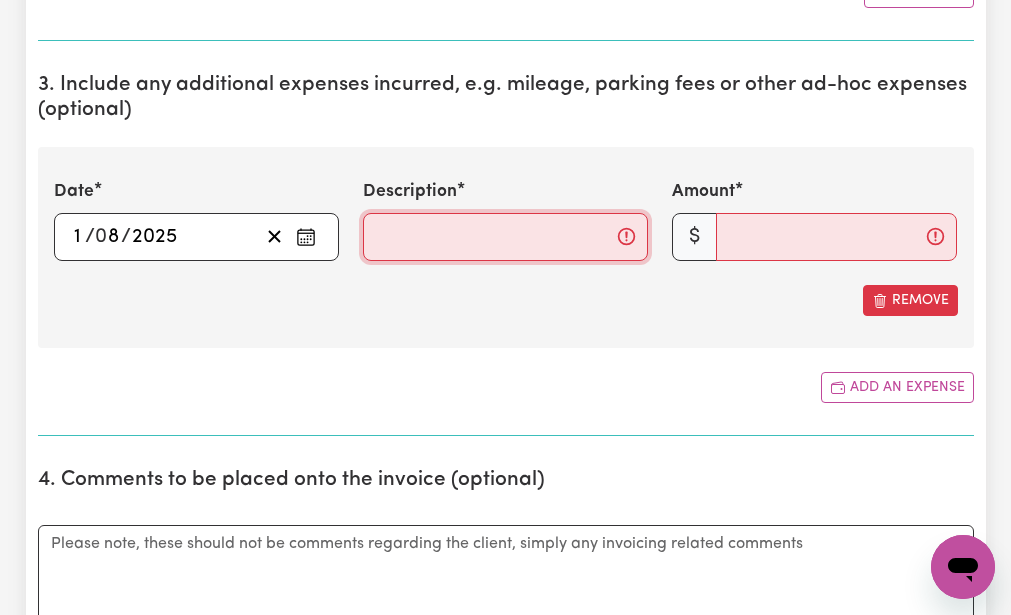 type on "mileage 17km" 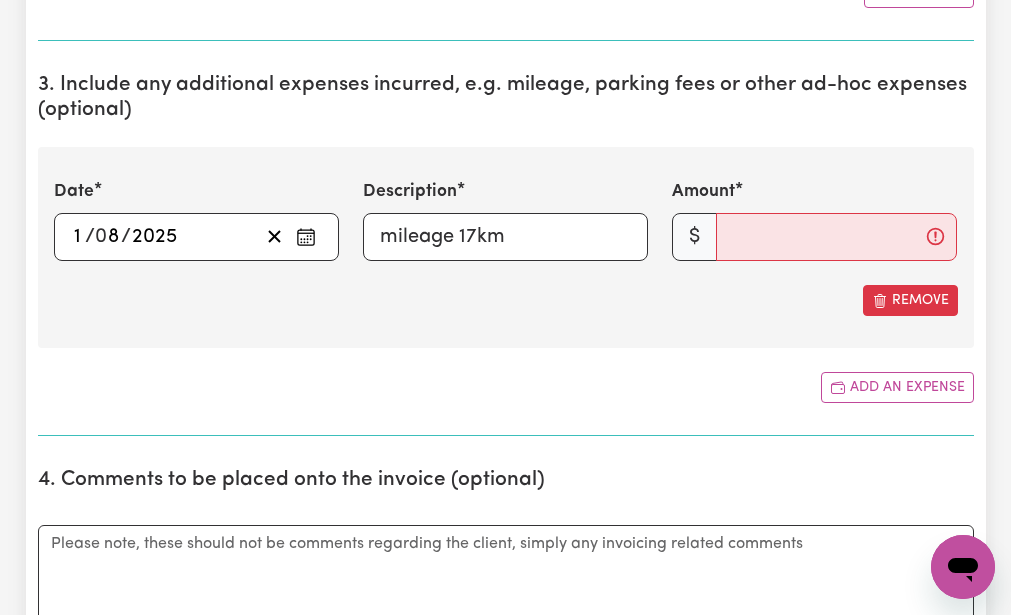 click on "Remove" at bounding box center (506, 300) 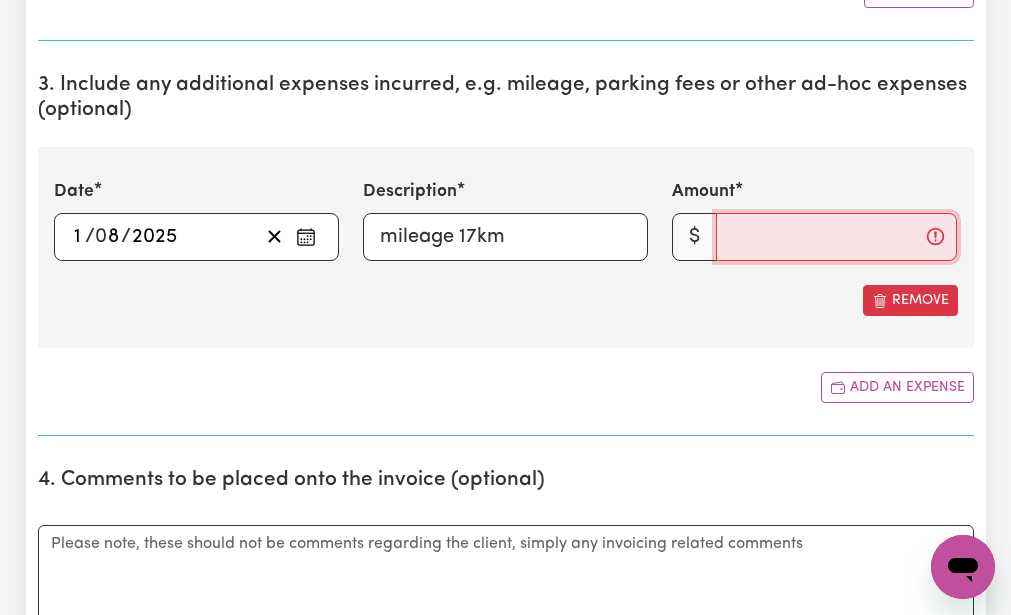 click on "Amount" at bounding box center (836, 237) 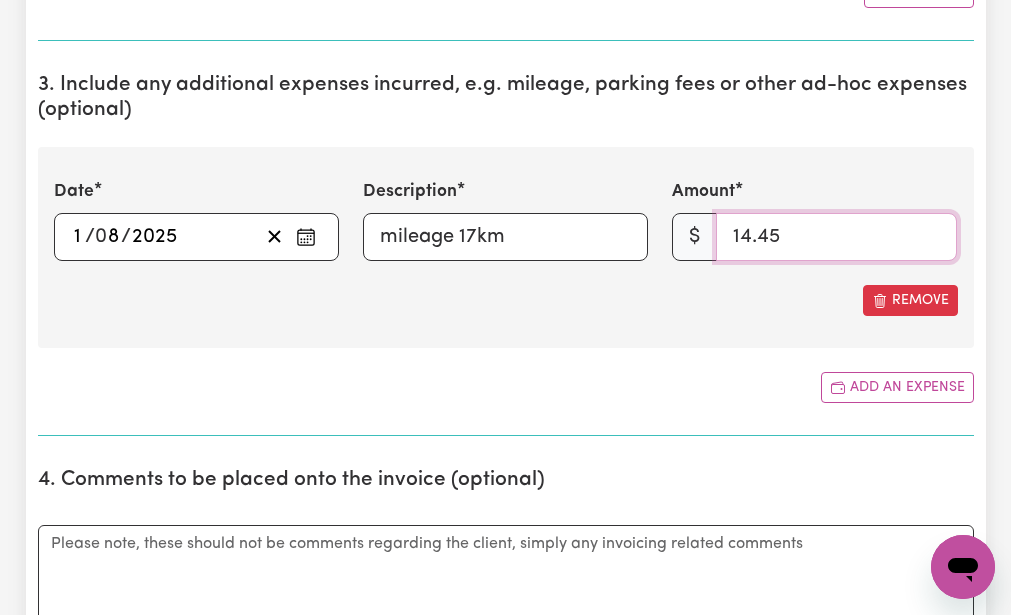 type on "14.45" 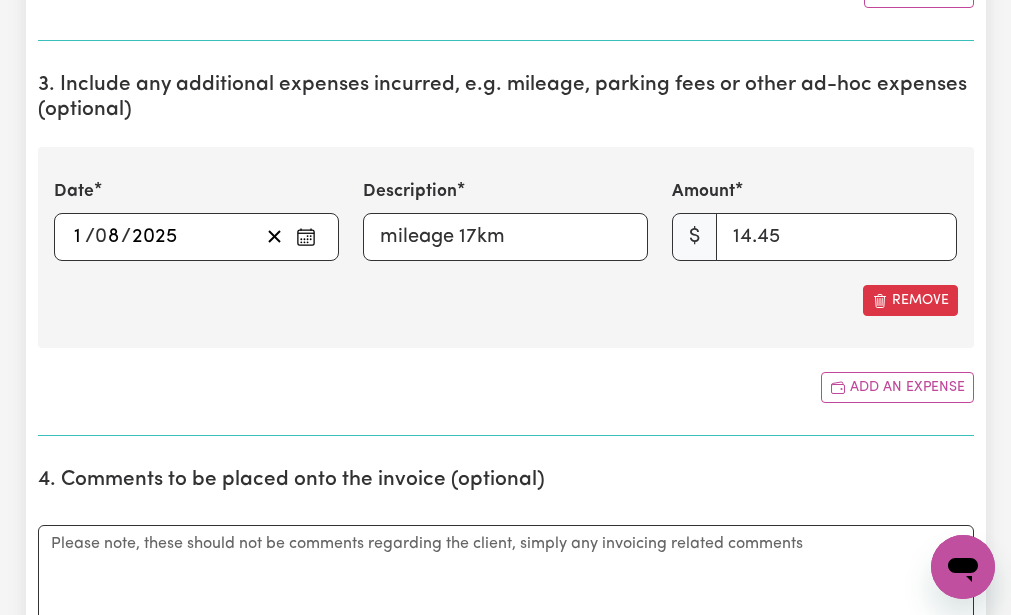 click on "Add an expense" at bounding box center (506, 387) 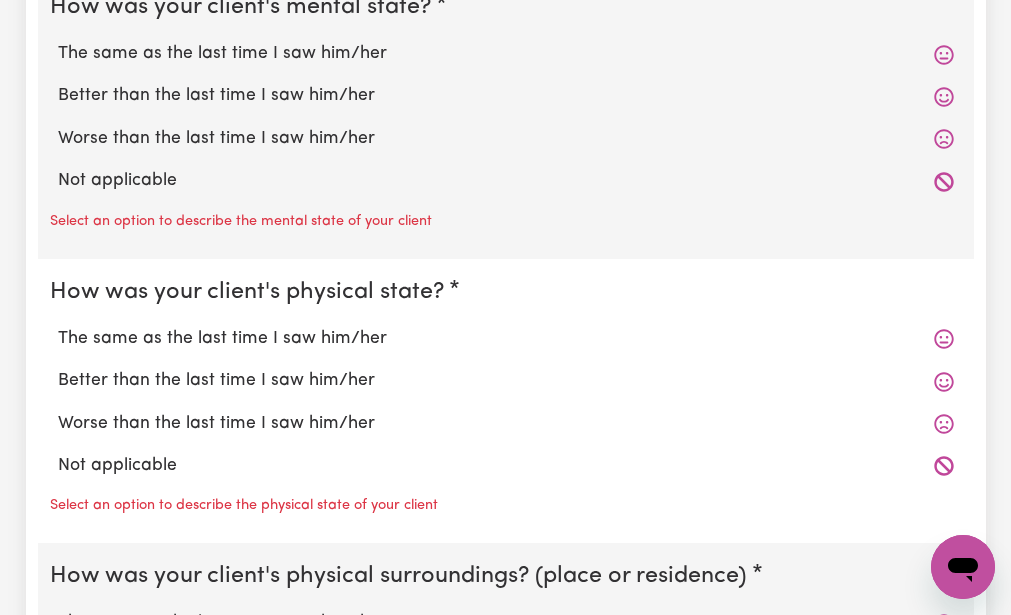 scroll, scrollTop: 1800, scrollLeft: 0, axis: vertical 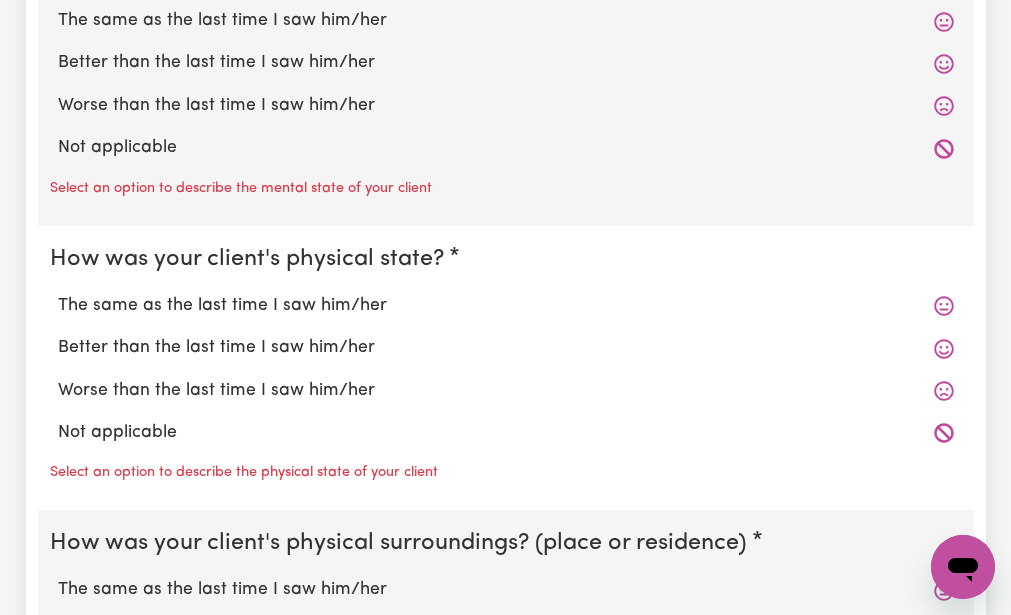 click on "The same as the last time I saw him/her" at bounding box center [506, 21] 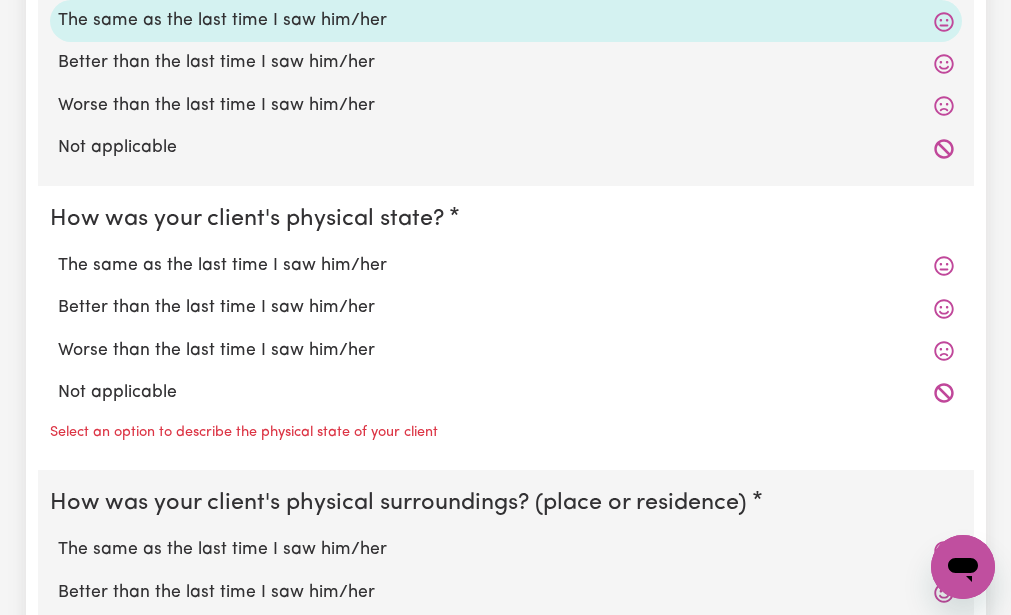 click on "How was your client's physical state? The same as the last time I saw him/her Better than the last time I saw him/her Worse than the last time I saw him/her Not applicable Select an option to describe the physical state of your client" at bounding box center [506, 328] 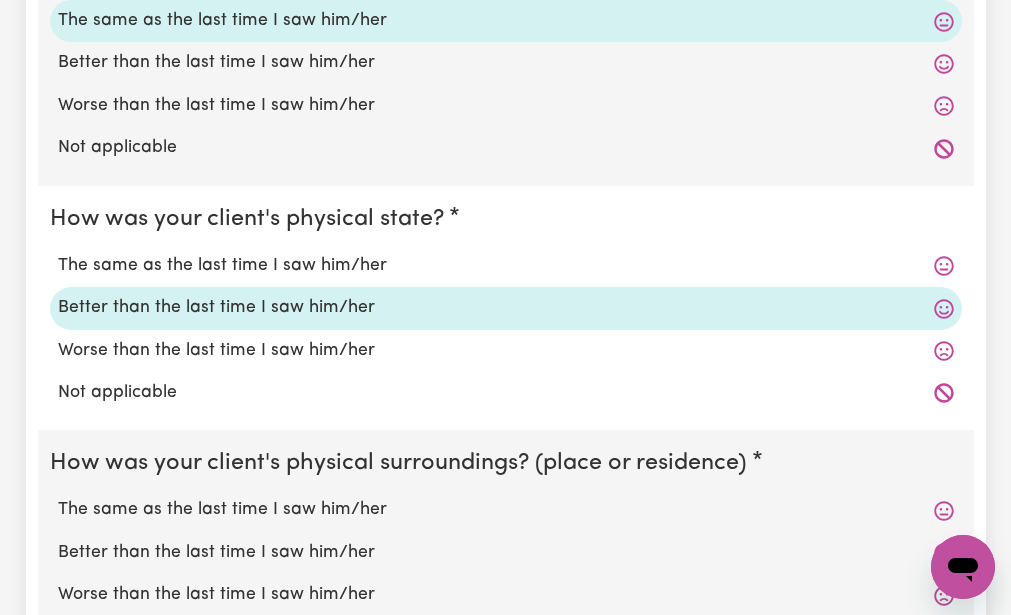 click on "How was your client's physical state? The same as the last time I saw him/her Better than the last time I saw him/her Worse than the last time I saw him/her Not applicable" at bounding box center [506, 308] 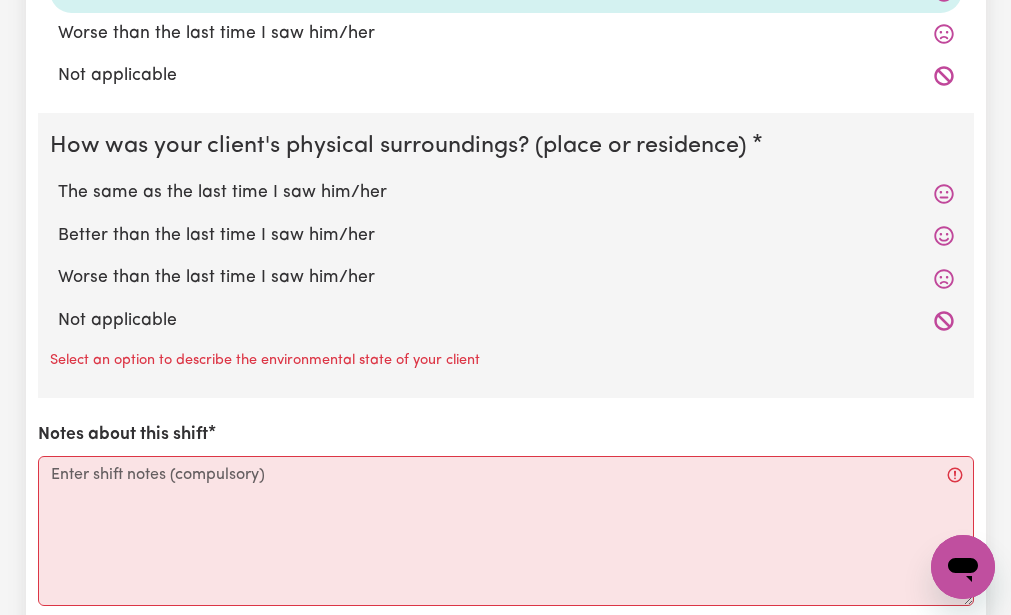 scroll, scrollTop: 2120, scrollLeft: 0, axis: vertical 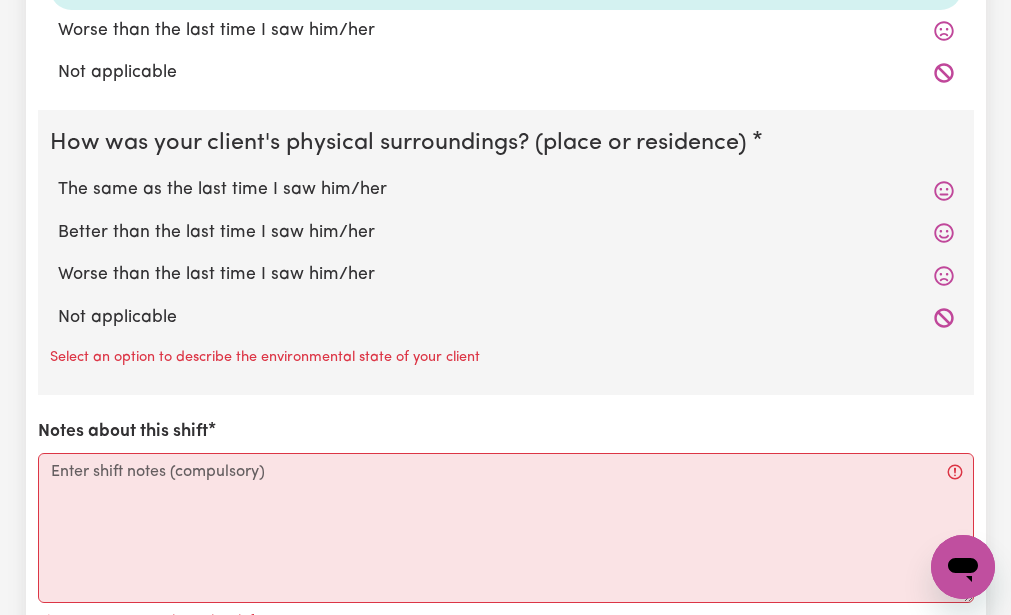 click on "The same as the last time I saw him/her" at bounding box center [506, 190] 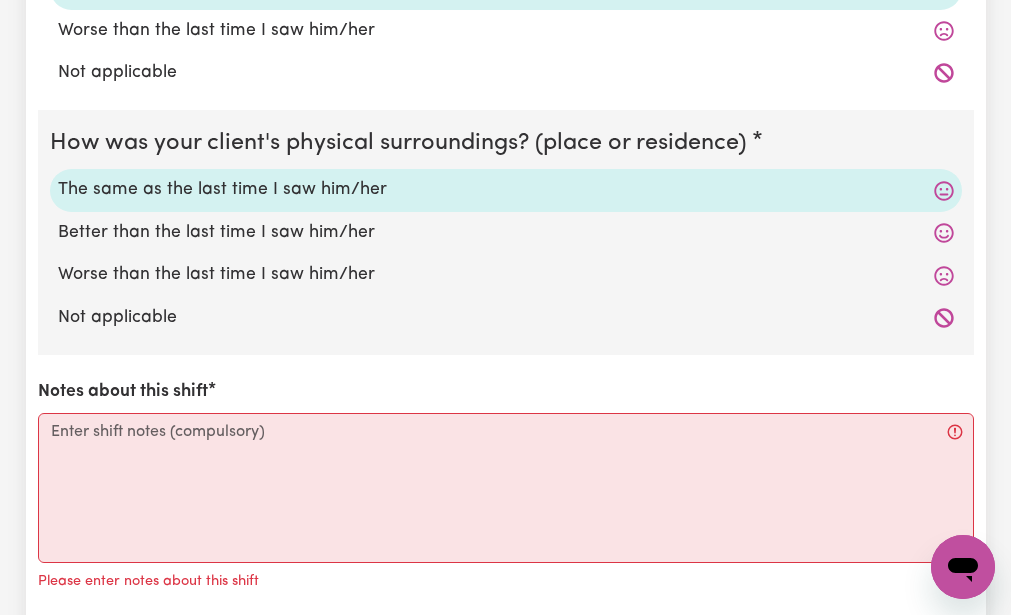 click on "How was your client's mental state? The same as the last time I saw him/her Better than the last time I saw him/her Worse than the last time I saw him/her Not applicable How was your client's physical state? The same as the last time I saw him/her Better than the last time I saw him/her Worse than the last time I saw him/her Not applicable How was your client's physical surroundings? (place or residence) The same as the last time I saw him/her Better than the last time I saw him/her Worse than the last time I saw him/her Not applicable Notes about this shift Please enter notes about this shift Report as Incident An incident is harm, or potential harm, to the person you're supporting or others. It can be minor (like a small injury) or serious (like abuse or severe injury)." at bounding box center [506, 155] 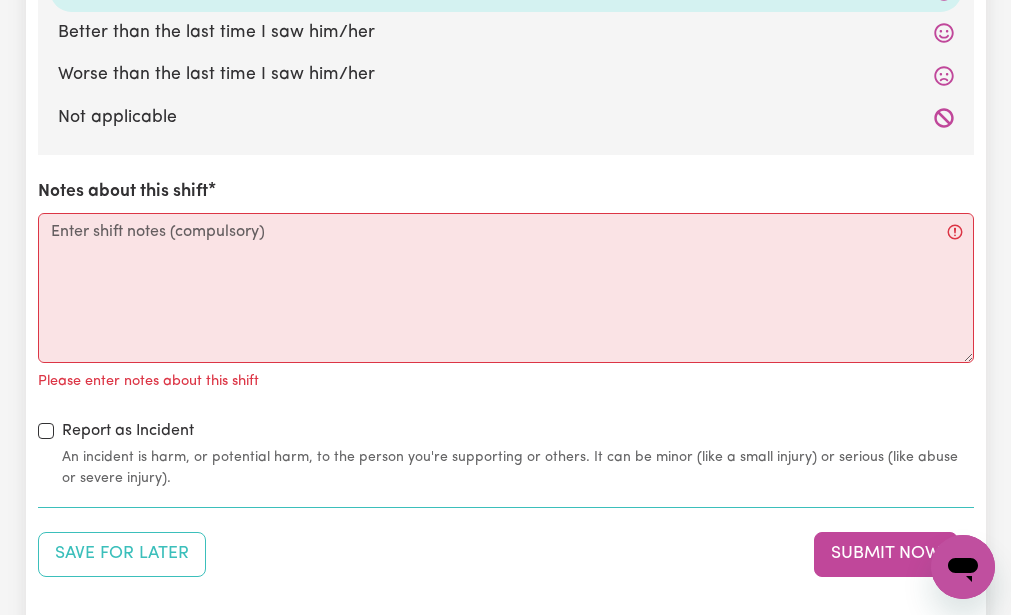 scroll, scrollTop: 2360, scrollLeft: 0, axis: vertical 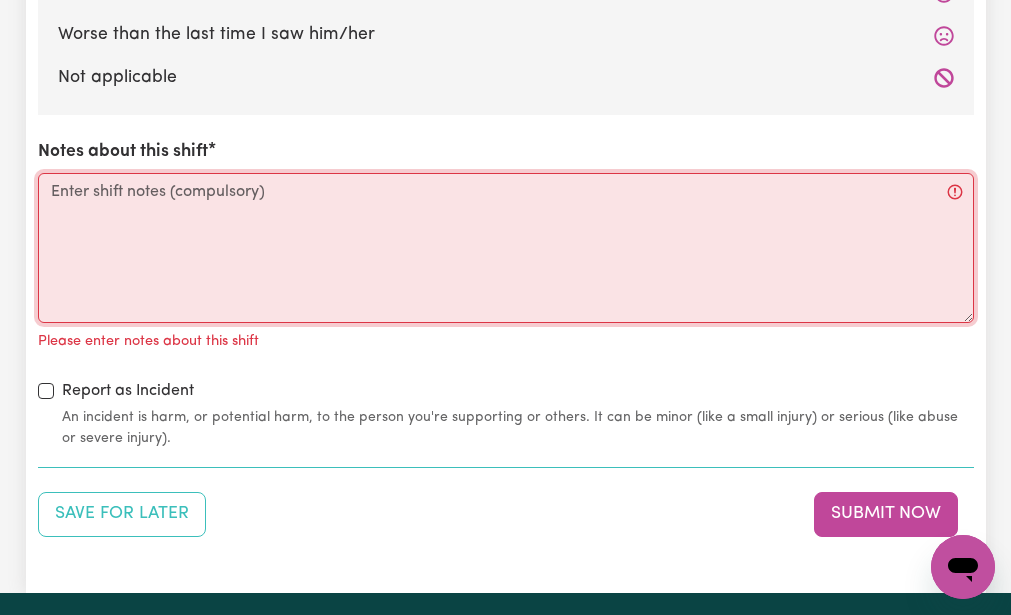 click on "Notes about this shift" at bounding box center [506, 248] 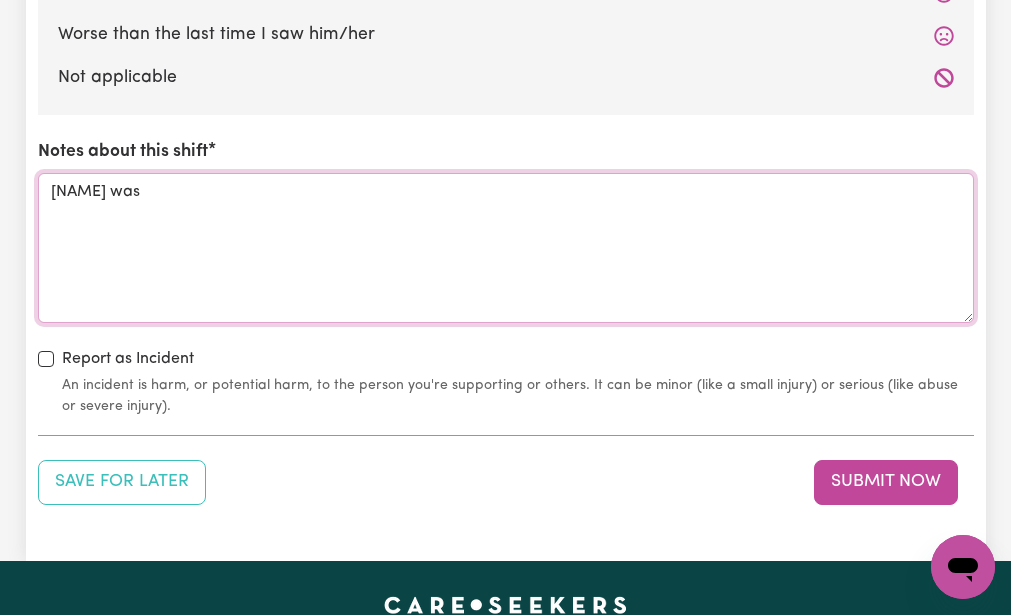 click on "[NAME] was" at bounding box center [506, 248] 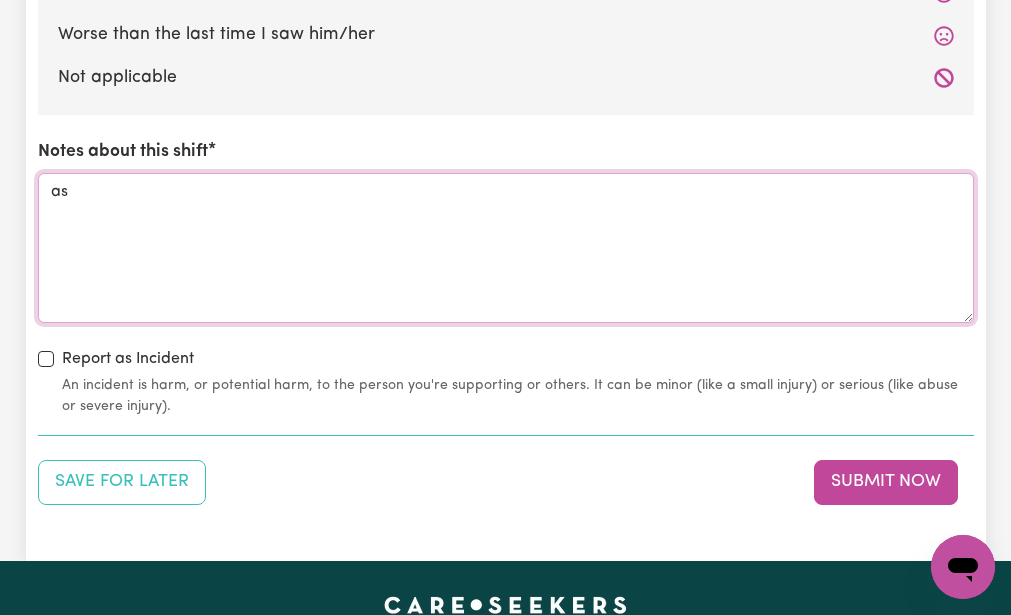 type on "s" 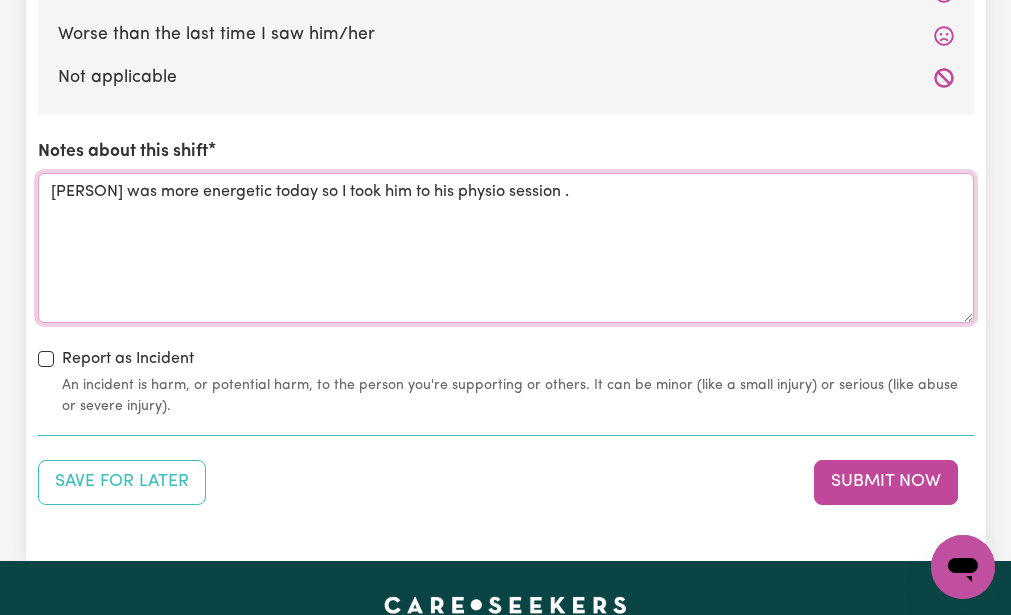 click on "[PERSON] was more energetic today so I took him to his physio session ." at bounding box center [506, 248] 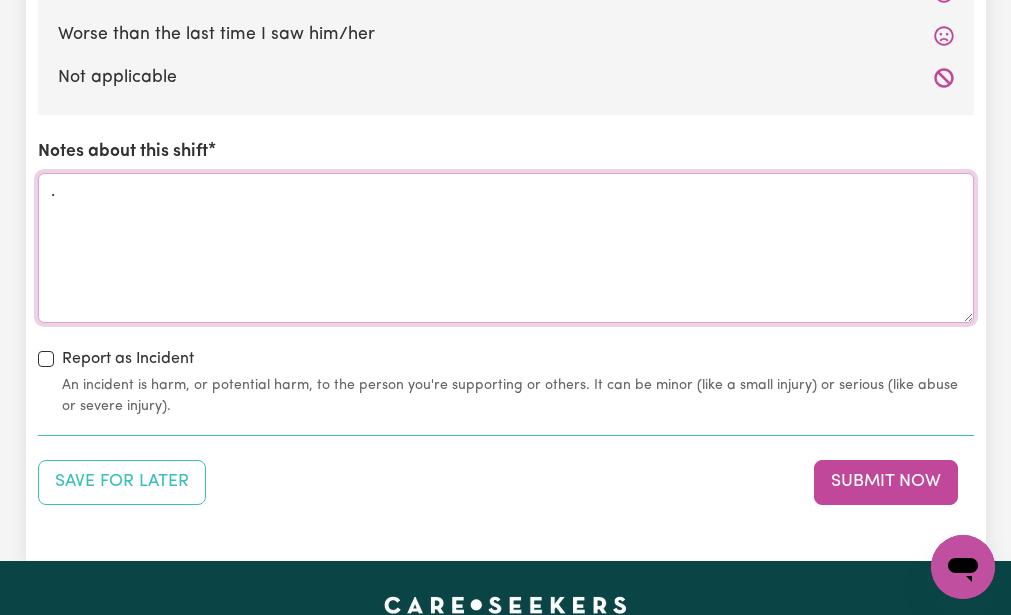 type on "." 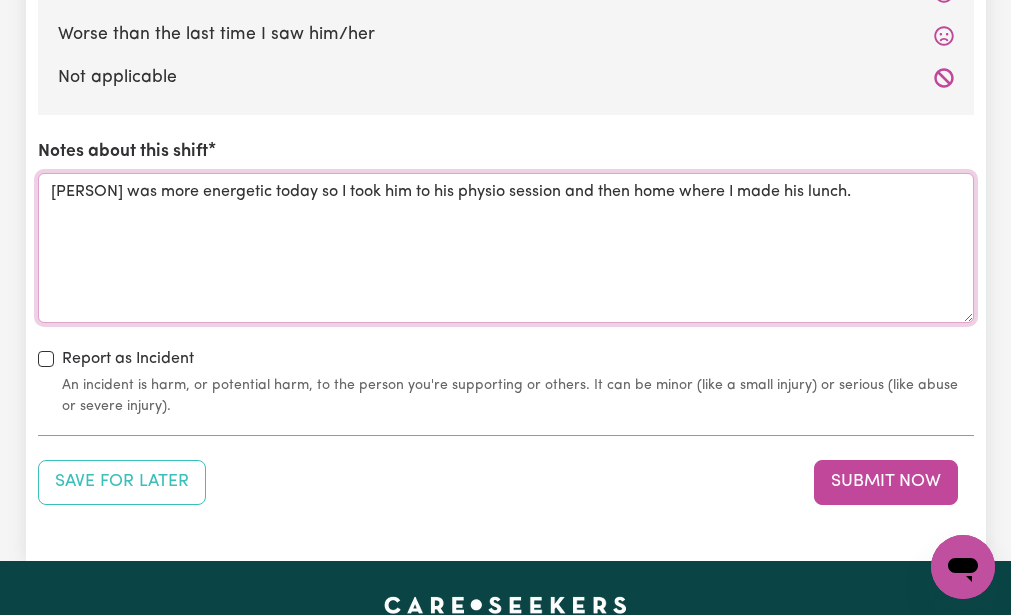type on "[PERSON] was more energetic today so I took him to his physio session and then home where I made his lunch." 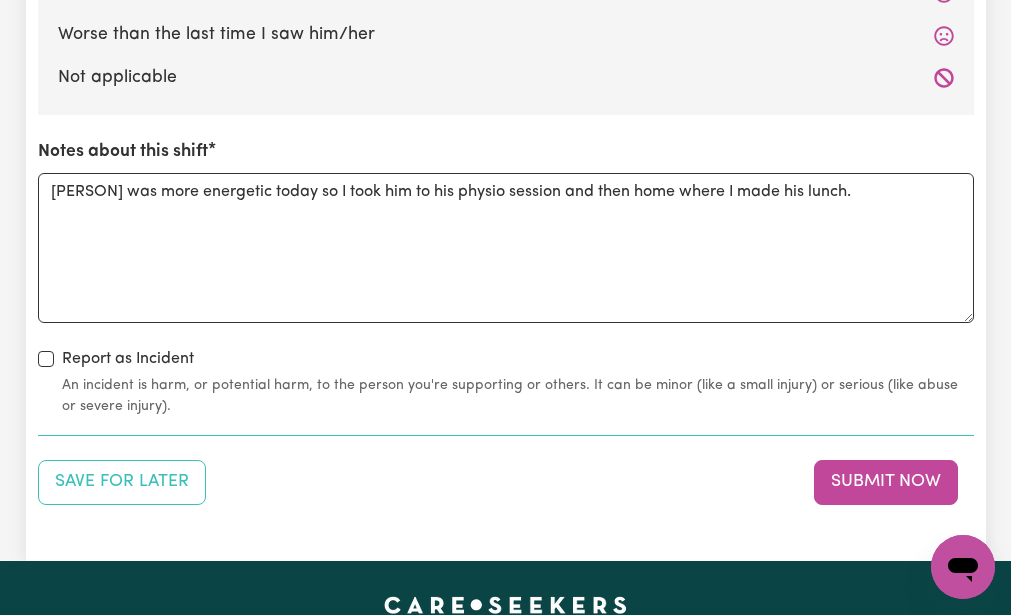click on "How was your client's mental state? The same as the last time I saw him/her Better than the last time I saw him/her Worse than the last time I saw him/her Not applicable How was your client's physical state? The same as the last time I saw him/her Better than the last time I saw him/her Worse than the last time I saw him/her Not applicable How was your client's physical surroundings? (place or residence) The same as the last time I saw him/her Better than the last time I saw him/her Worse than the last time I saw him/her Not applicable Notes about this shift [PERSON] was more energetic today so I took him to his physio session and then home where I made his lunch. Report as Incident An incident is harm, or potential harm, to the person you're supporting or others. It can be minor (like a small injury) or serious (like abuse or severe injury)." at bounding box center [506, -101] 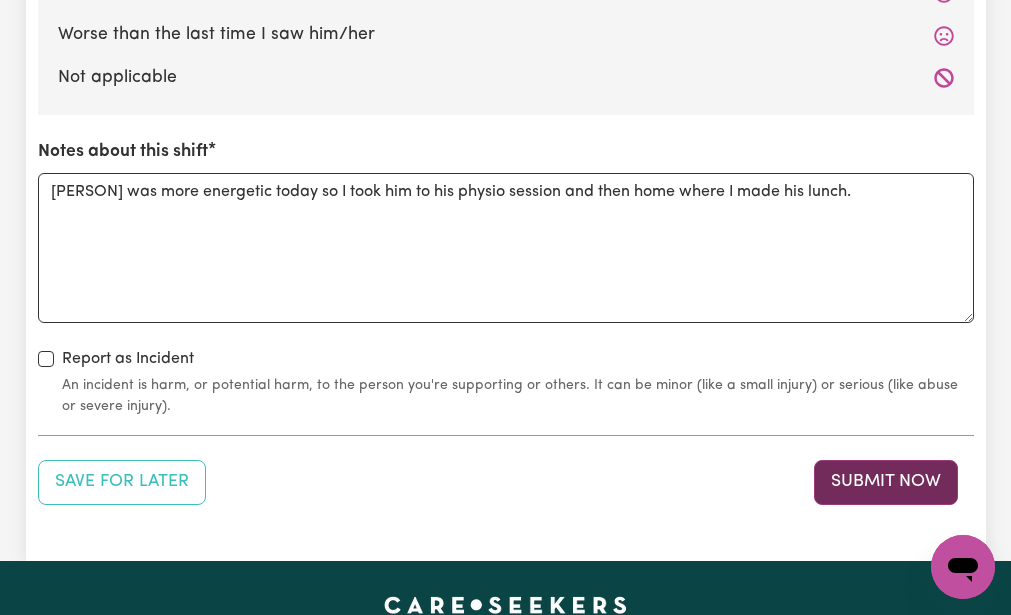 click on "Submit Now" at bounding box center [886, 482] 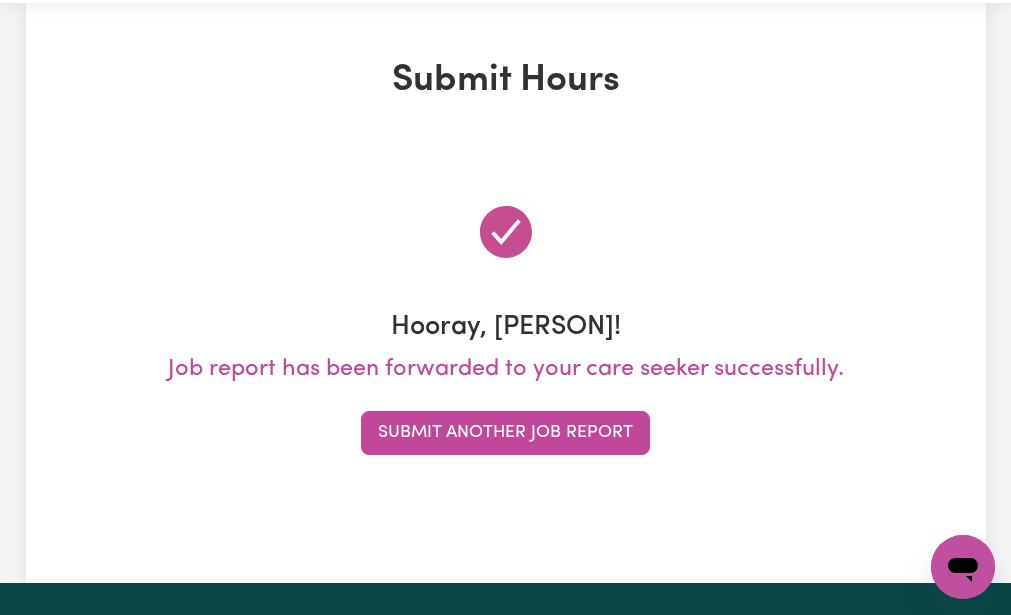 scroll, scrollTop: 0, scrollLeft: 0, axis: both 